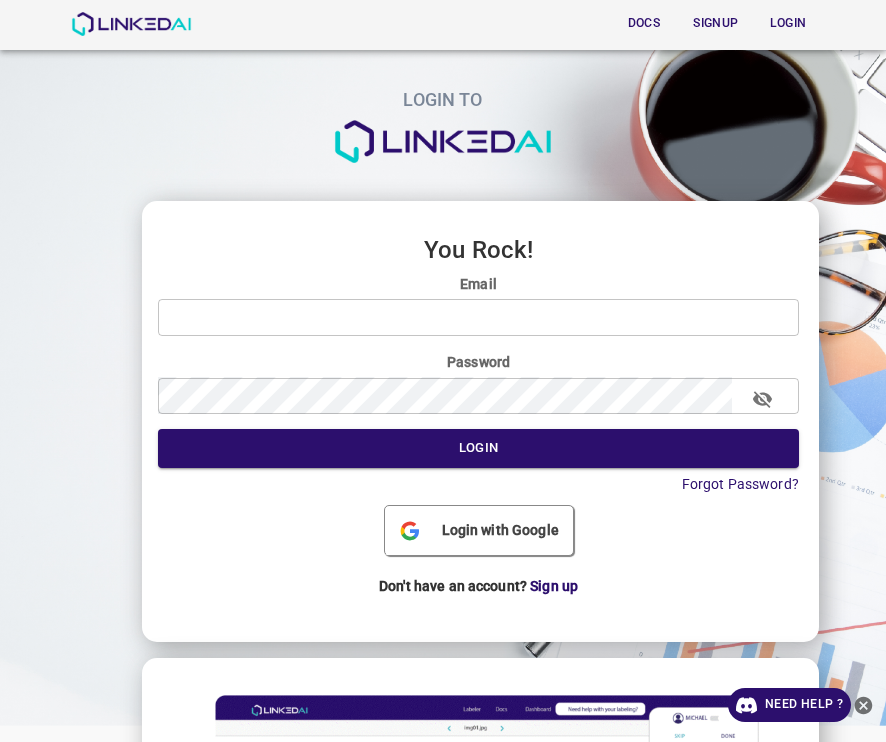 scroll, scrollTop: 0, scrollLeft: 0, axis: both 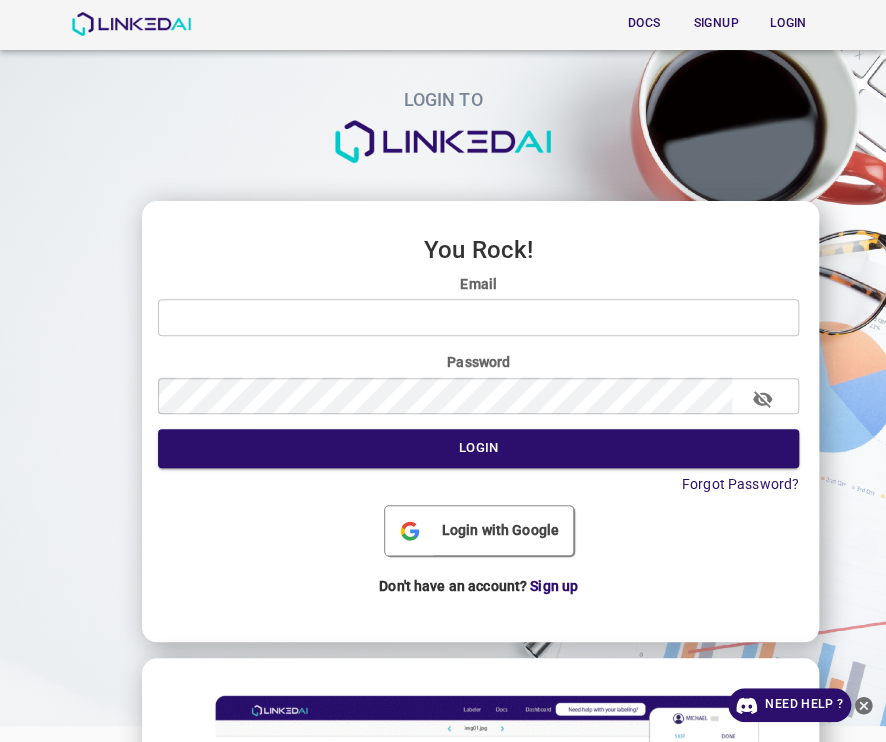 click on "Login with Google" at bounding box center [500, 530] 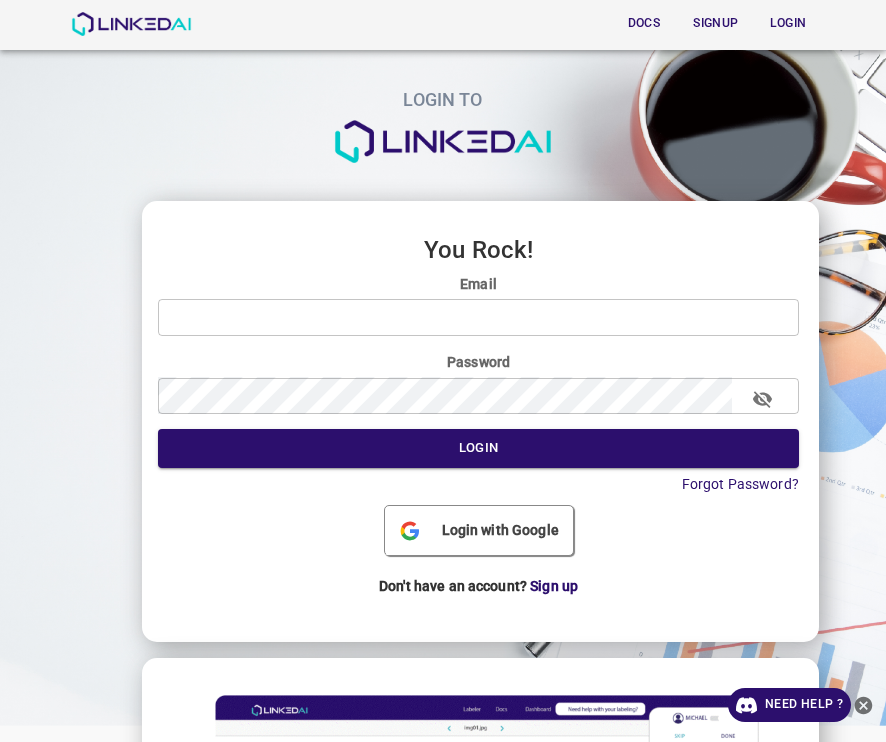 scroll, scrollTop: 0, scrollLeft: 0, axis: both 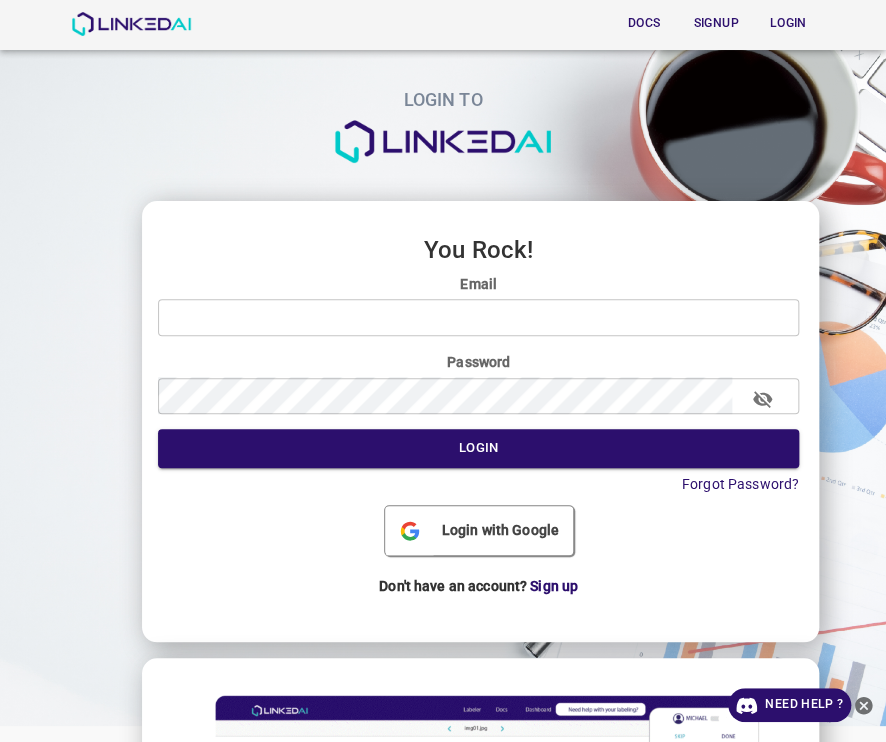 click on "Login with Google" at bounding box center [500, 530] 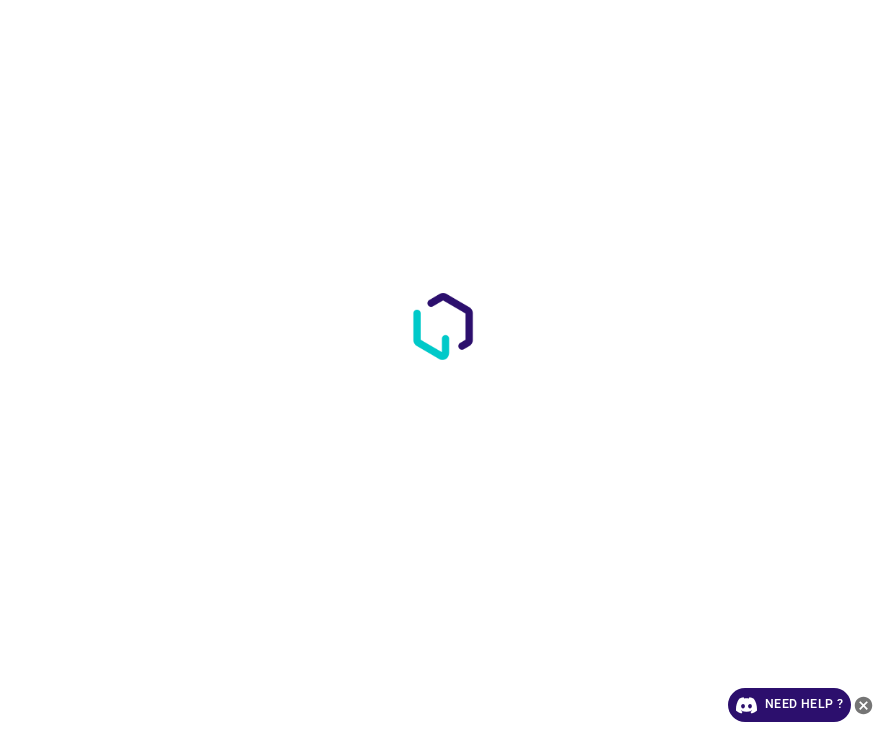 scroll, scrollTop: 0, scrollLeft: 0, axis: both 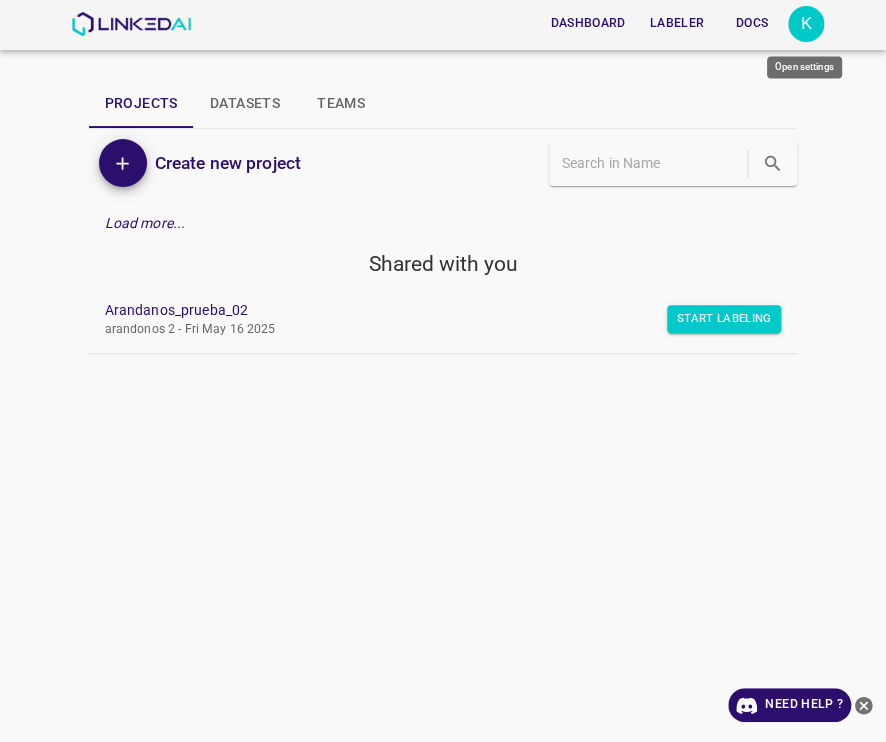 click on "K" at bounding box center (806, 24) 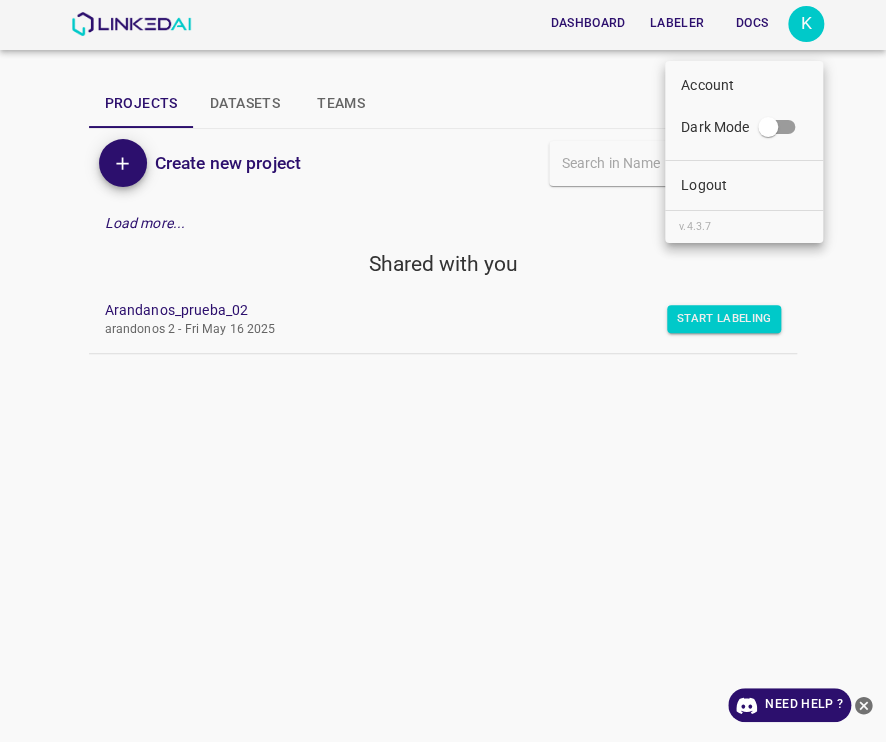 click on "Logout" at bounding box center (744, 185) 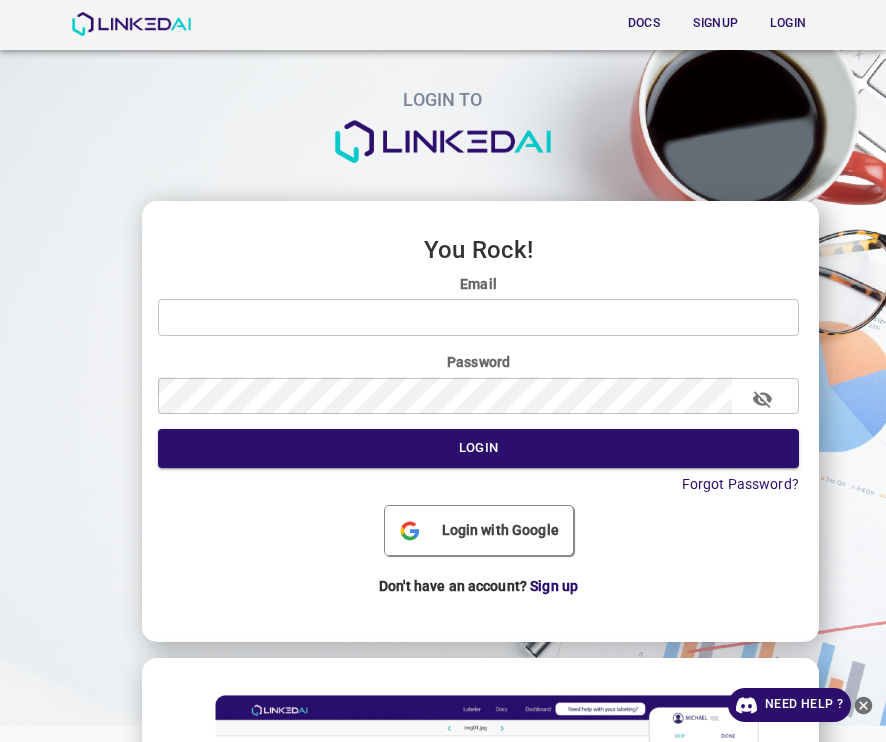 scroll, scrollTop: 0, scrollLeft: 0, axis: both 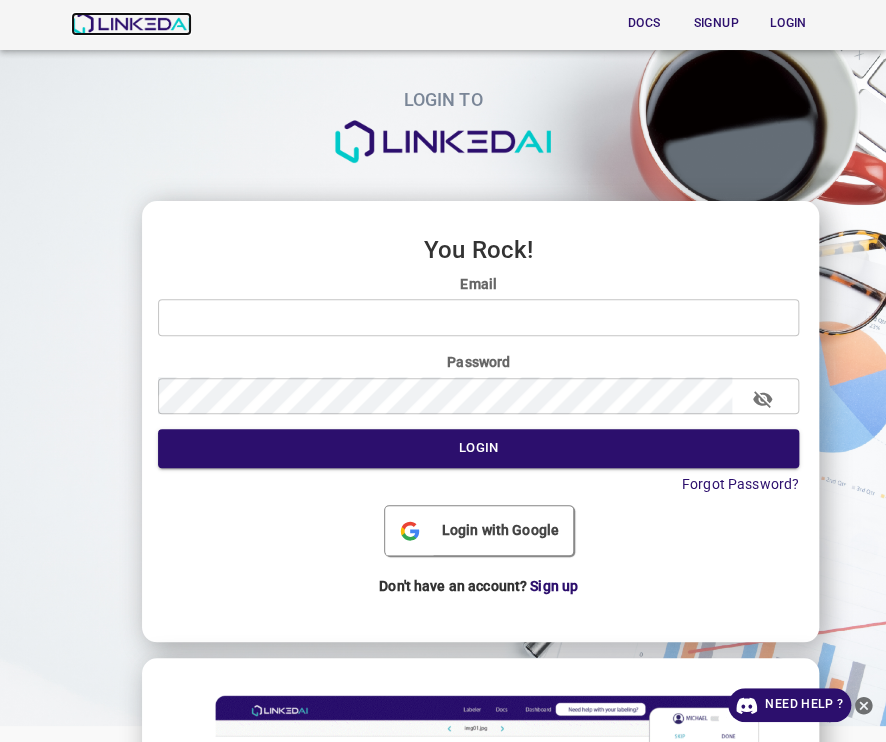 click at bounding box center (131, 24) 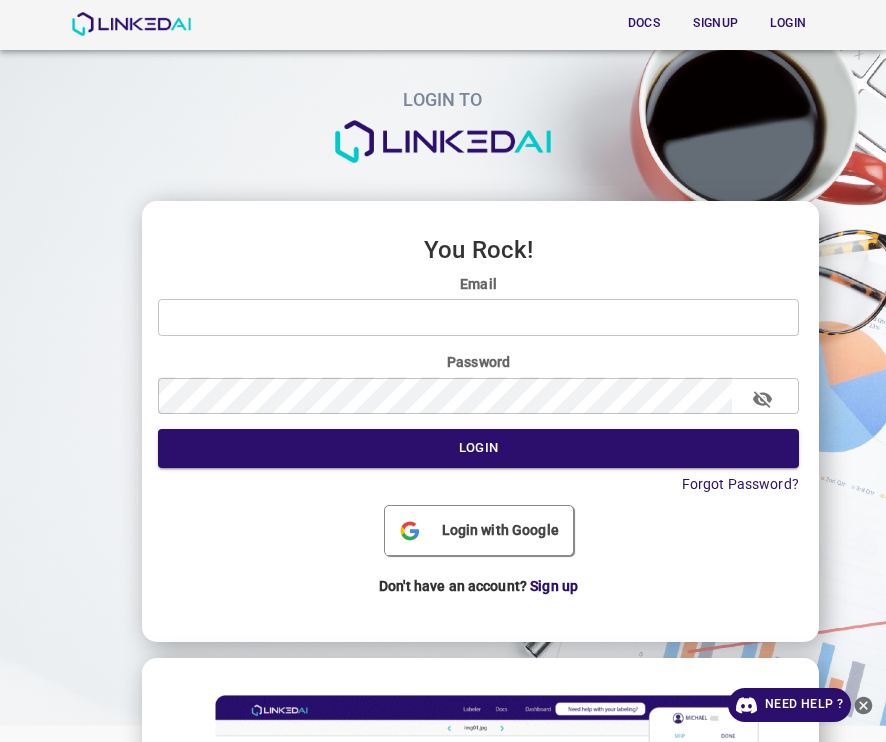 scroll, scrollTop: 0, scrollLeft: 0, axis: both 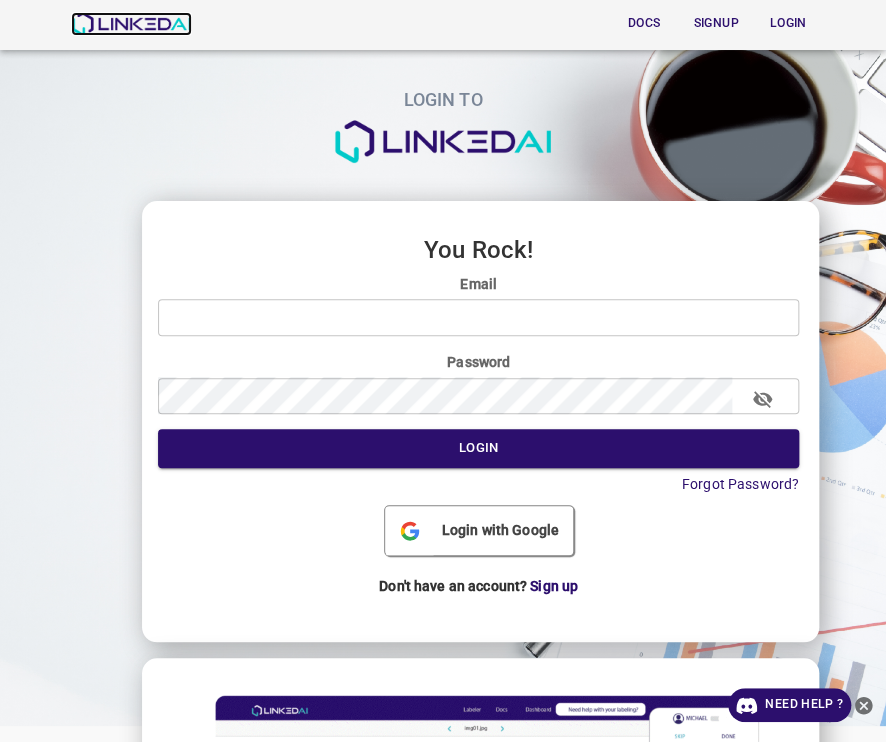 click at bounding box center [131, 24] 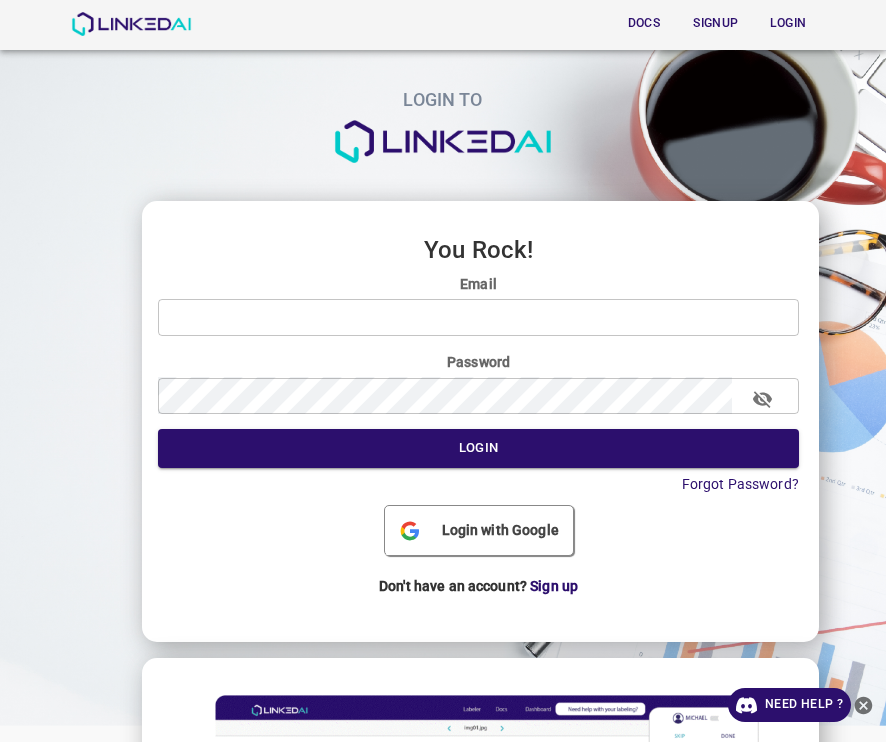 scroll, scrollTop: 0, scrollLeft: 0, axis: both 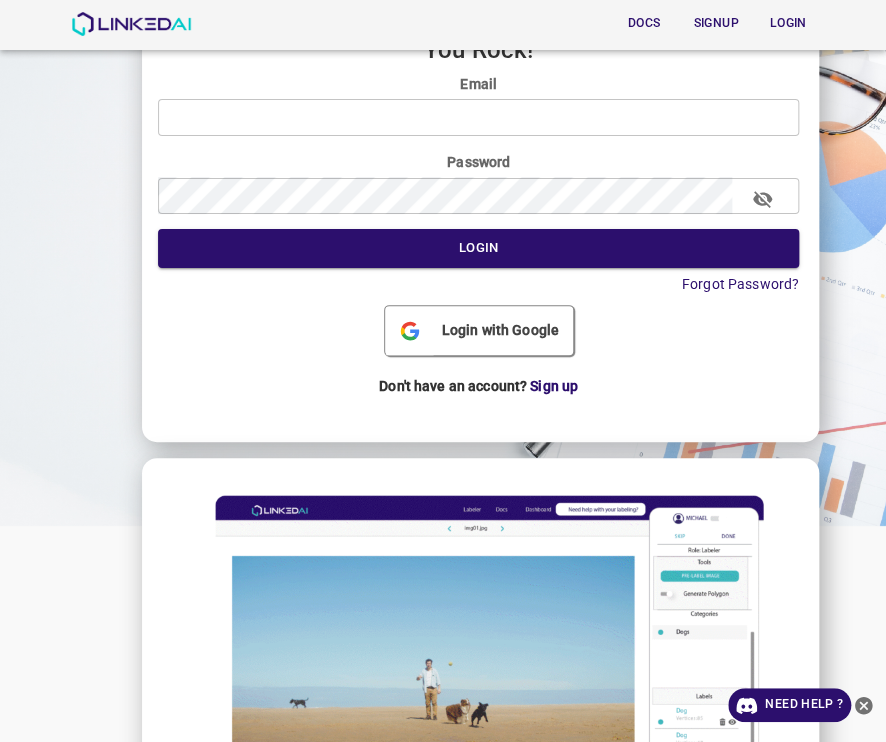 click on "Login with Google" at bounding box center [500, 330] 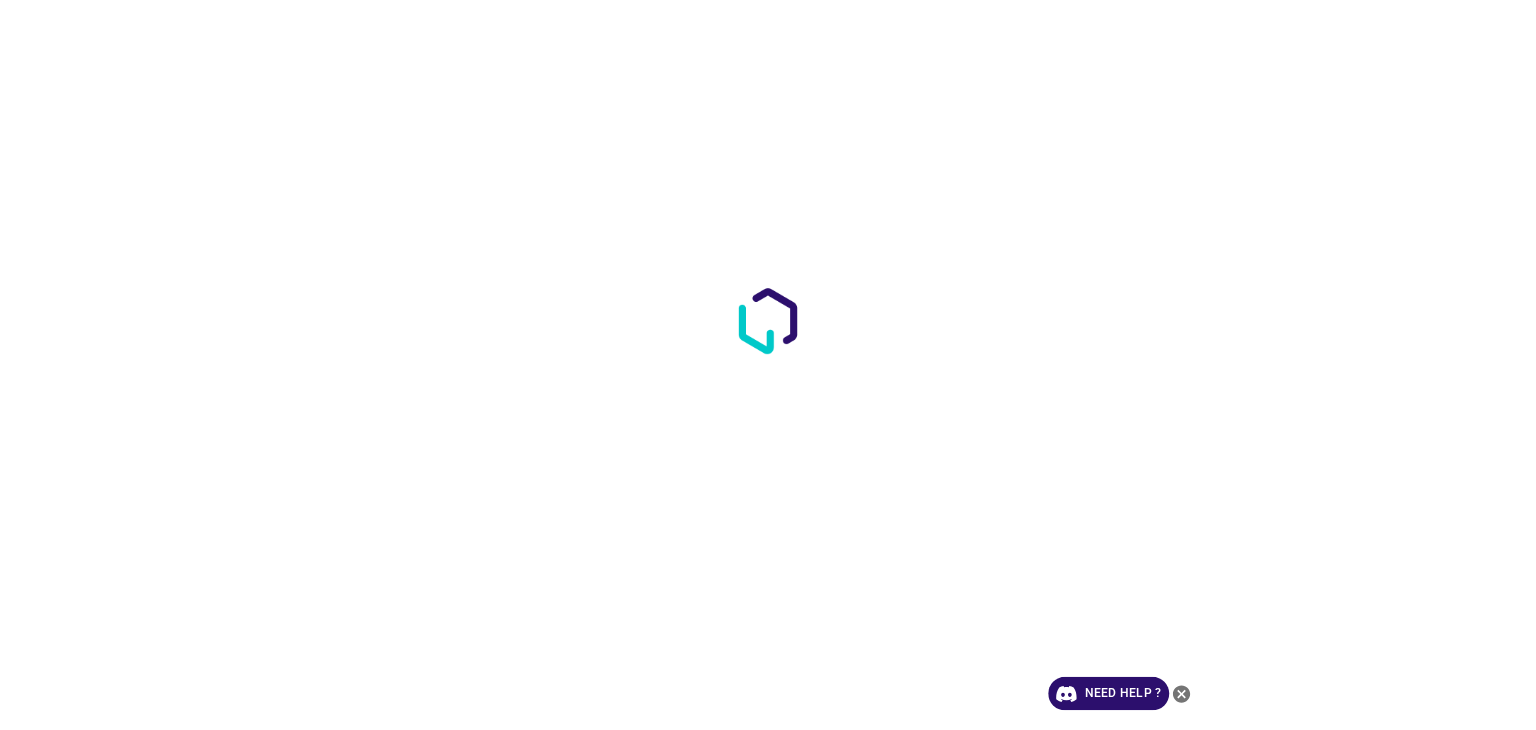 scroll, scrollTop: 0, scrollLeft: 0, axis: both 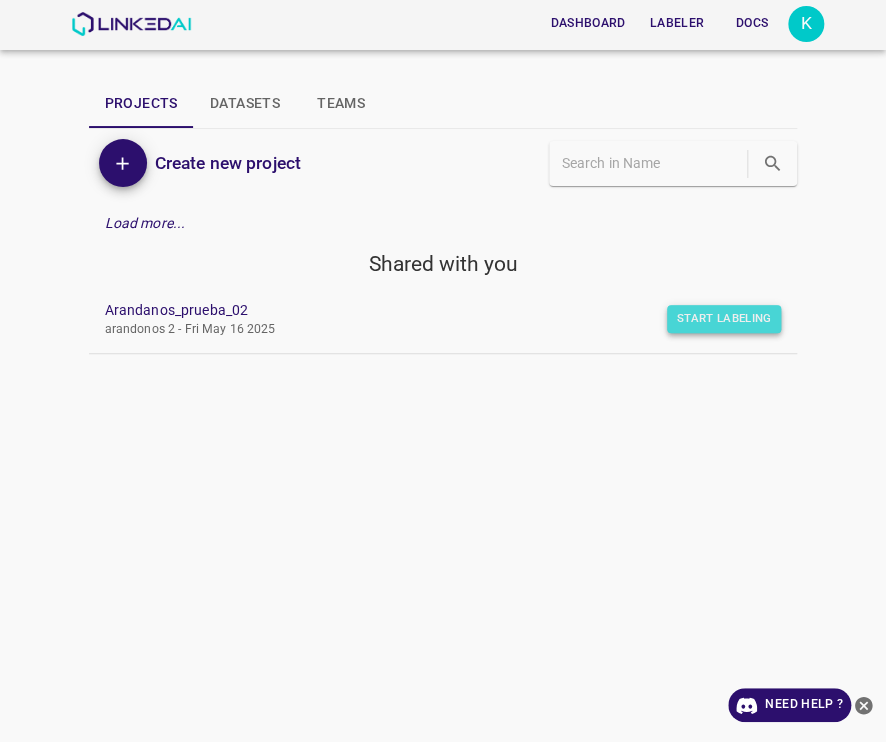 click on "Start Labeling" at bounding box center [724, 319] 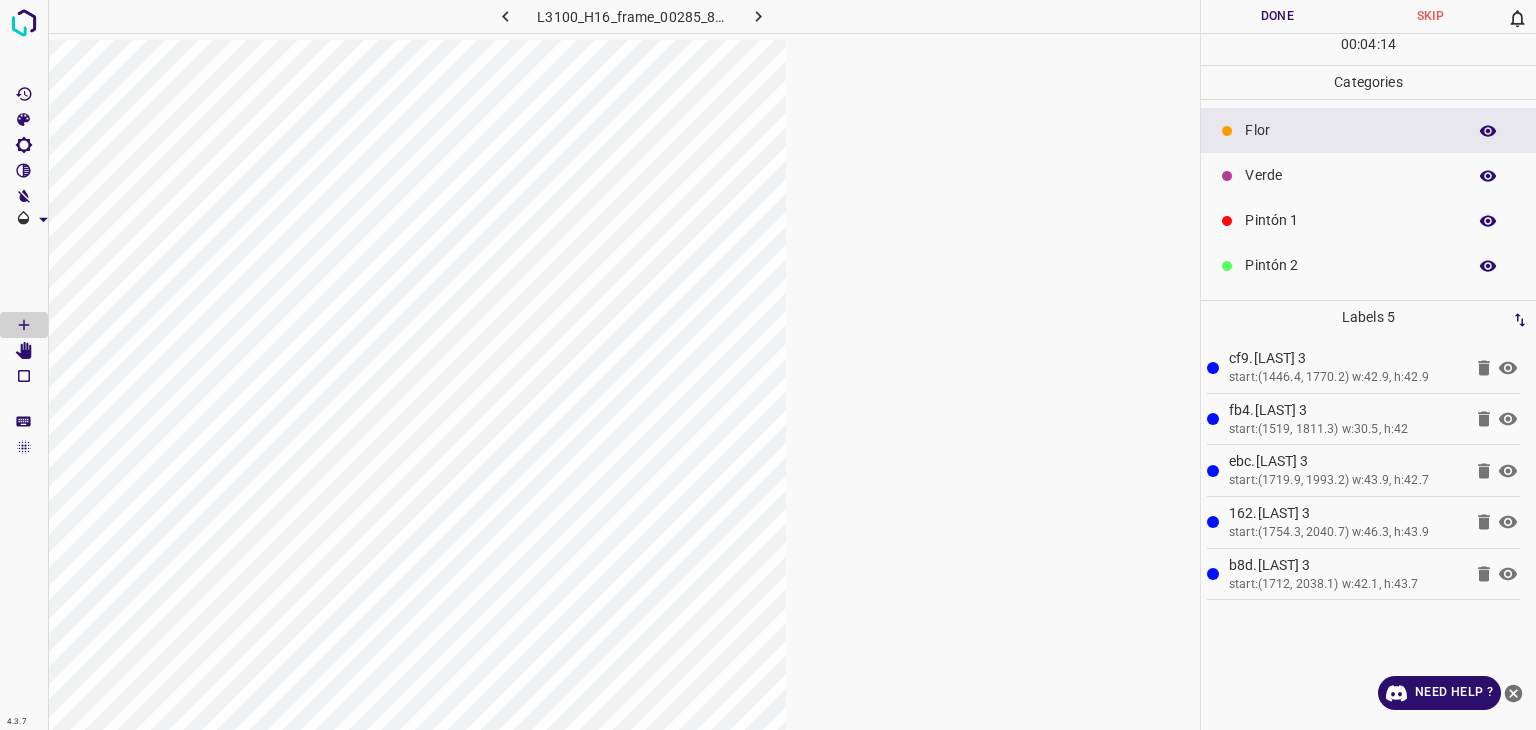 click 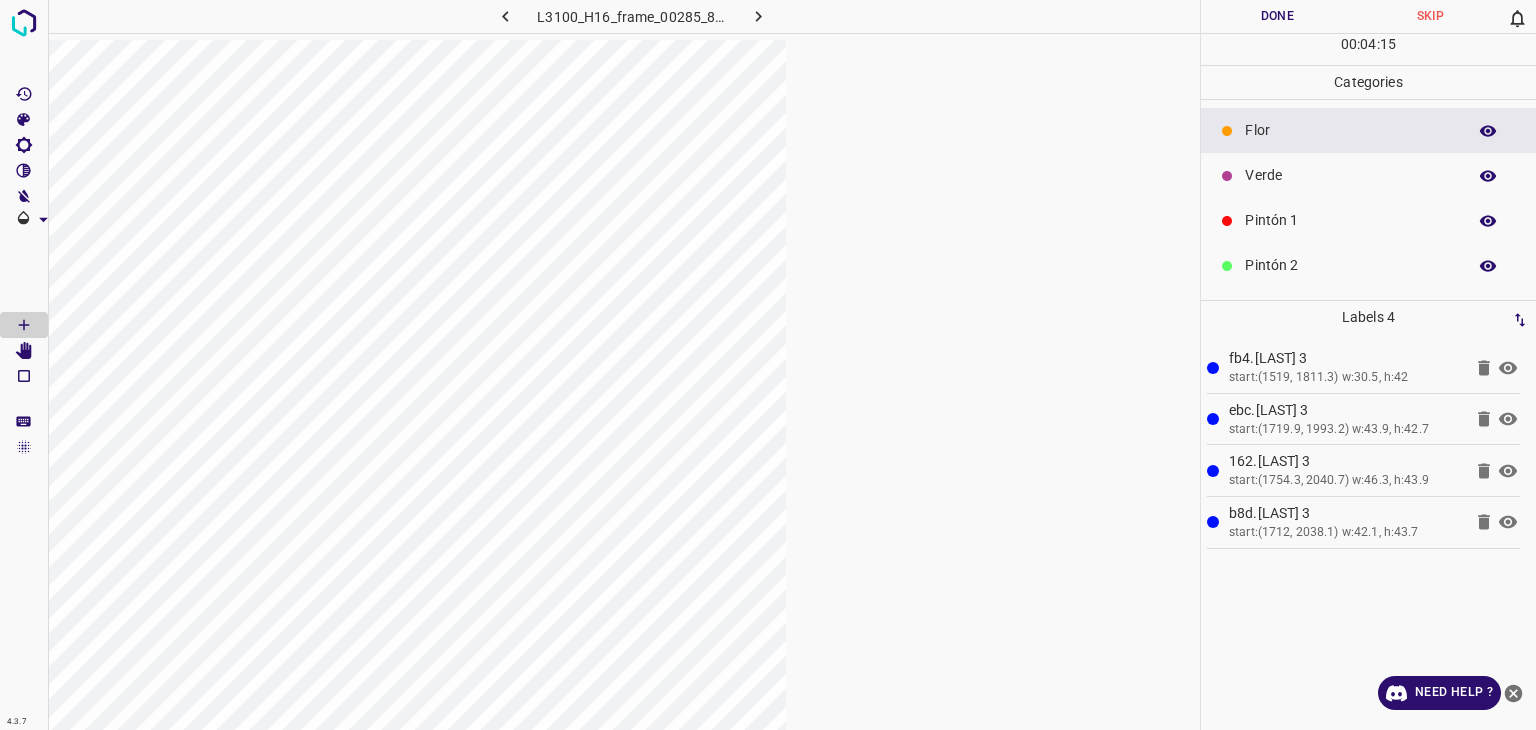 click 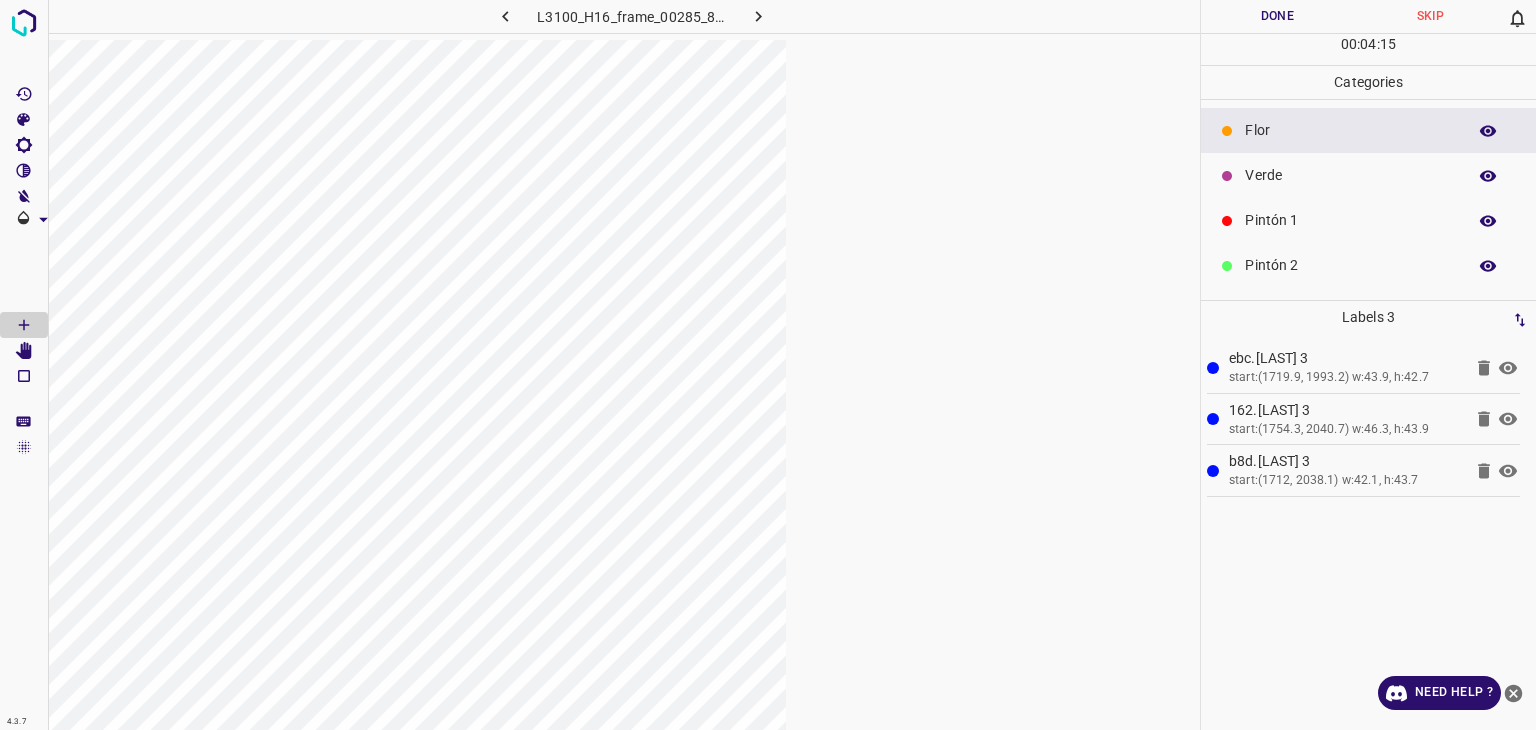click 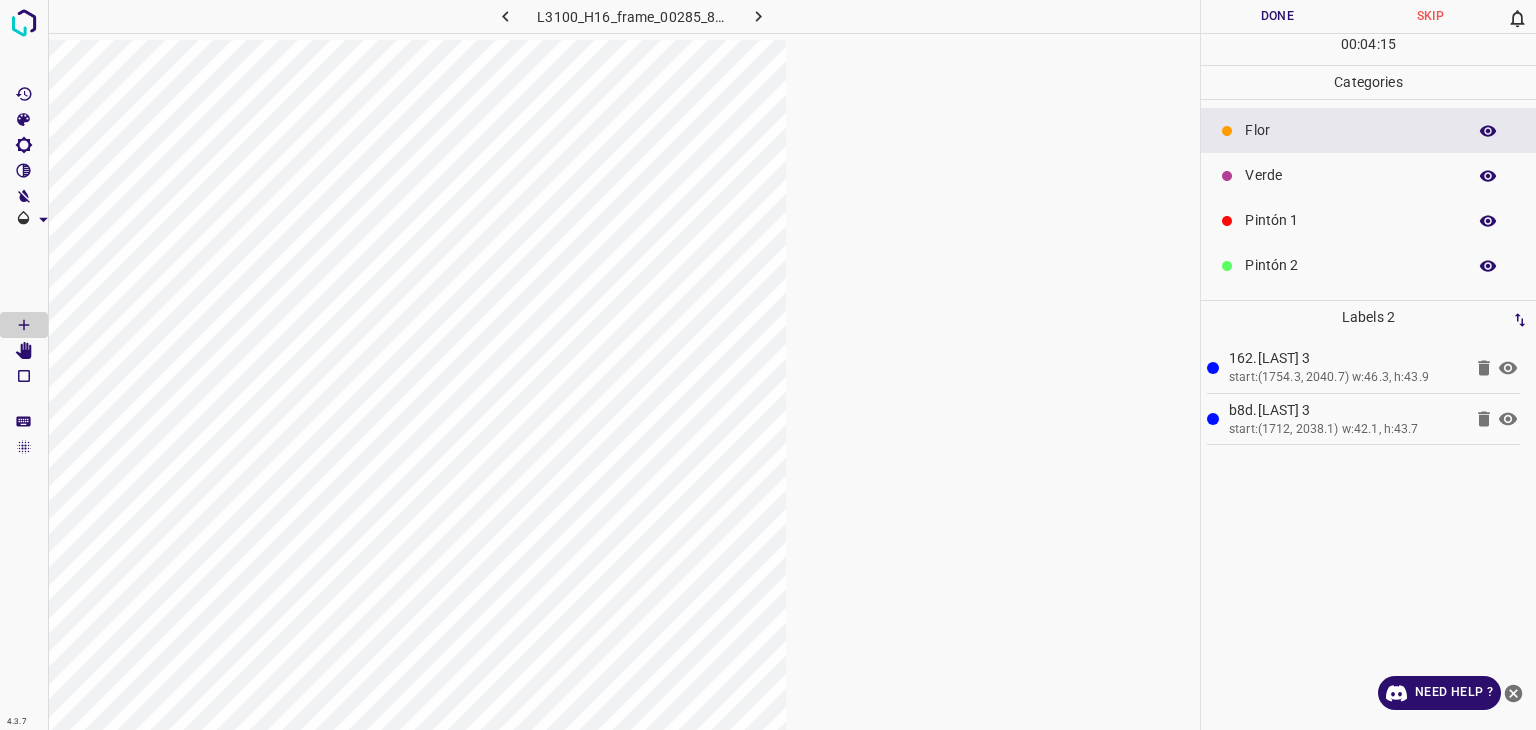 click 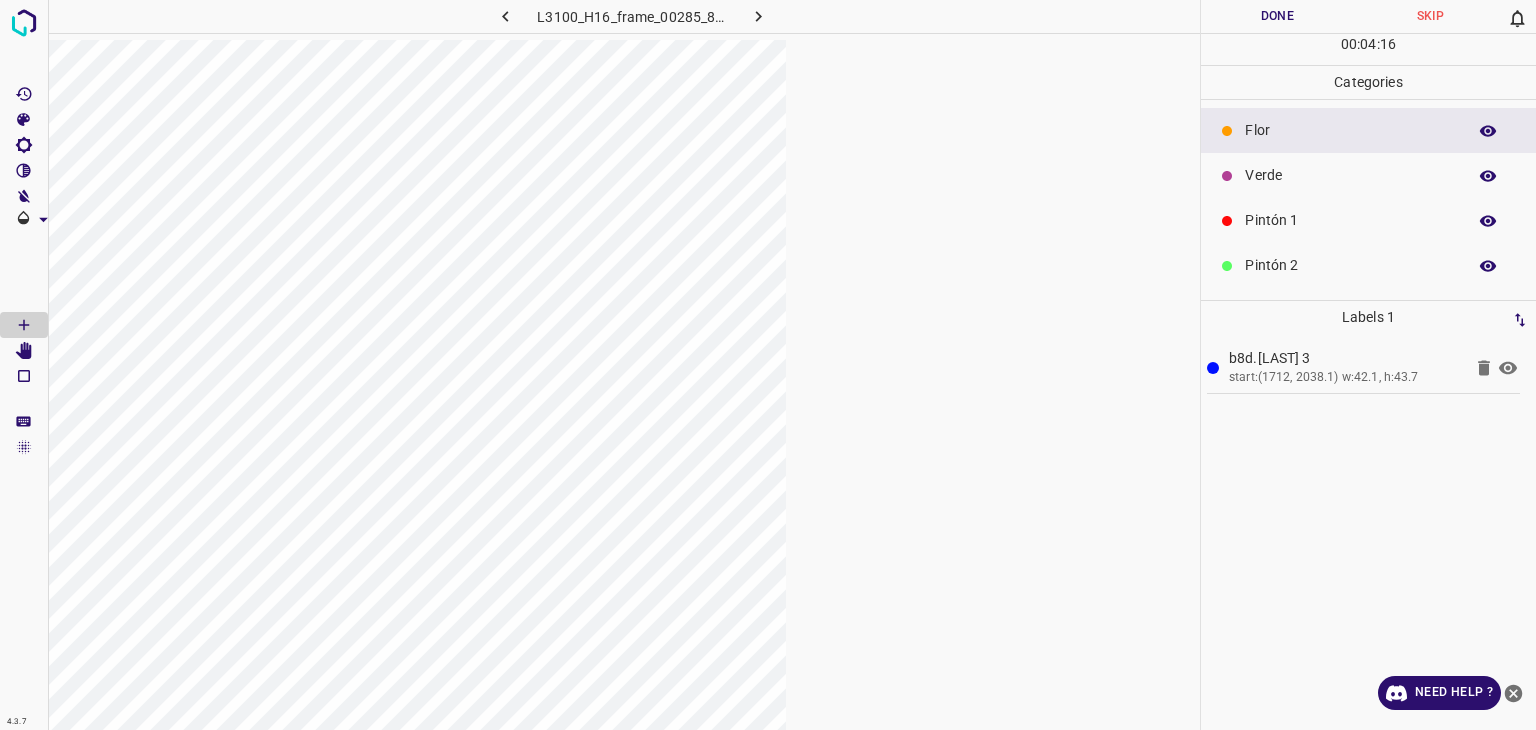 click 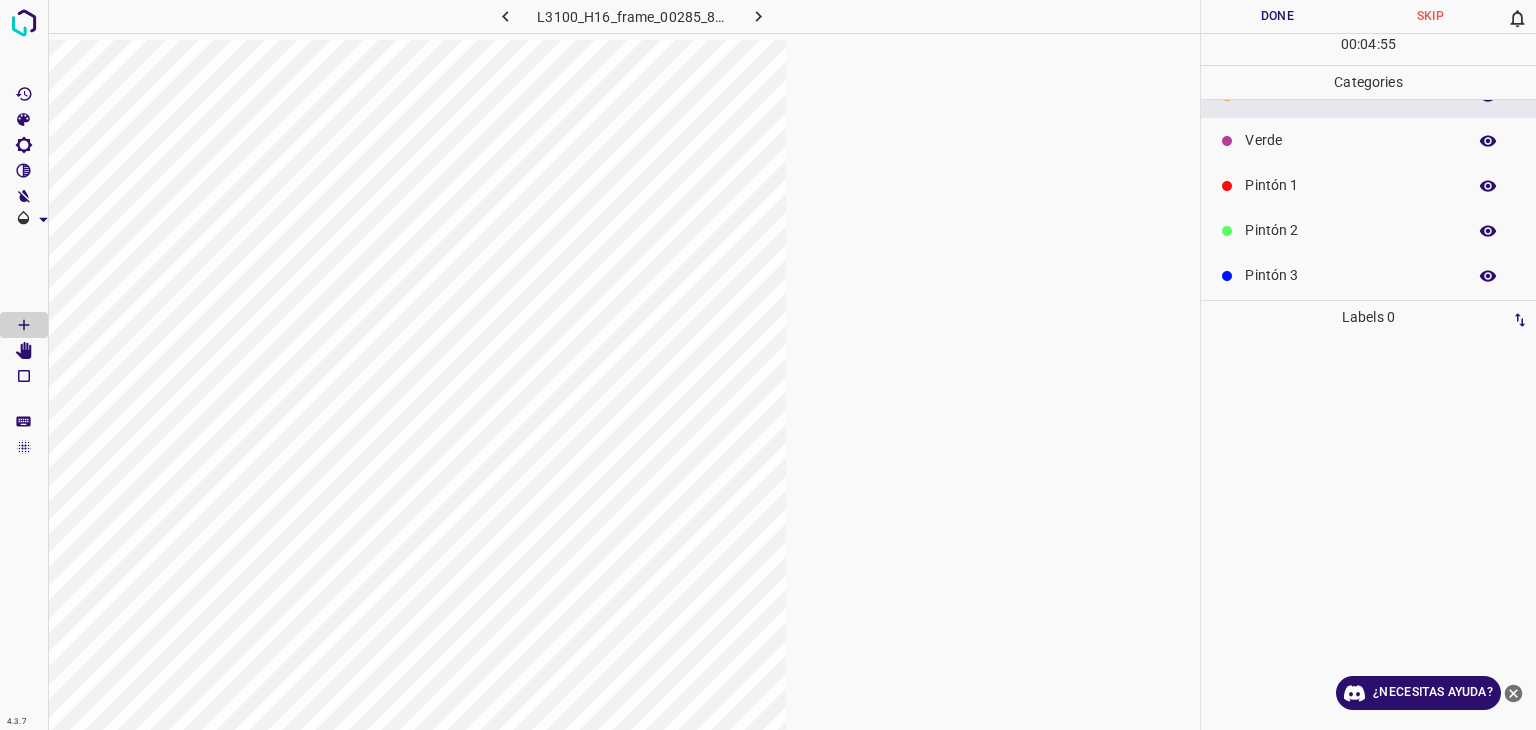 scroll, scrollTop: 0, scrollLeft: 0, axis: both 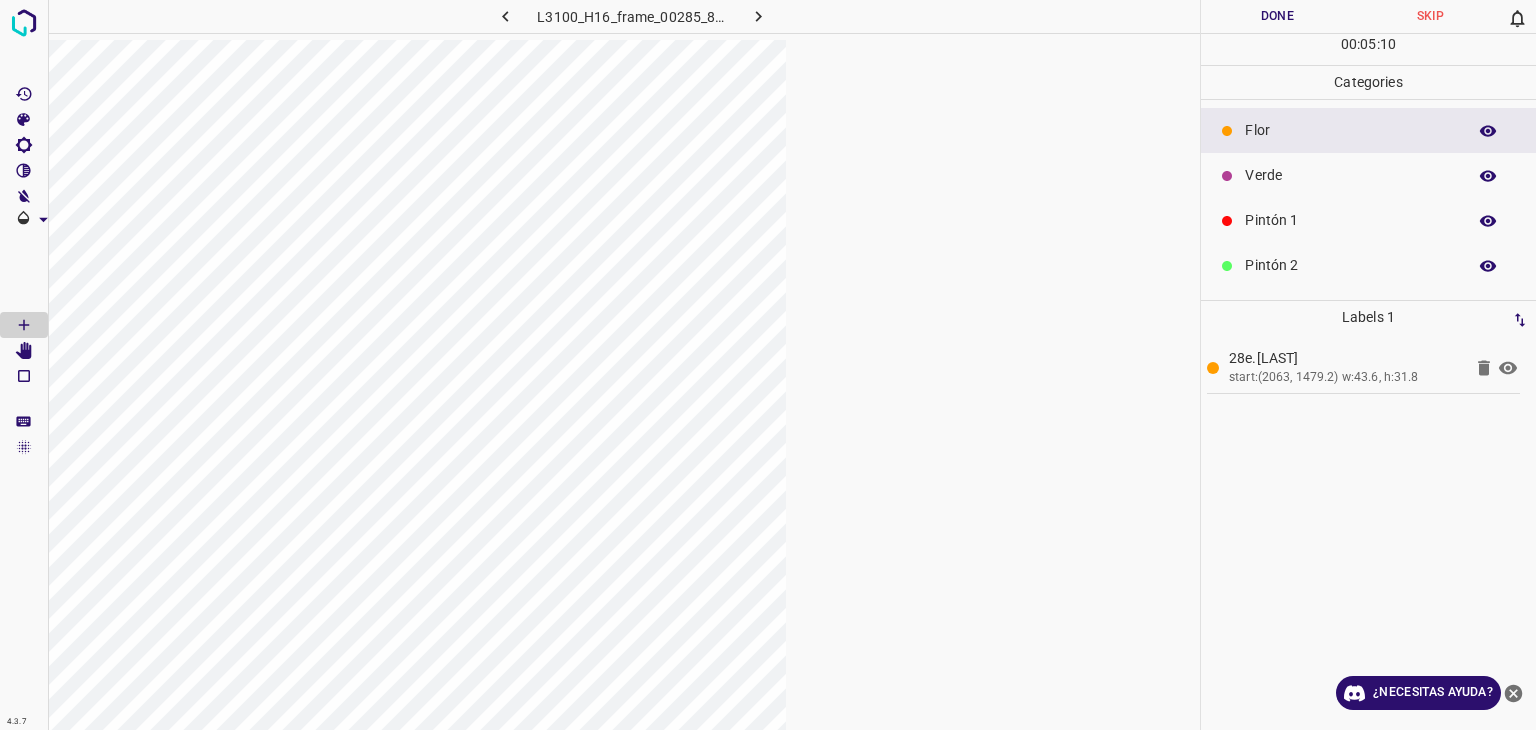 click 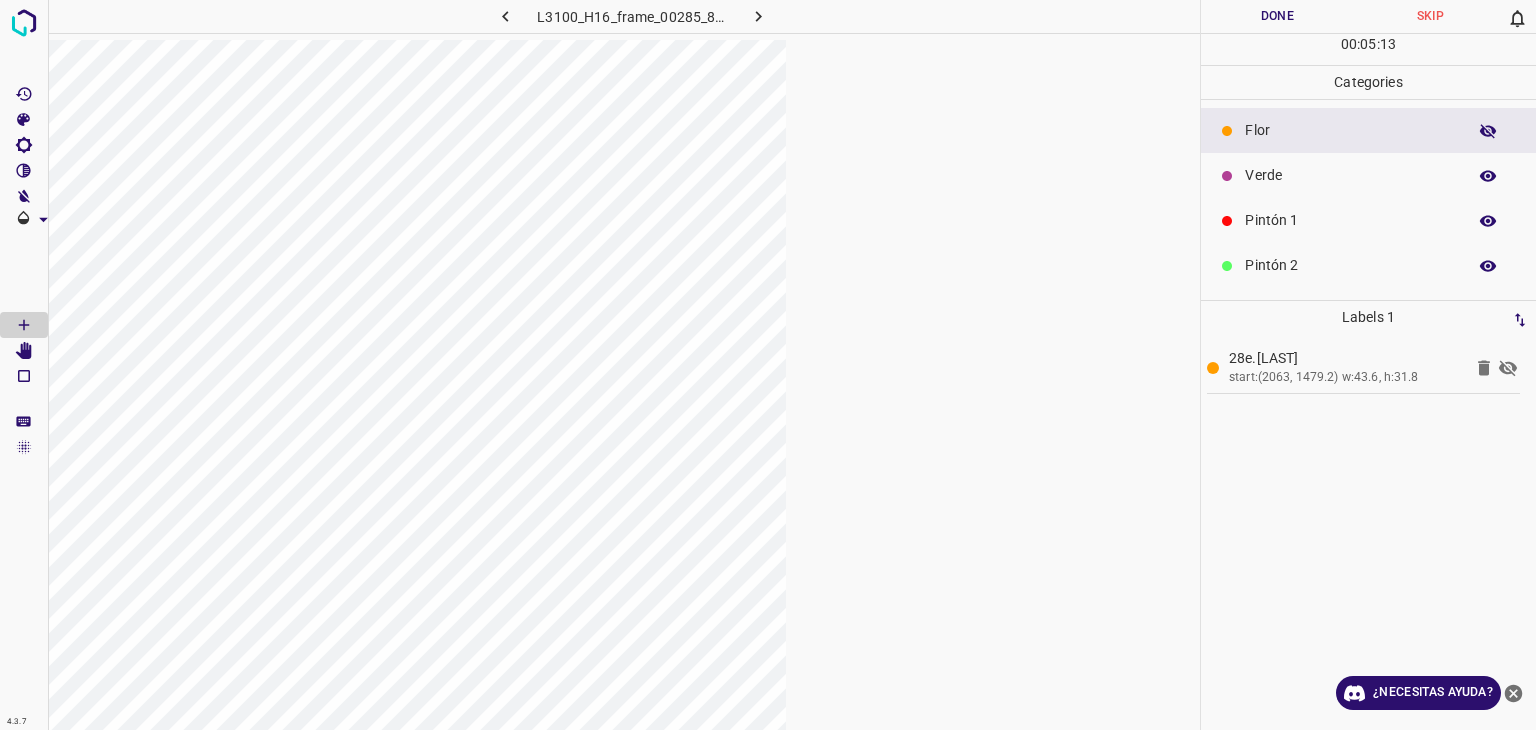 click 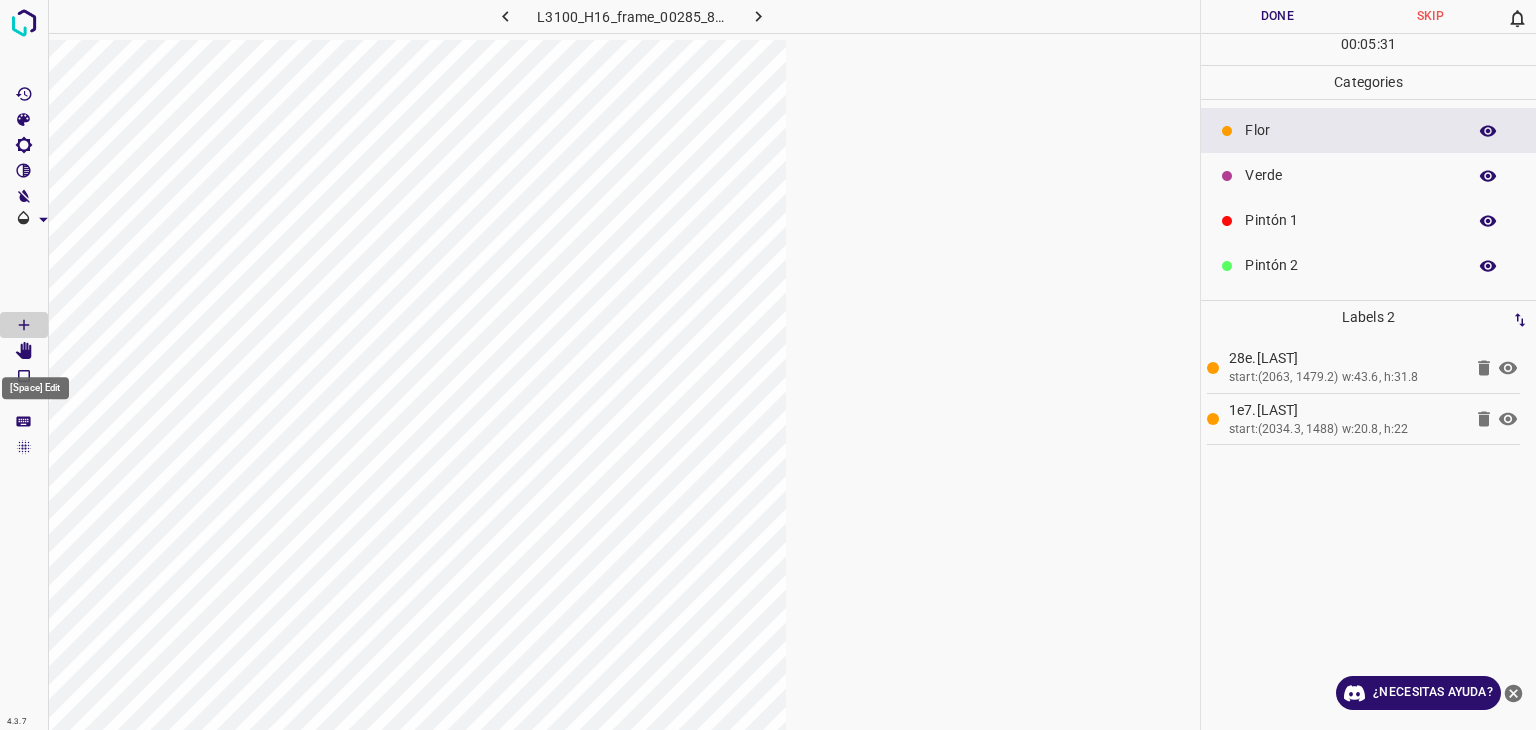 click 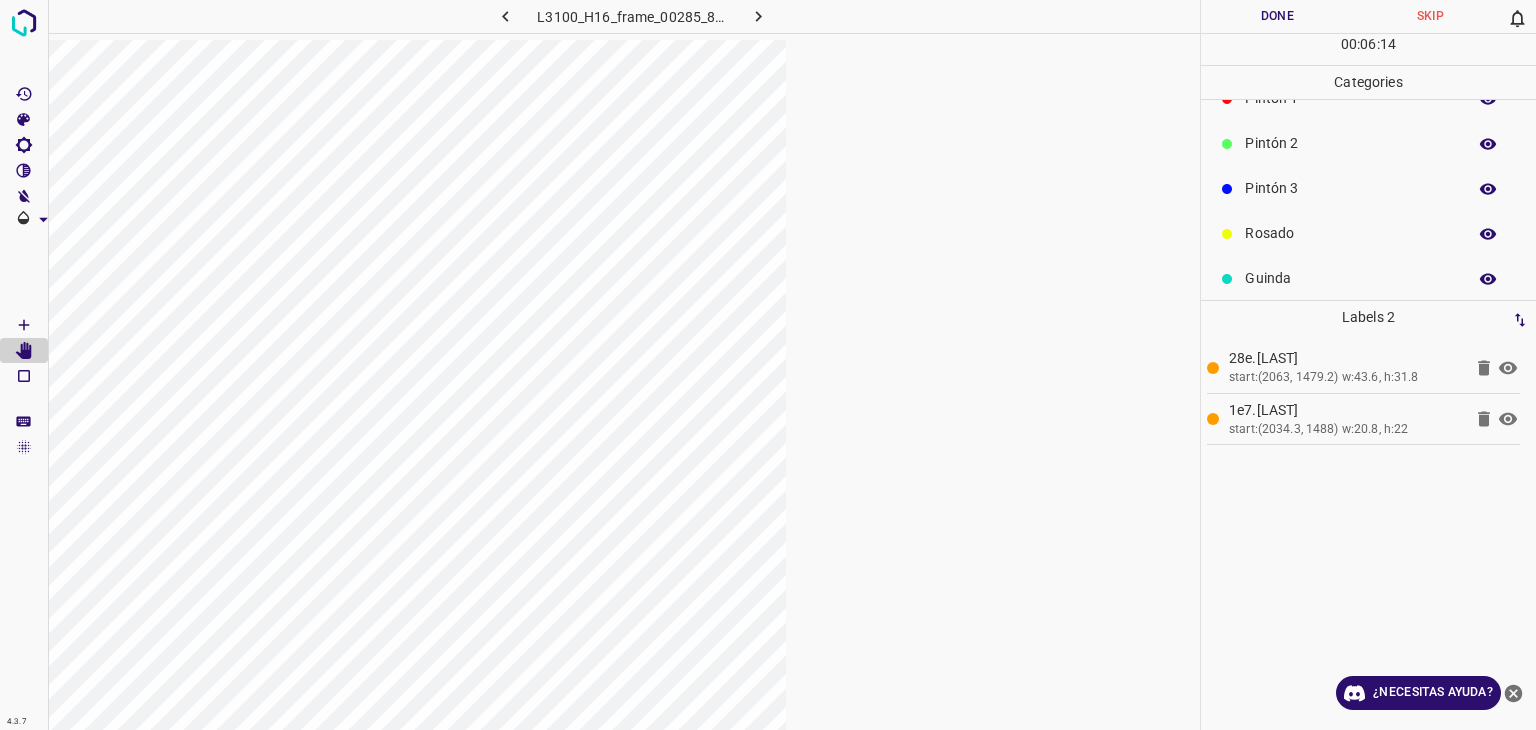 scroll, scrollTop: 76, scrollLeft: 0, axis: vertical 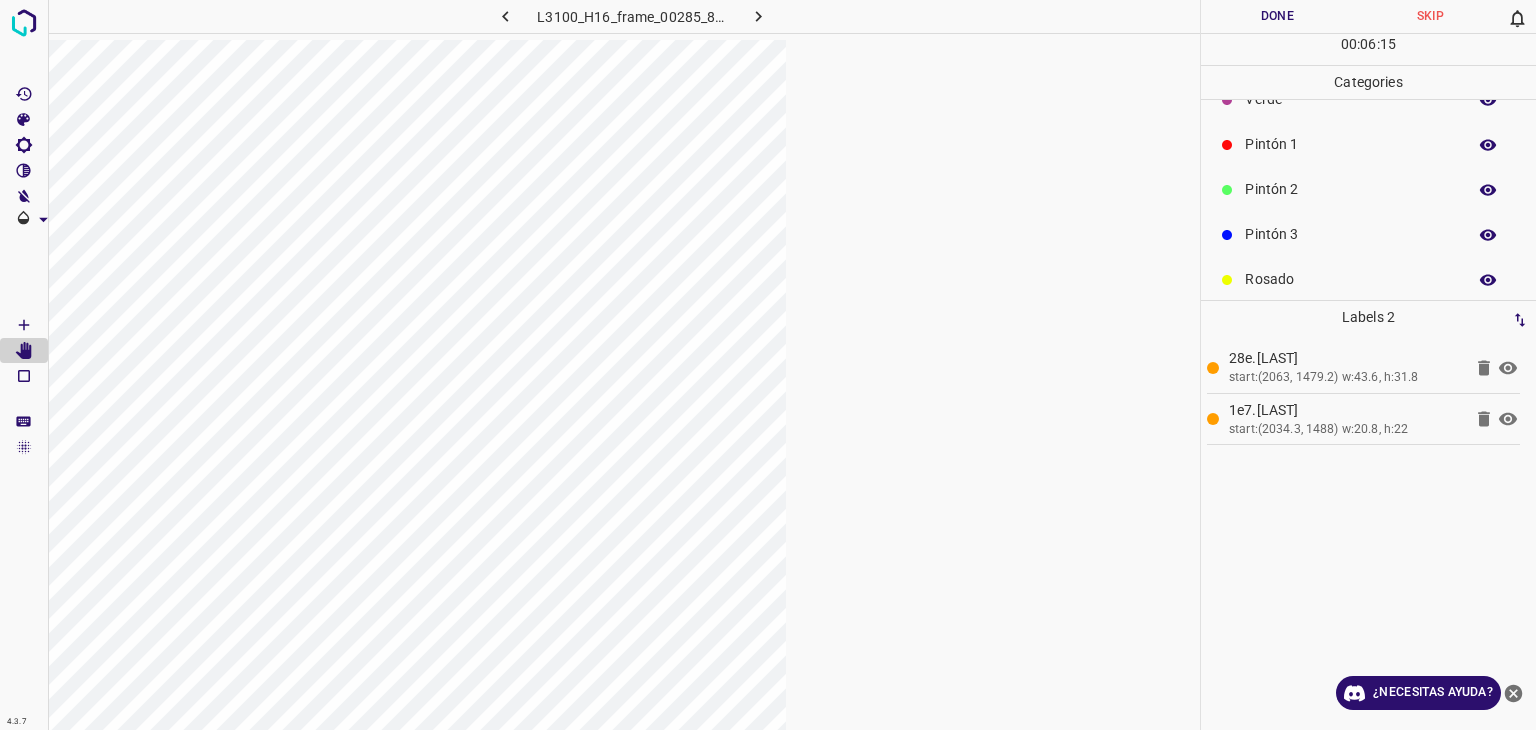 click 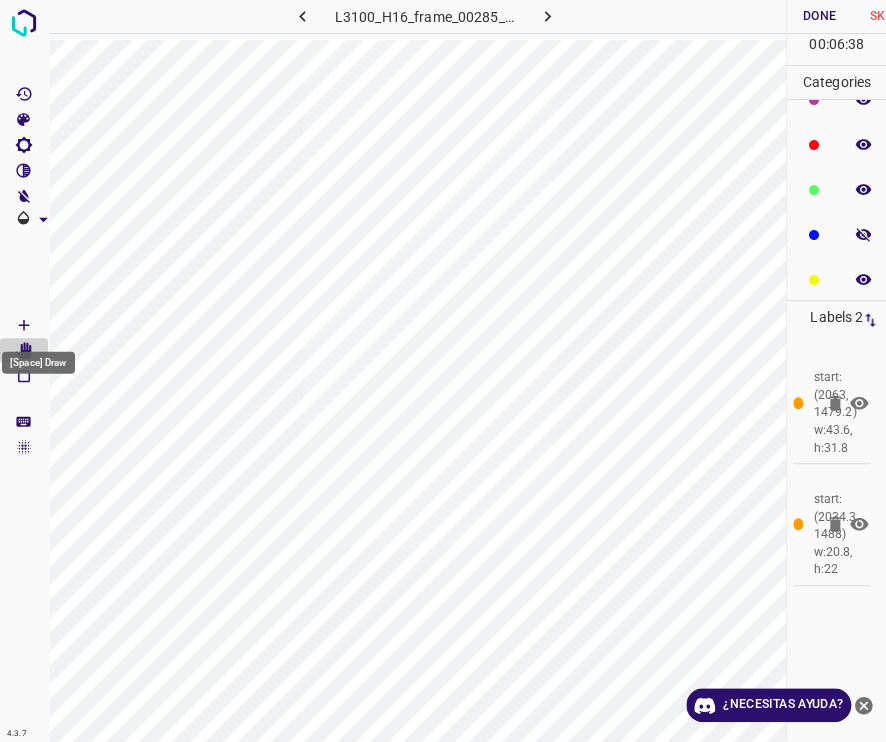 click at bounding box center (24, 325) 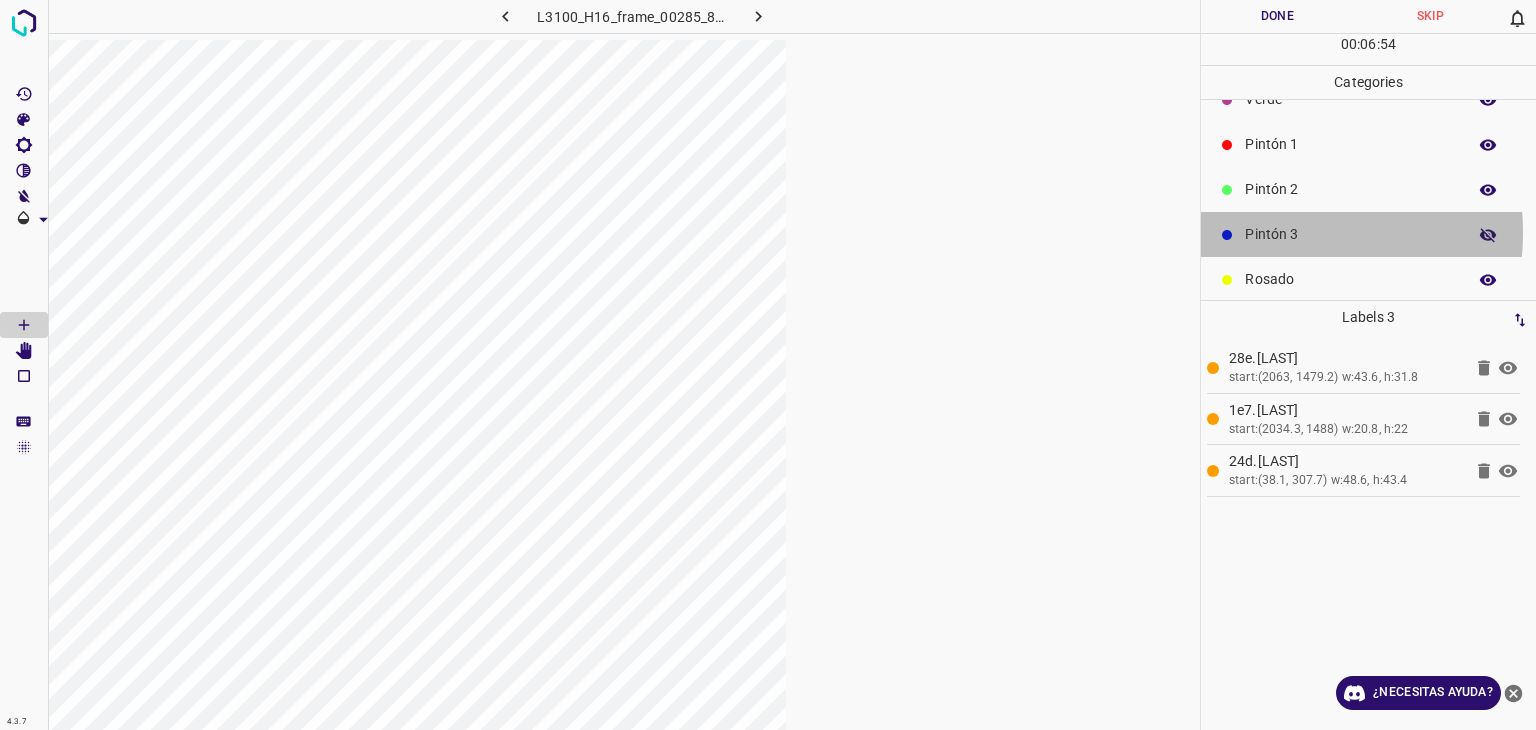 click on "Pintón 3" at bounding box center (1350, 234) 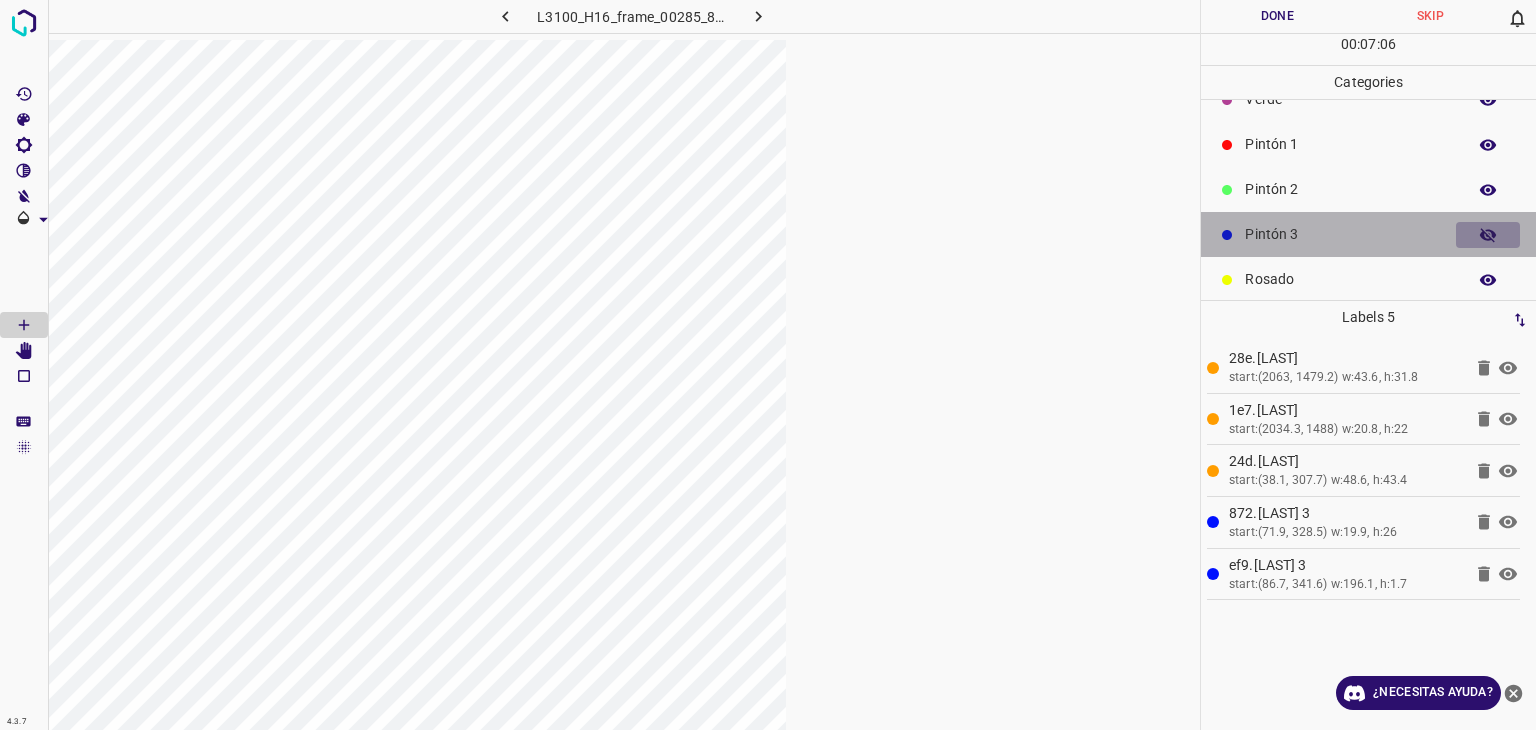 click 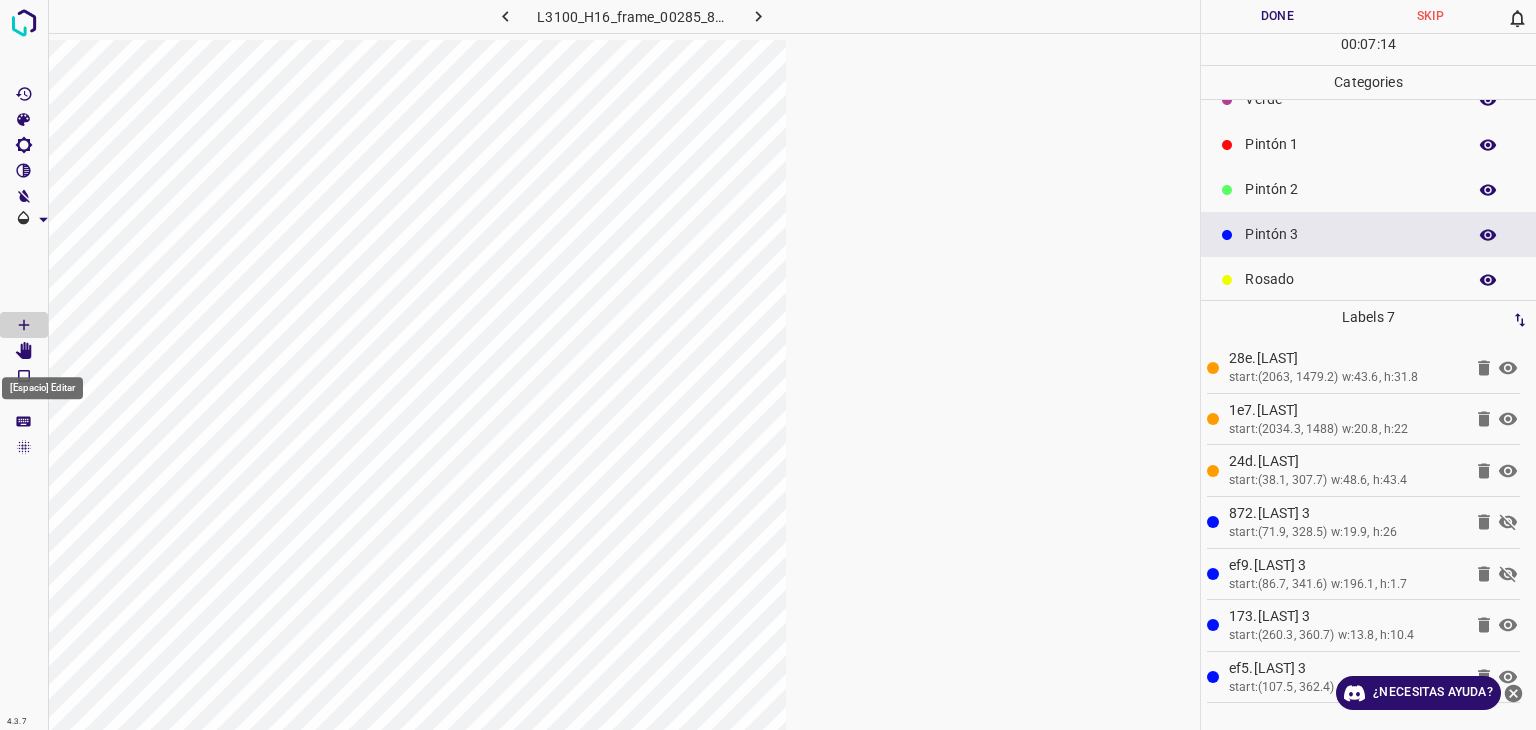 click 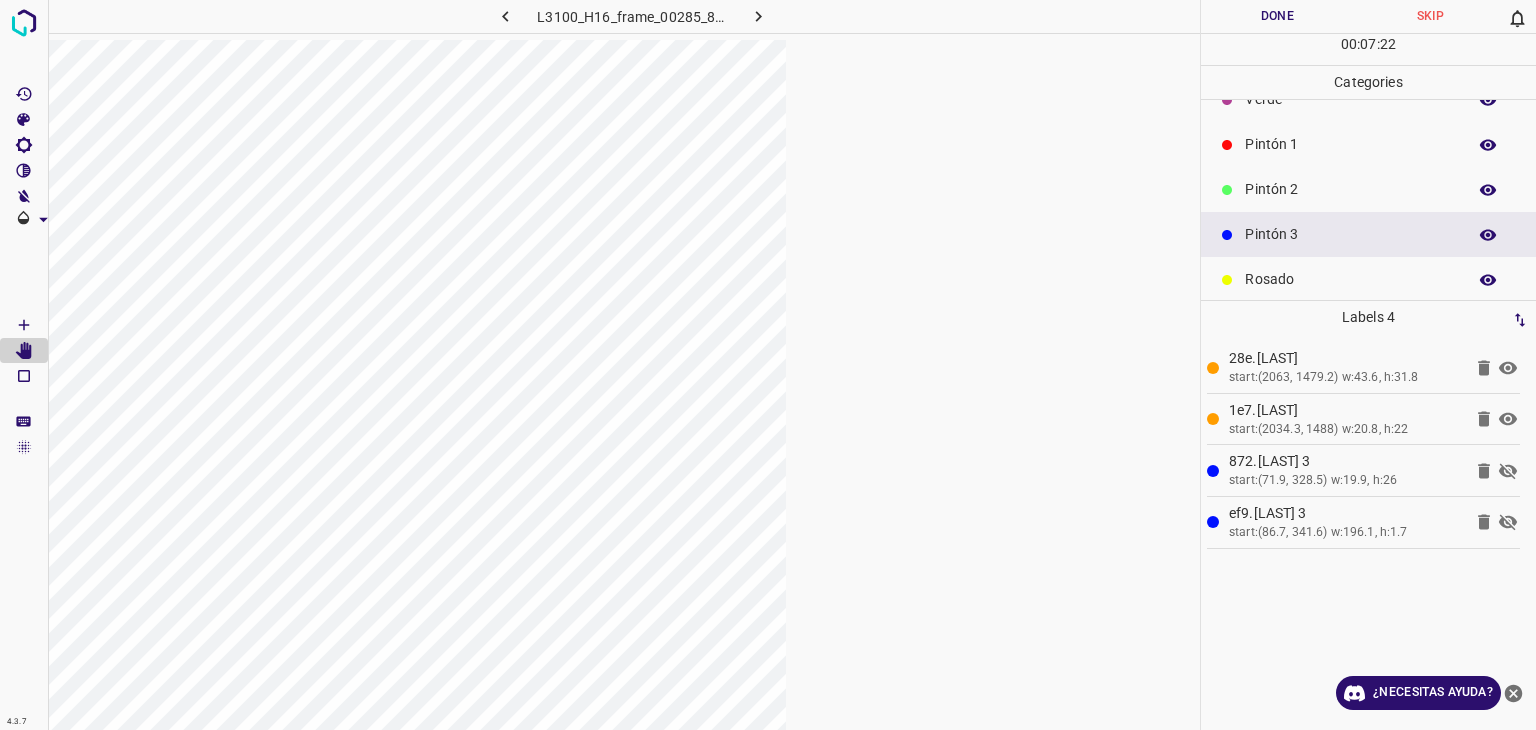 click 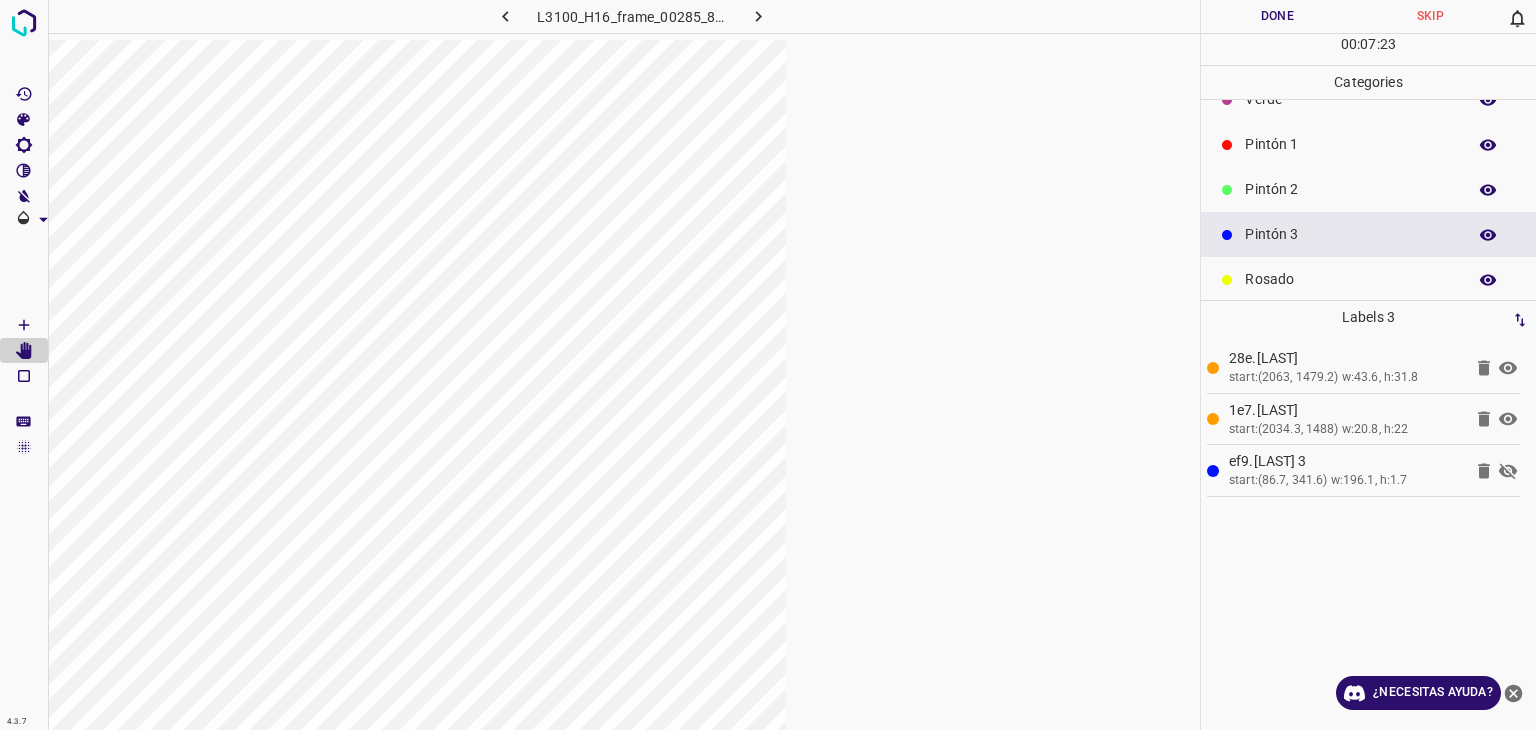 click 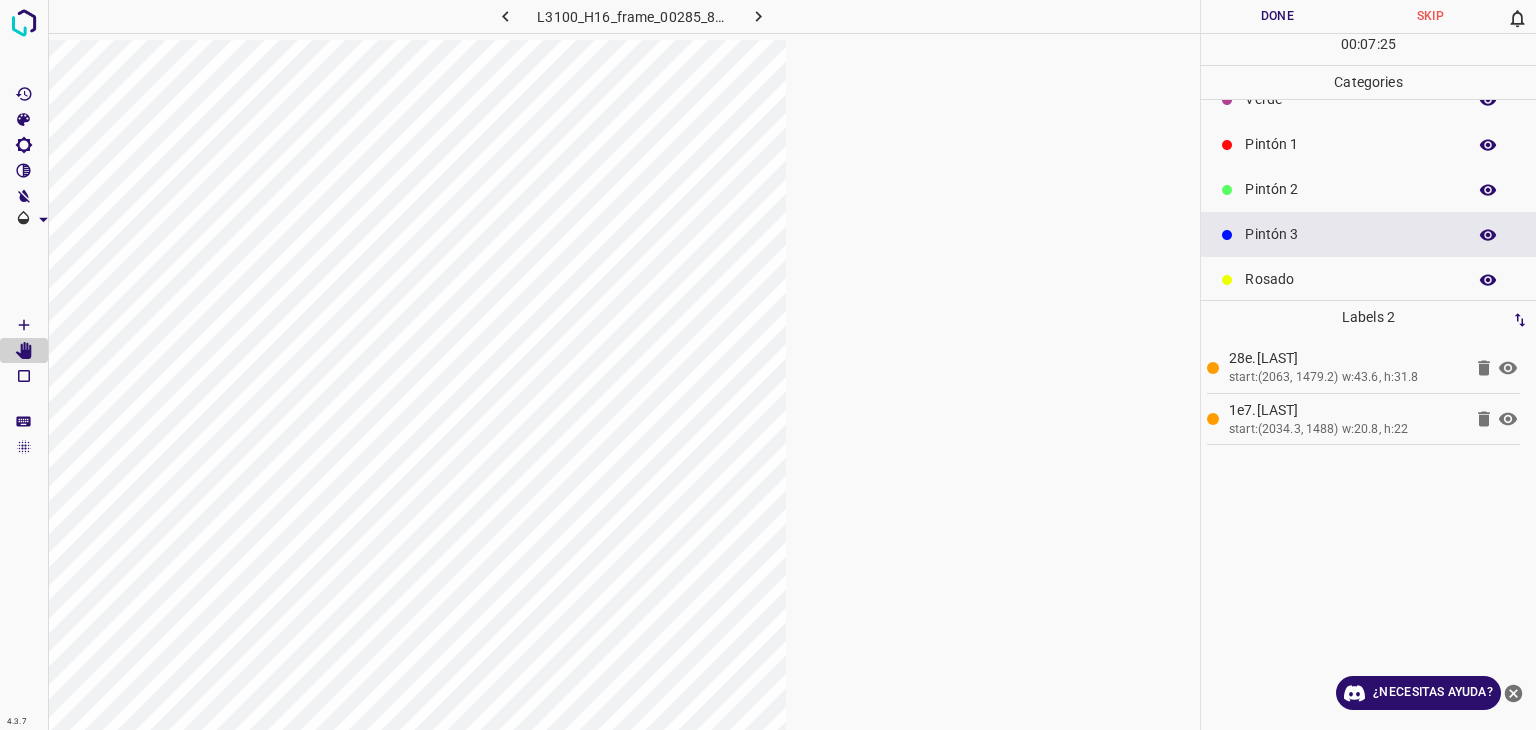 click on "Pintón 3" at bounding box center [1350, 234] 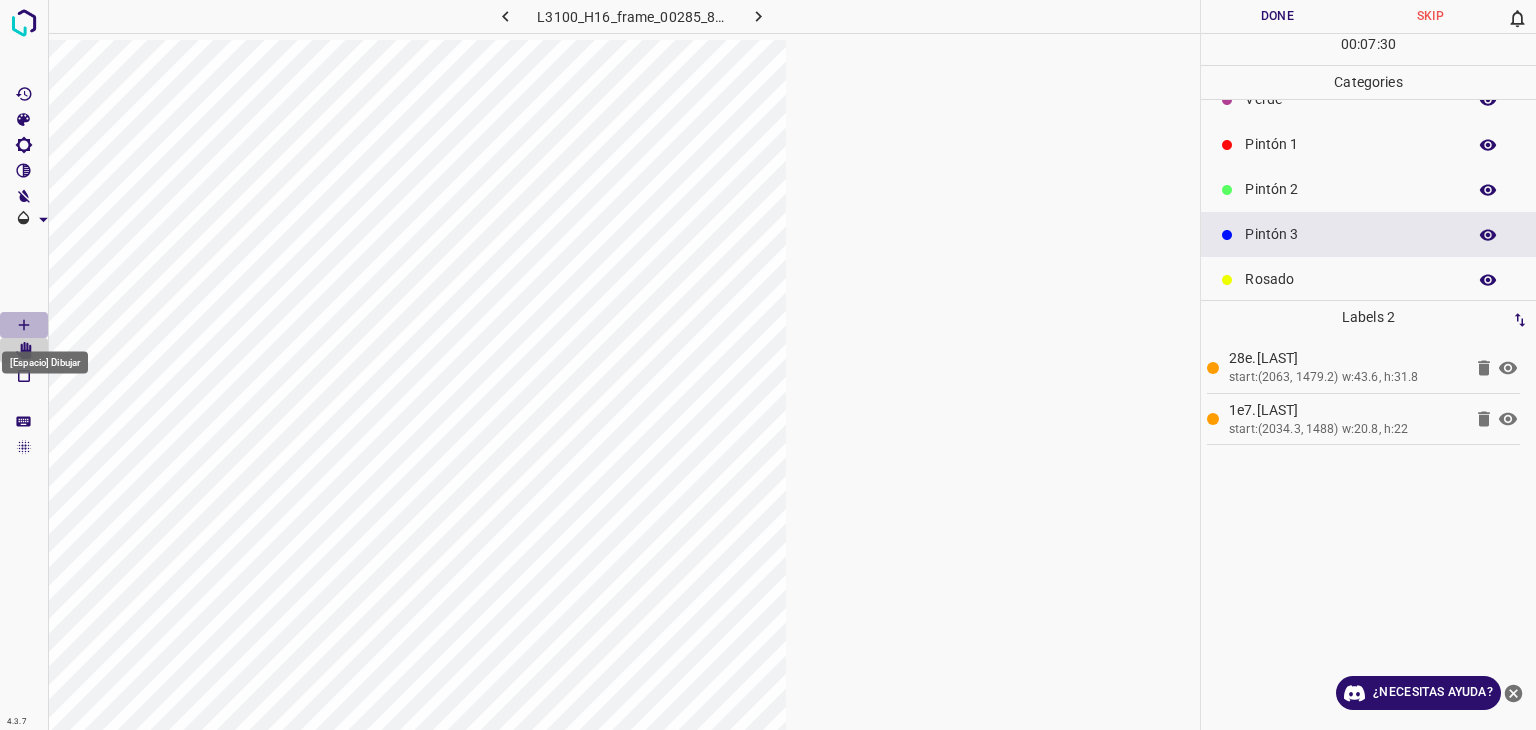 click 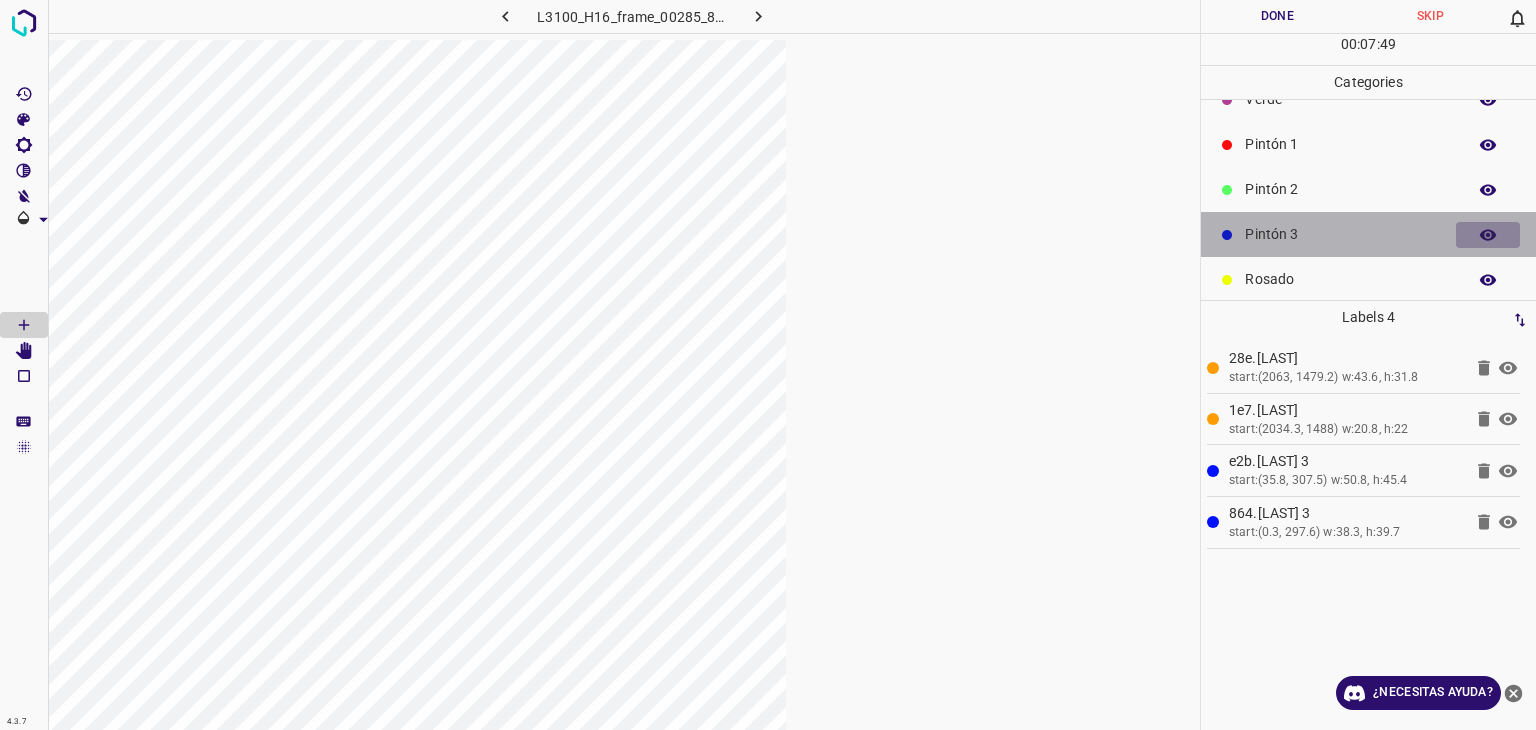 click 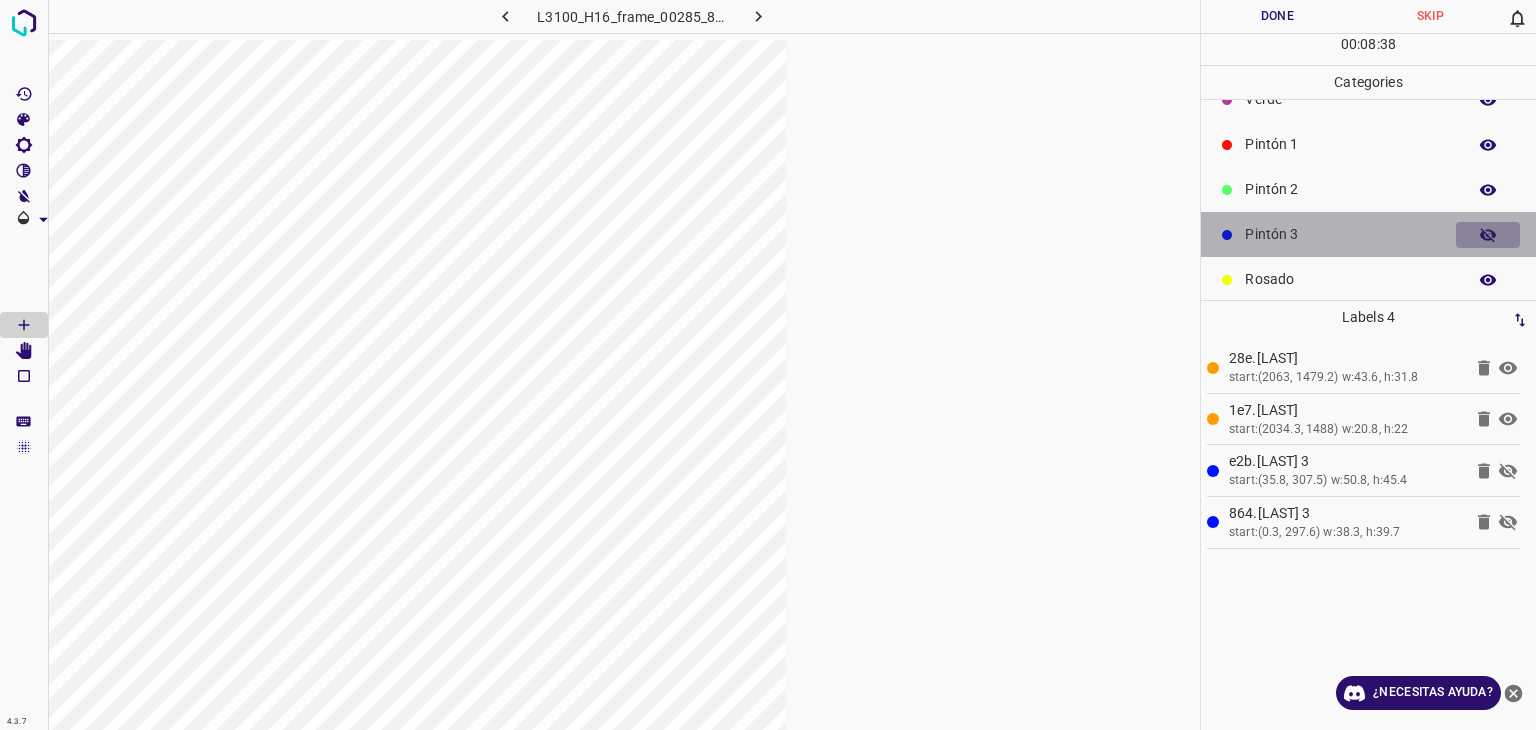 click at bounding box center [1488, 235] 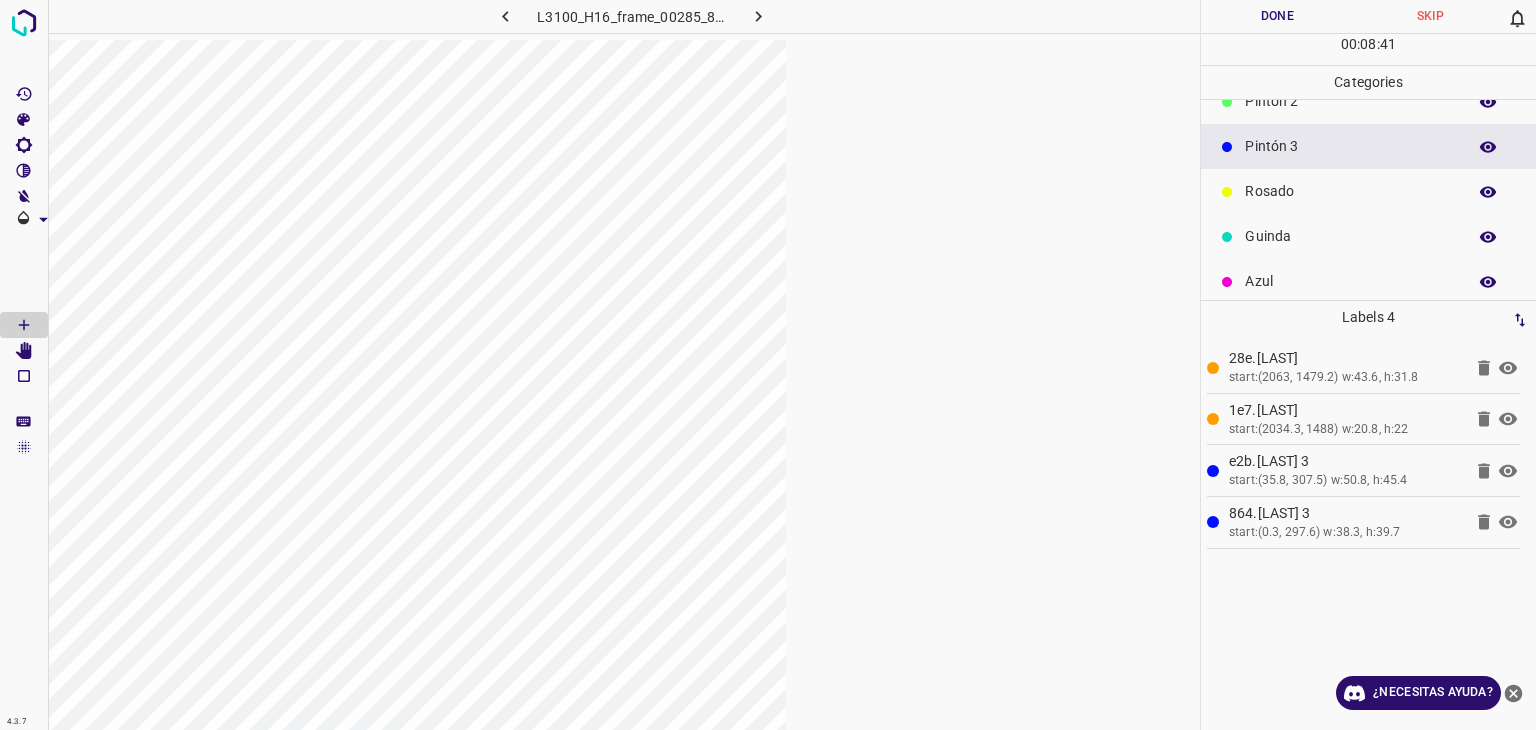 scroll, scrollTop: 176, scrollLeft: 0, axis: vertical 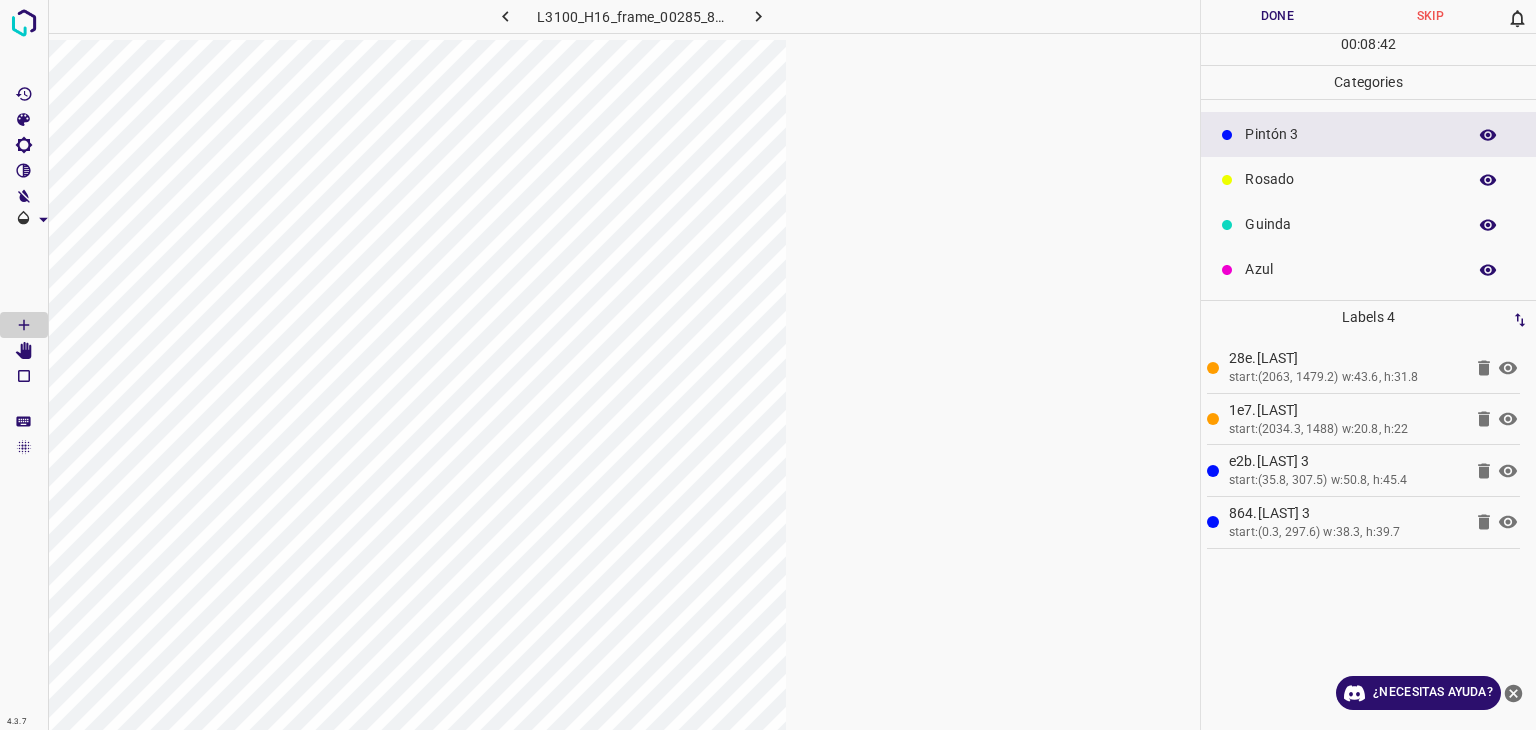 click on "Pintón 3" at bounding box center (1350, 134) 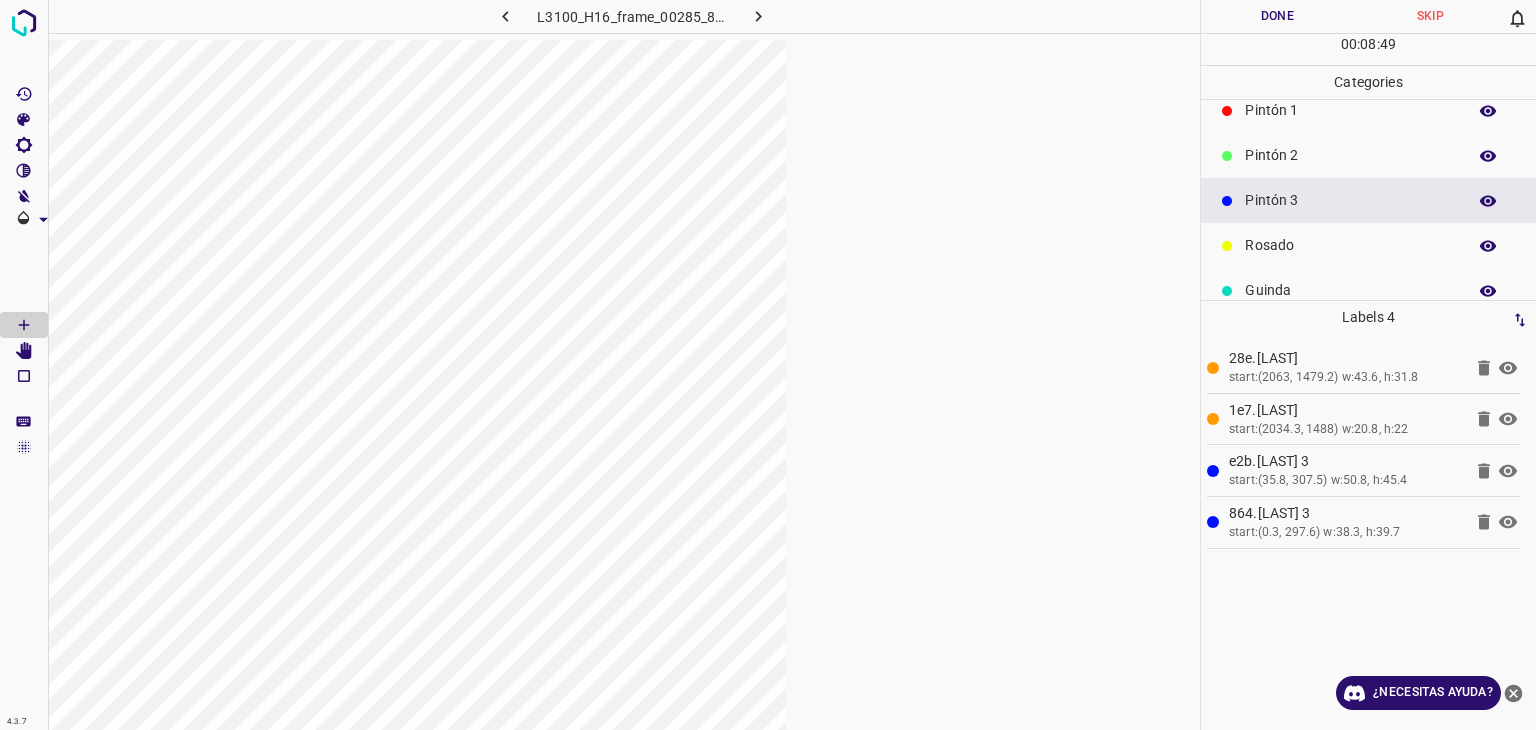 scroll, scrollTop: 76, scrollLeft: 0, axis: vertical 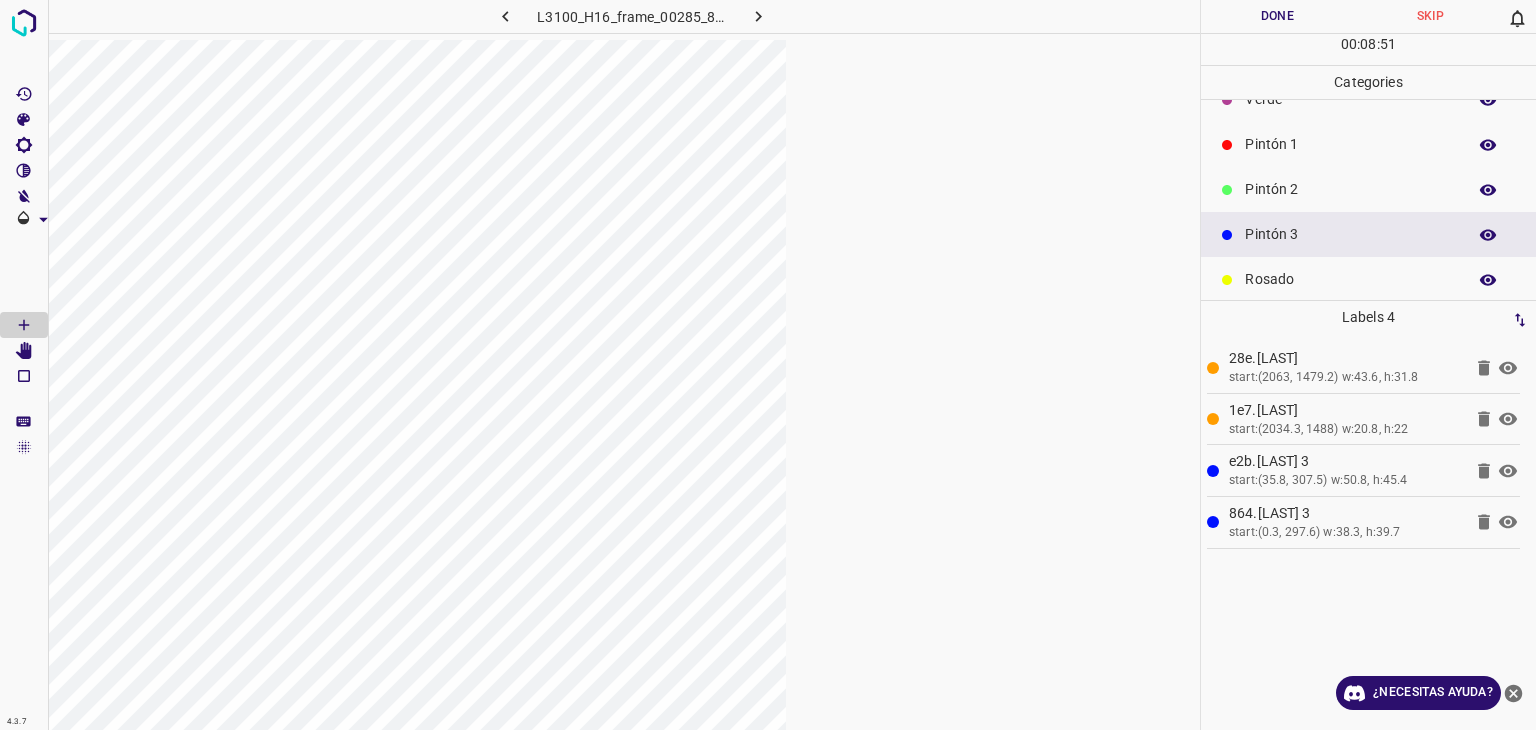 click 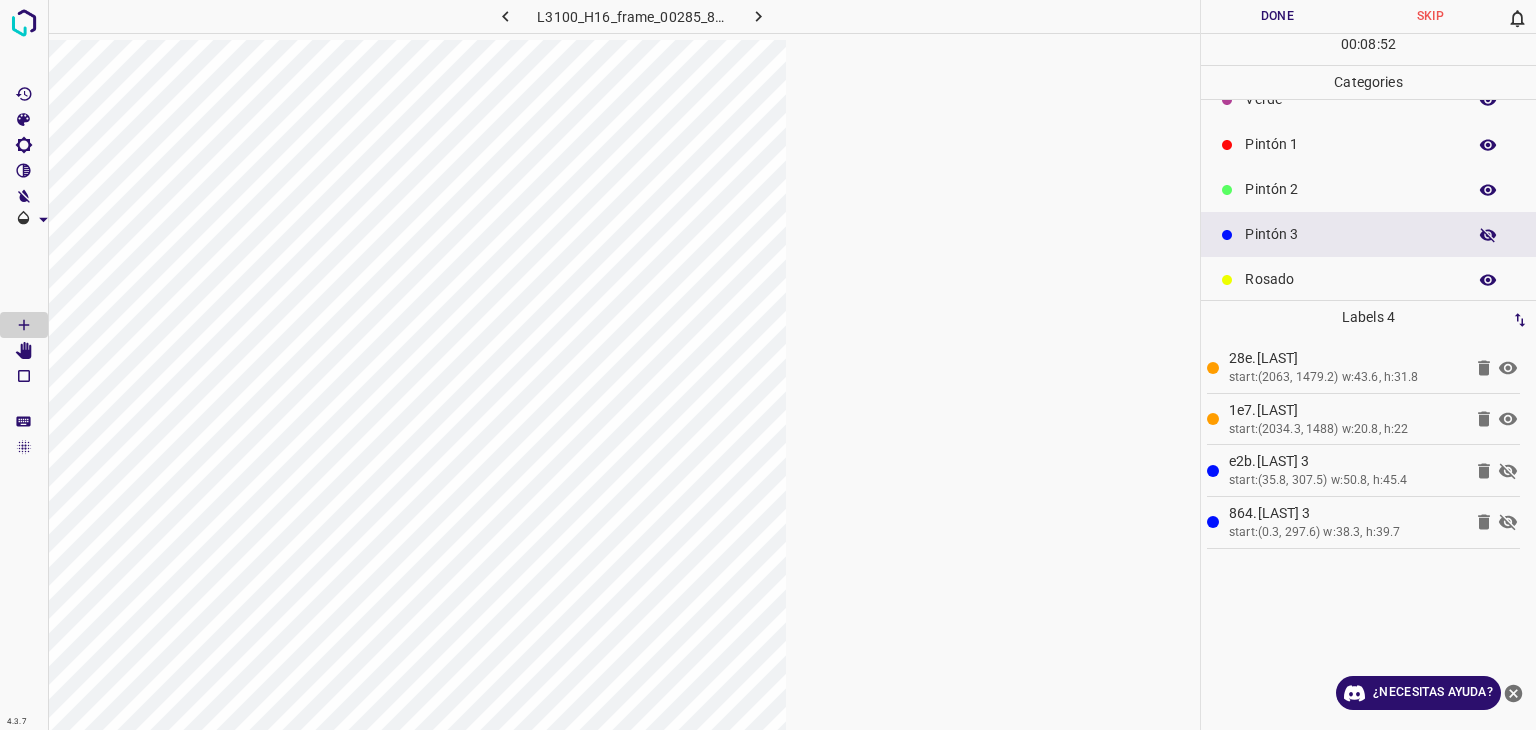 scroll, scrollTop: 176, scrollLeft: 0, axis: vertical 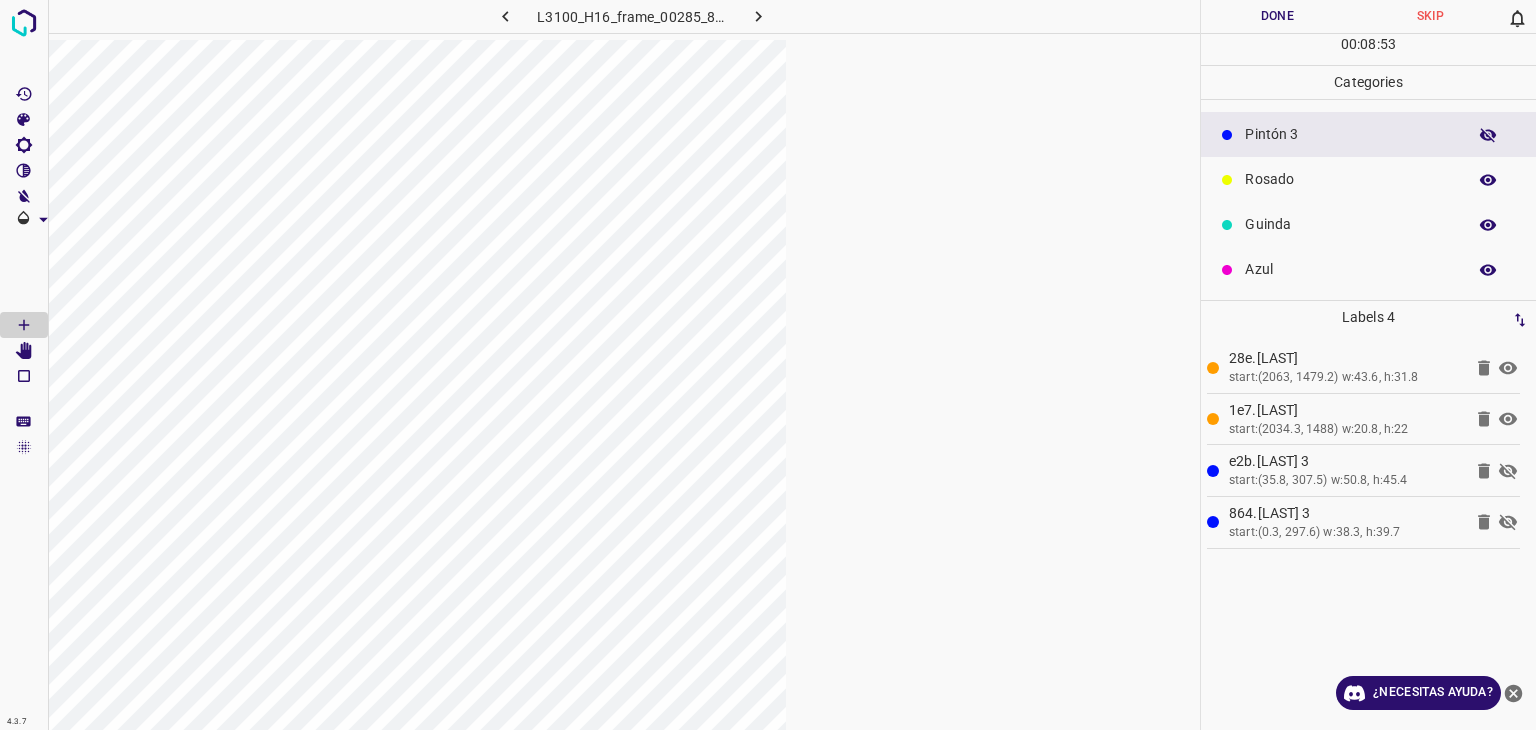 click on "Pintón 3" at bounding box center [1350, 134] 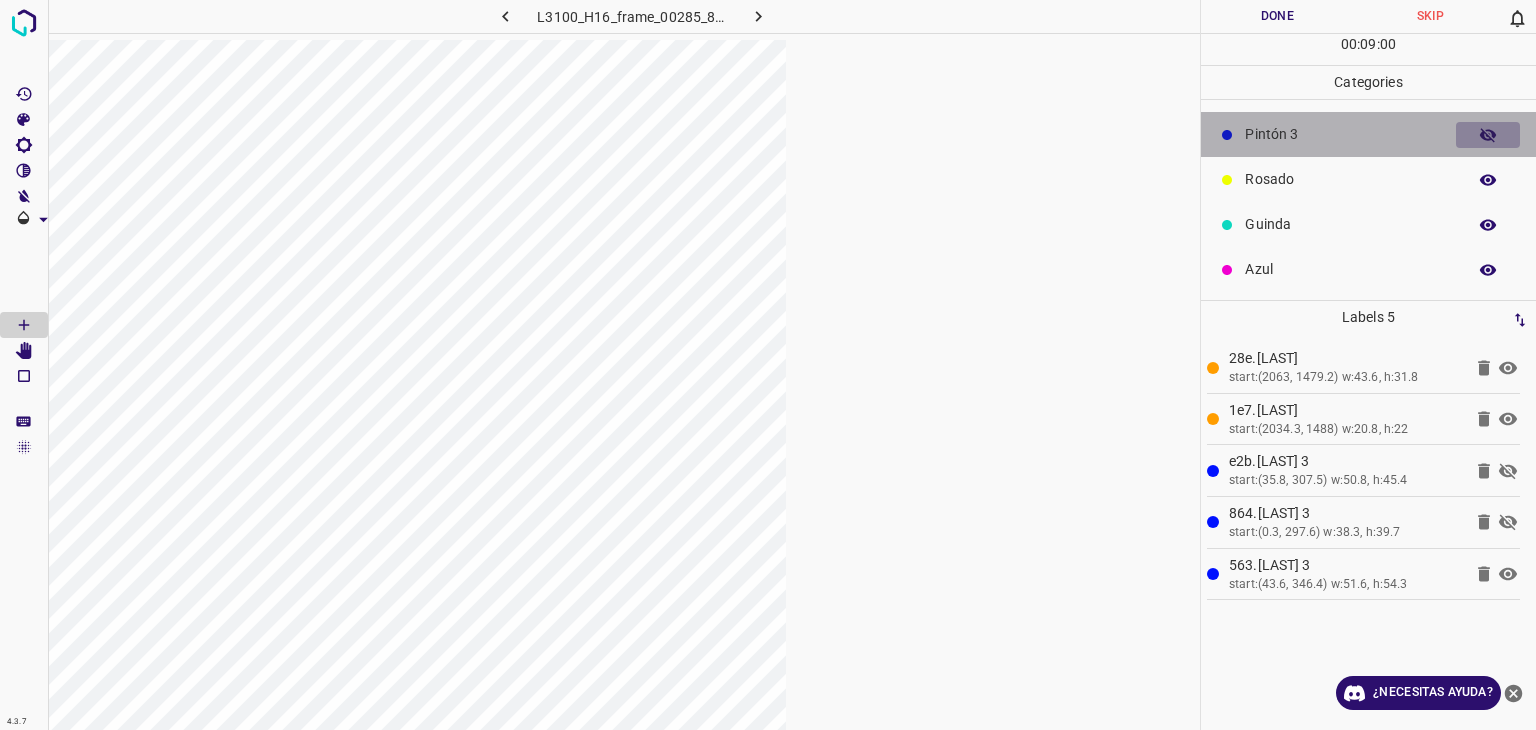 click 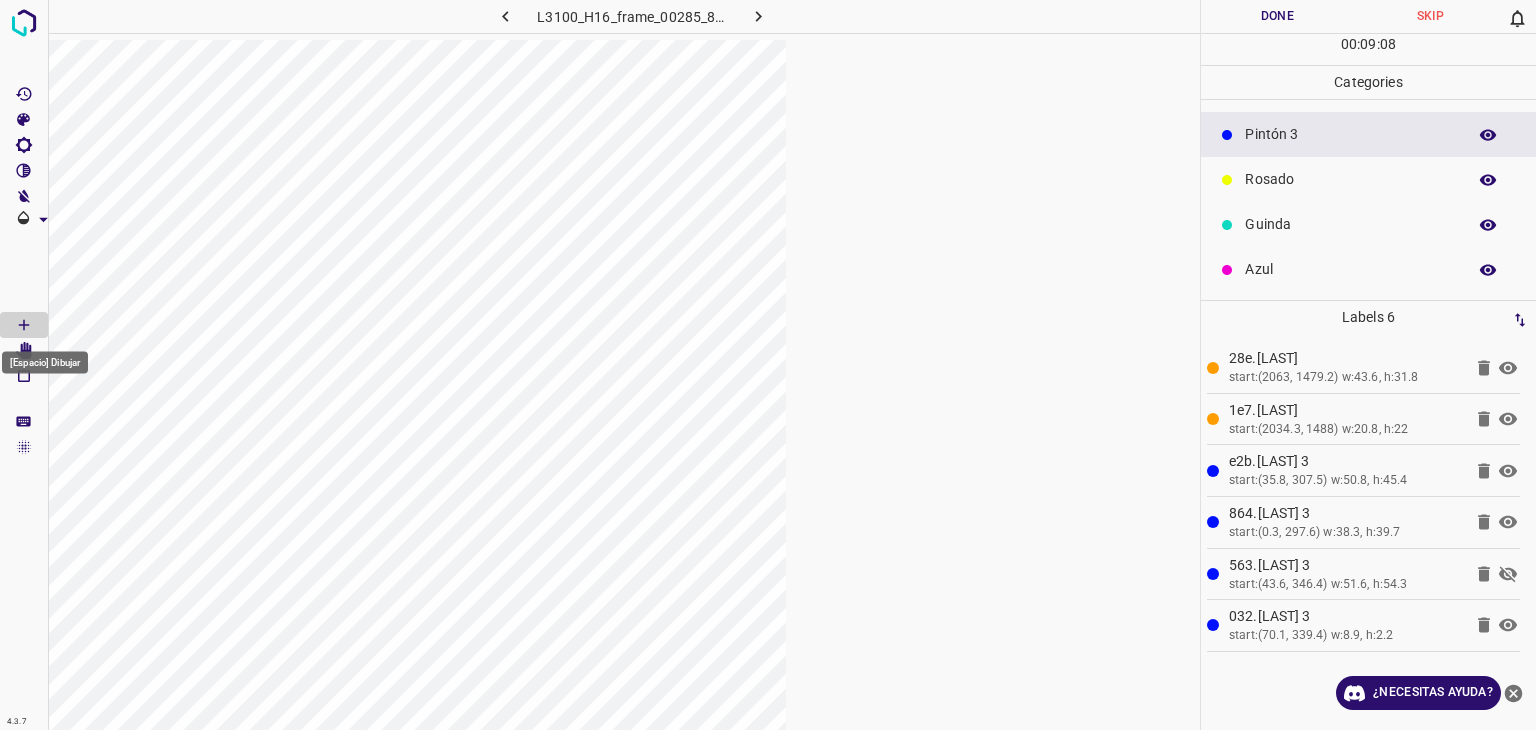 click on "[Espacio] Dibujar" at bounding box center [45, 363] 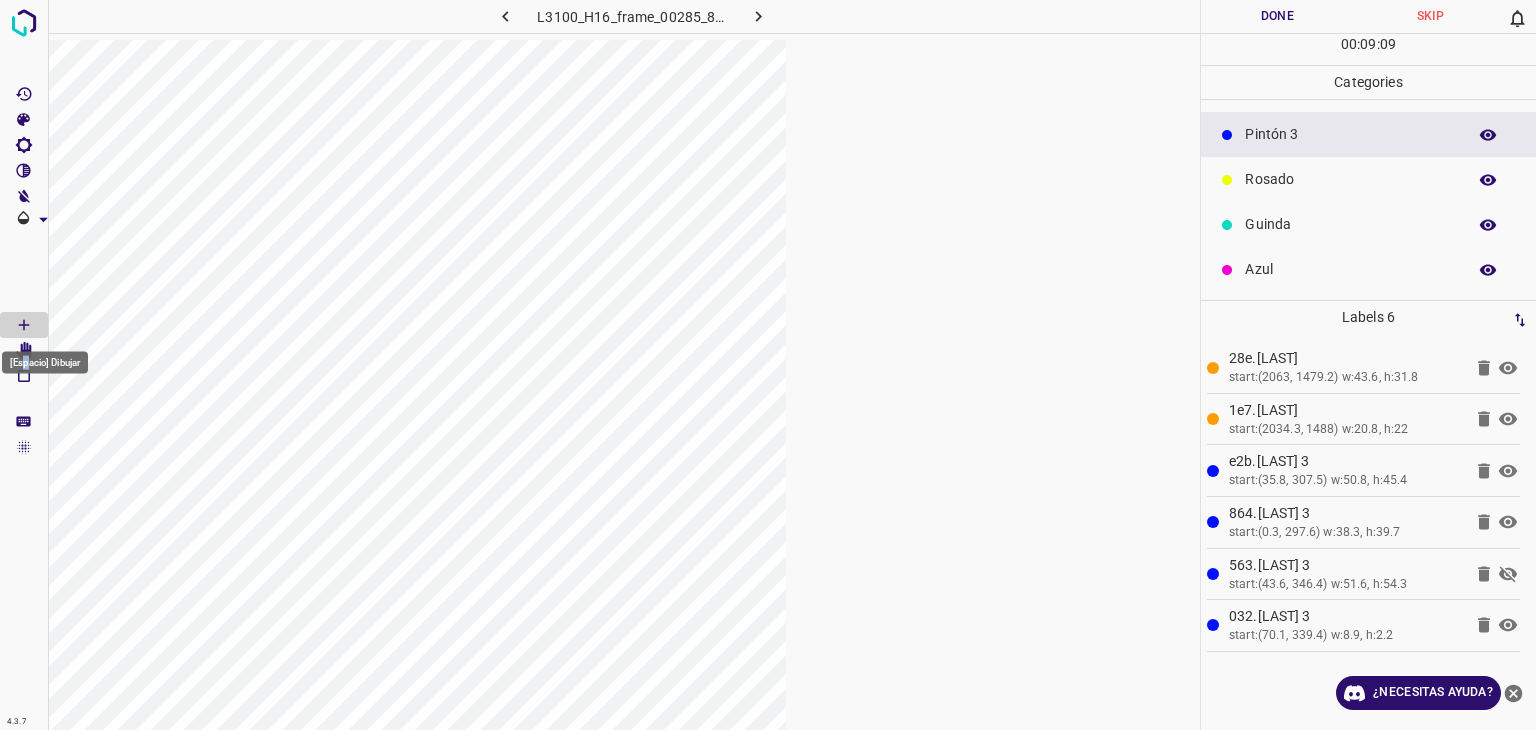 click on "[Espacio] Dibujar" at bounding box center (45, 357) 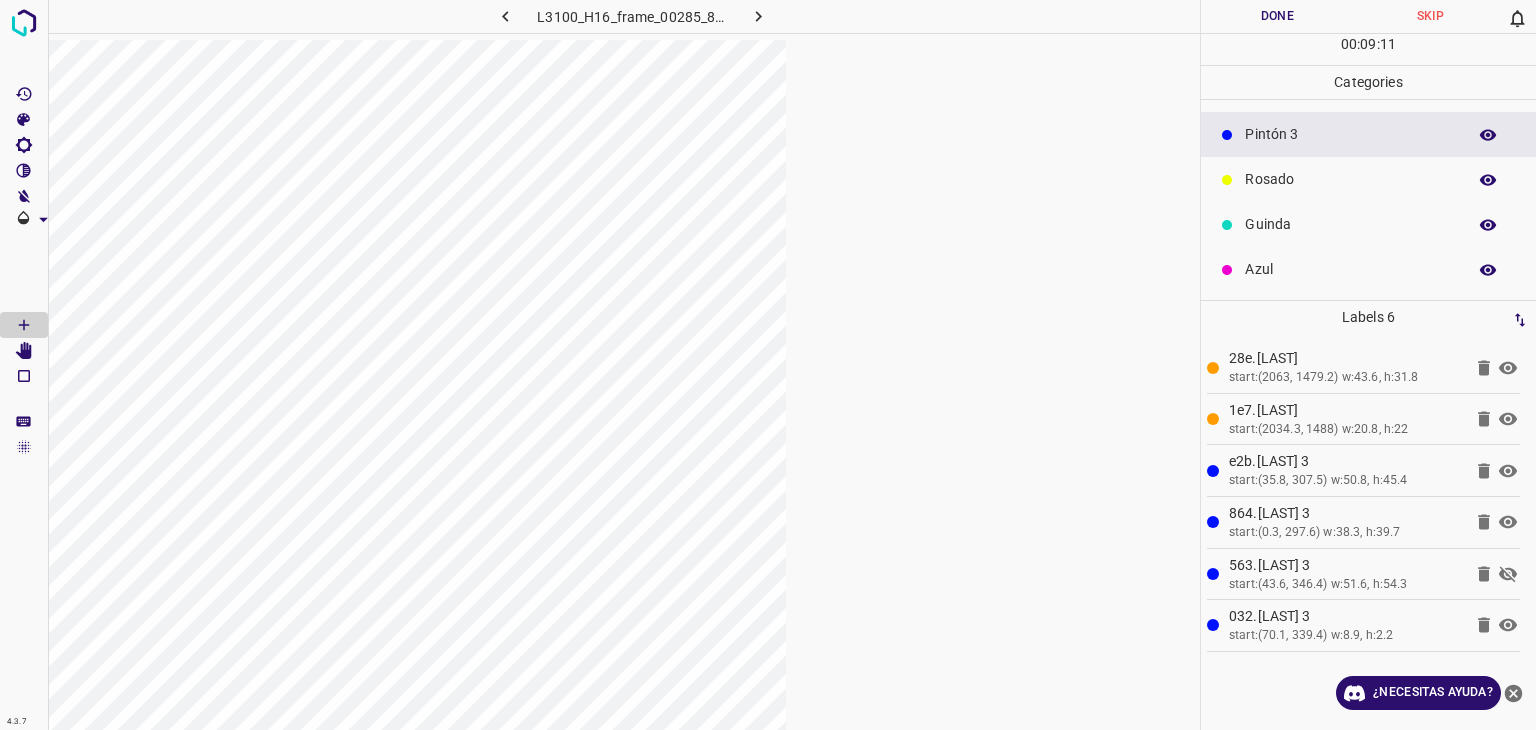 click 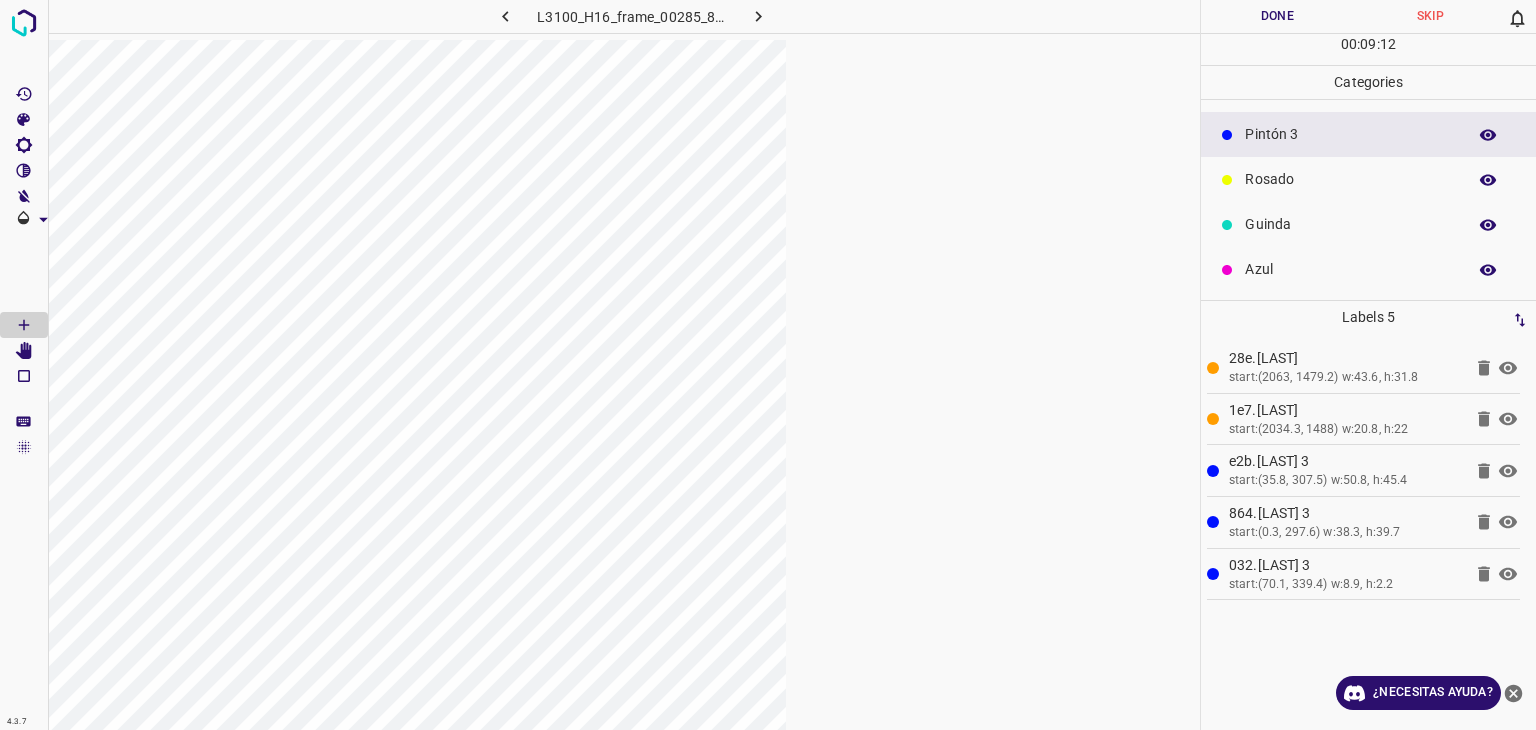 click 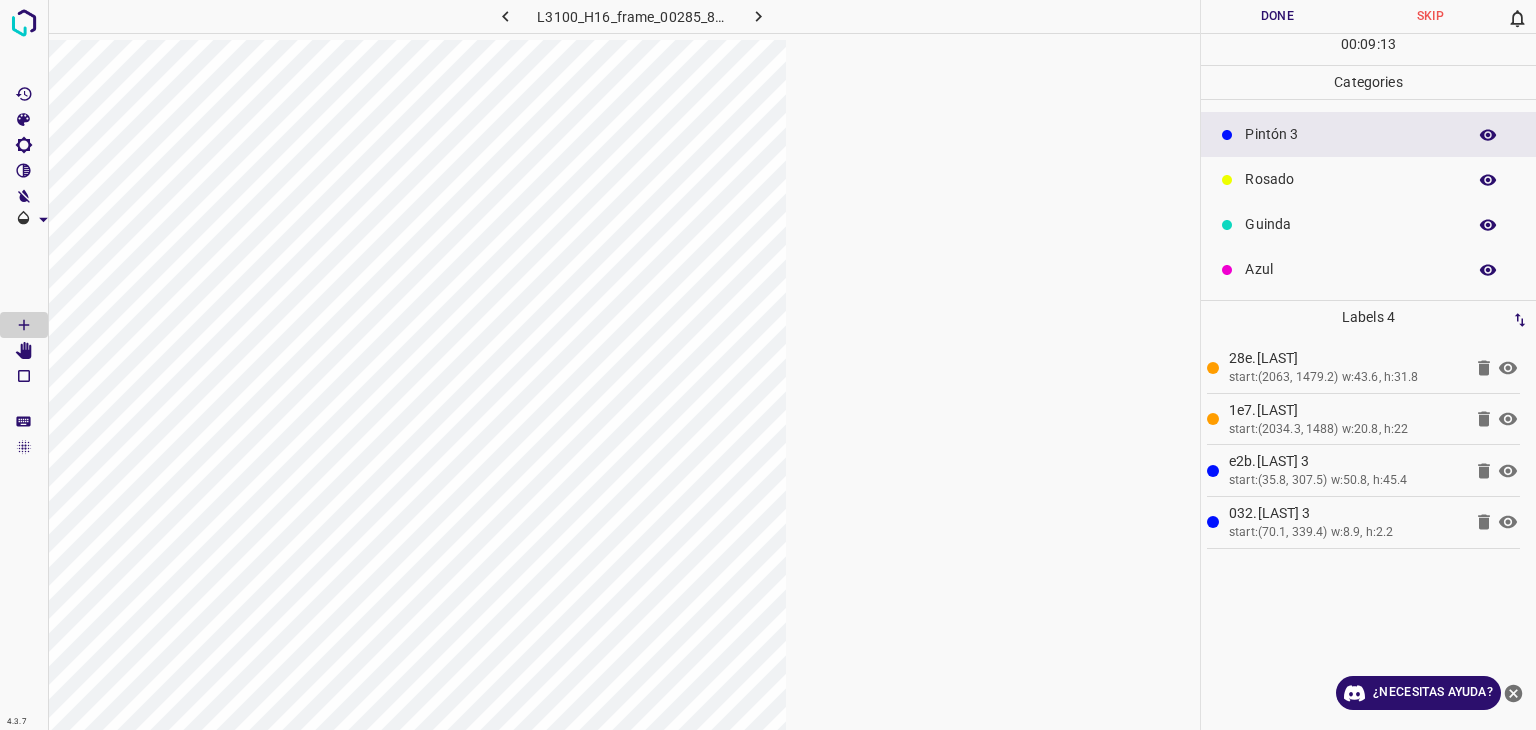 click 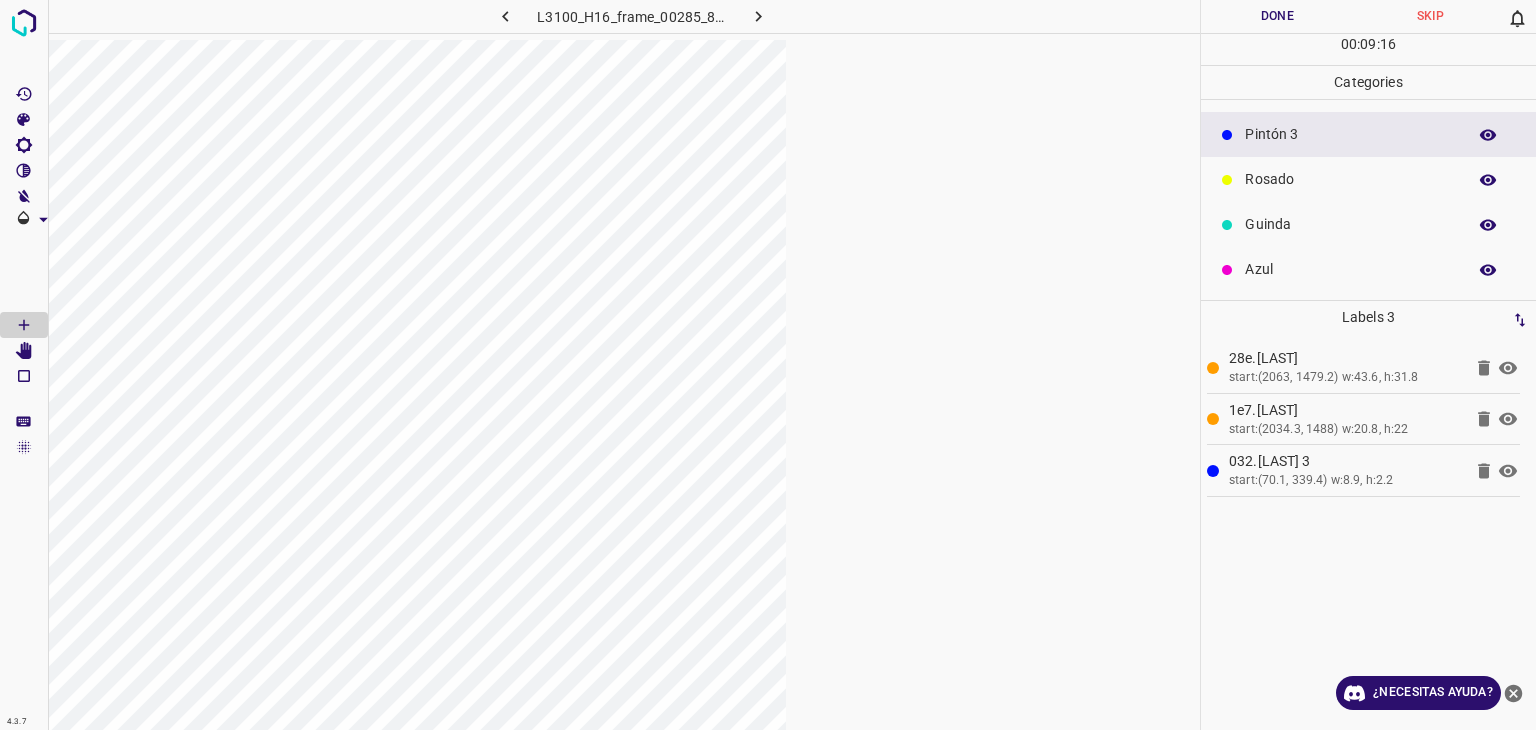 click 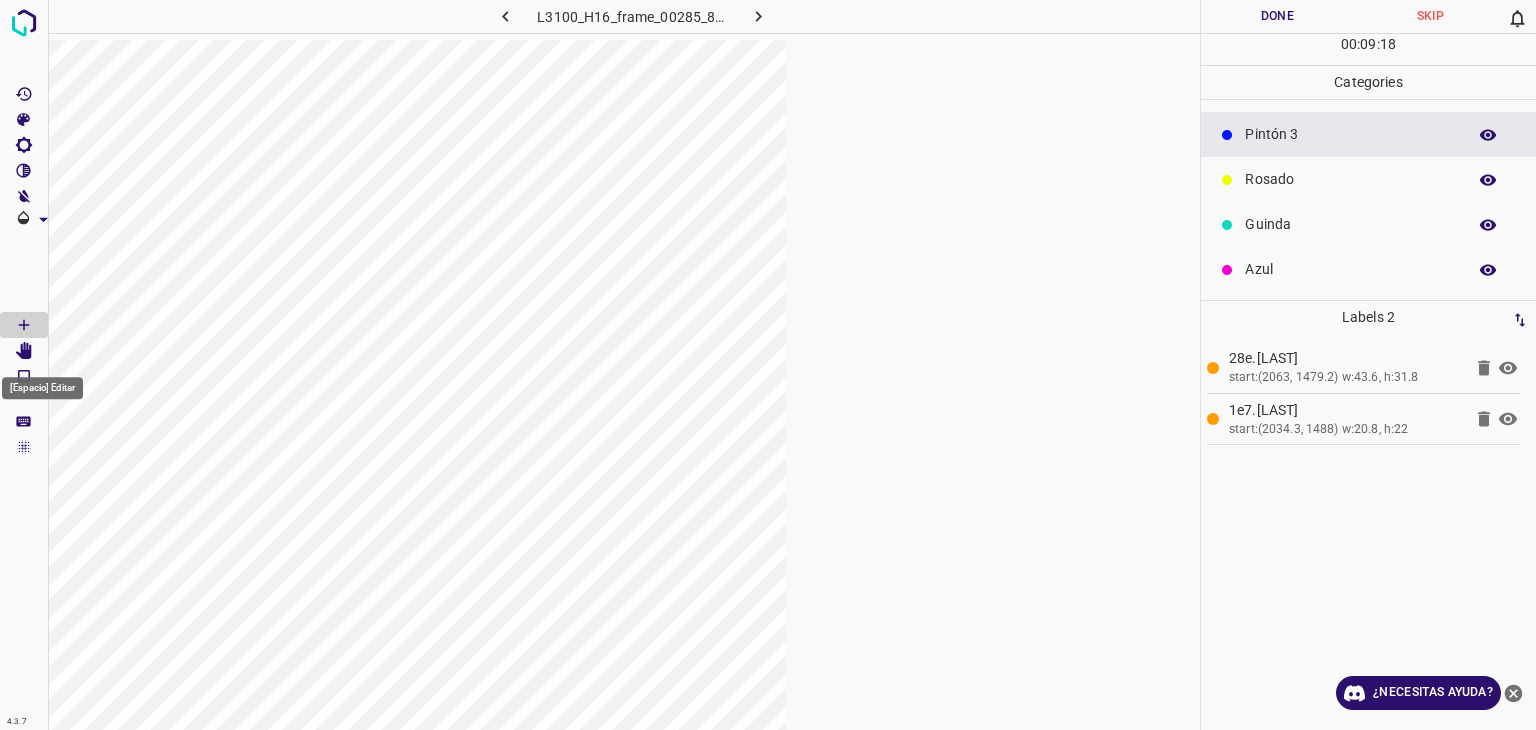 click 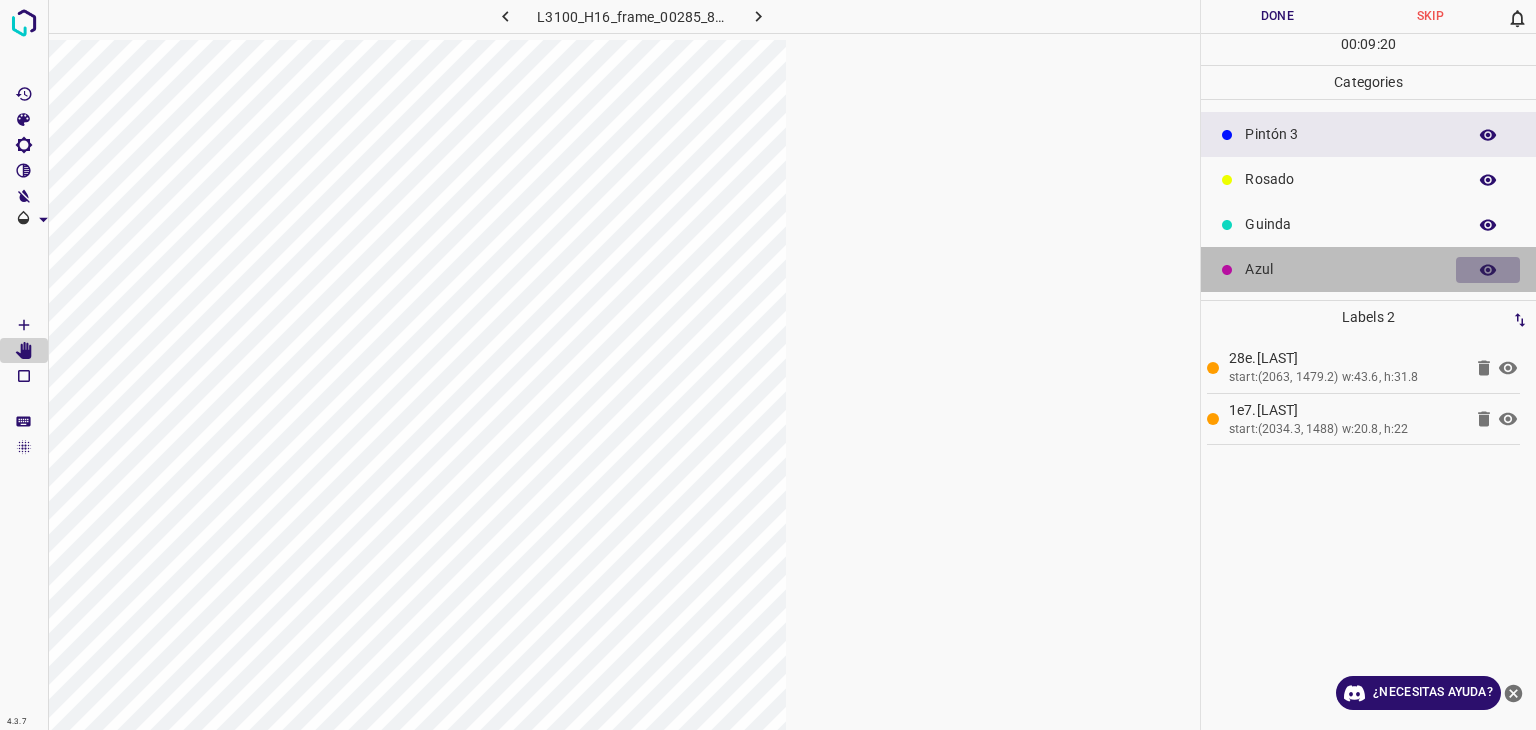click at bounding box center [1488, 270] 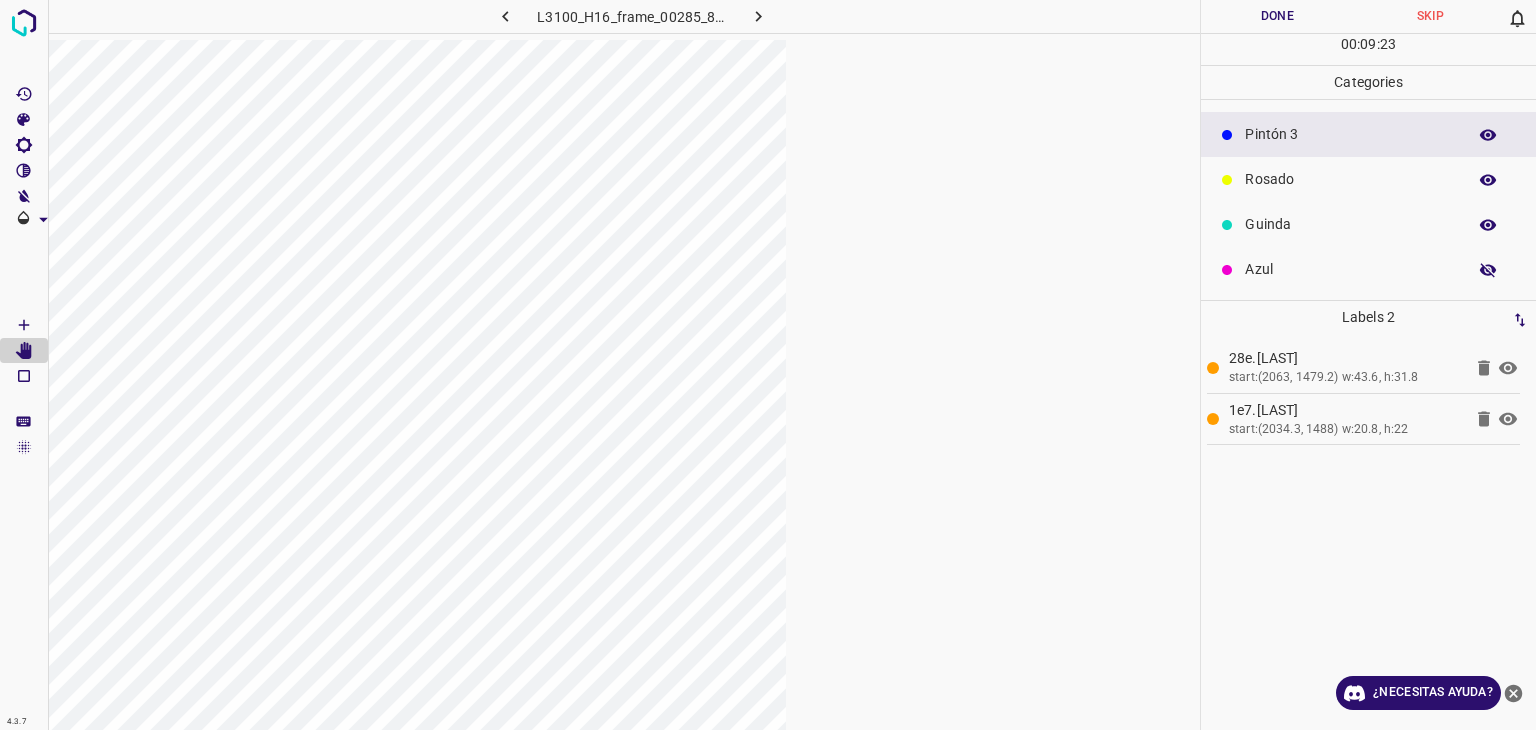 click 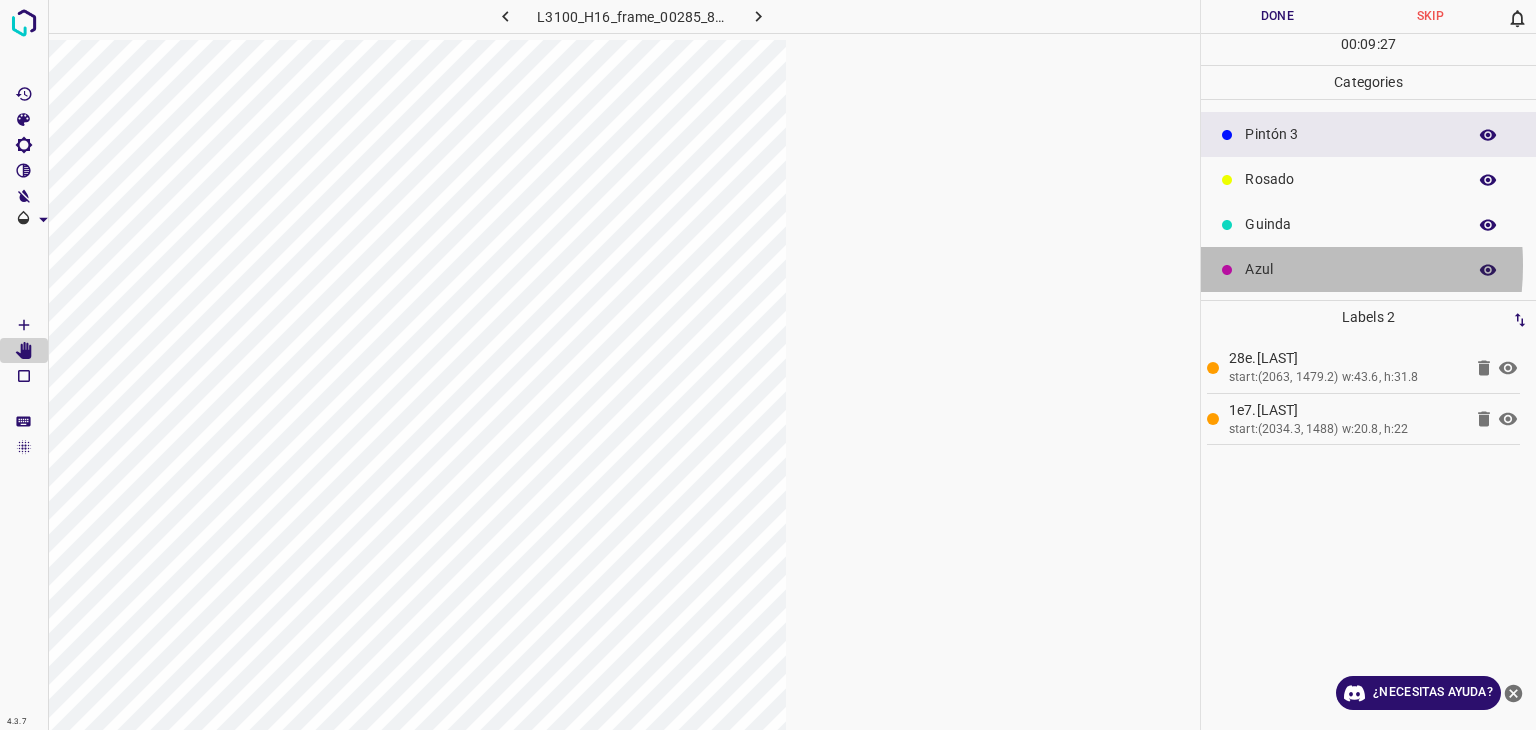 click on "Azul" at bounding box center [1350, 269] 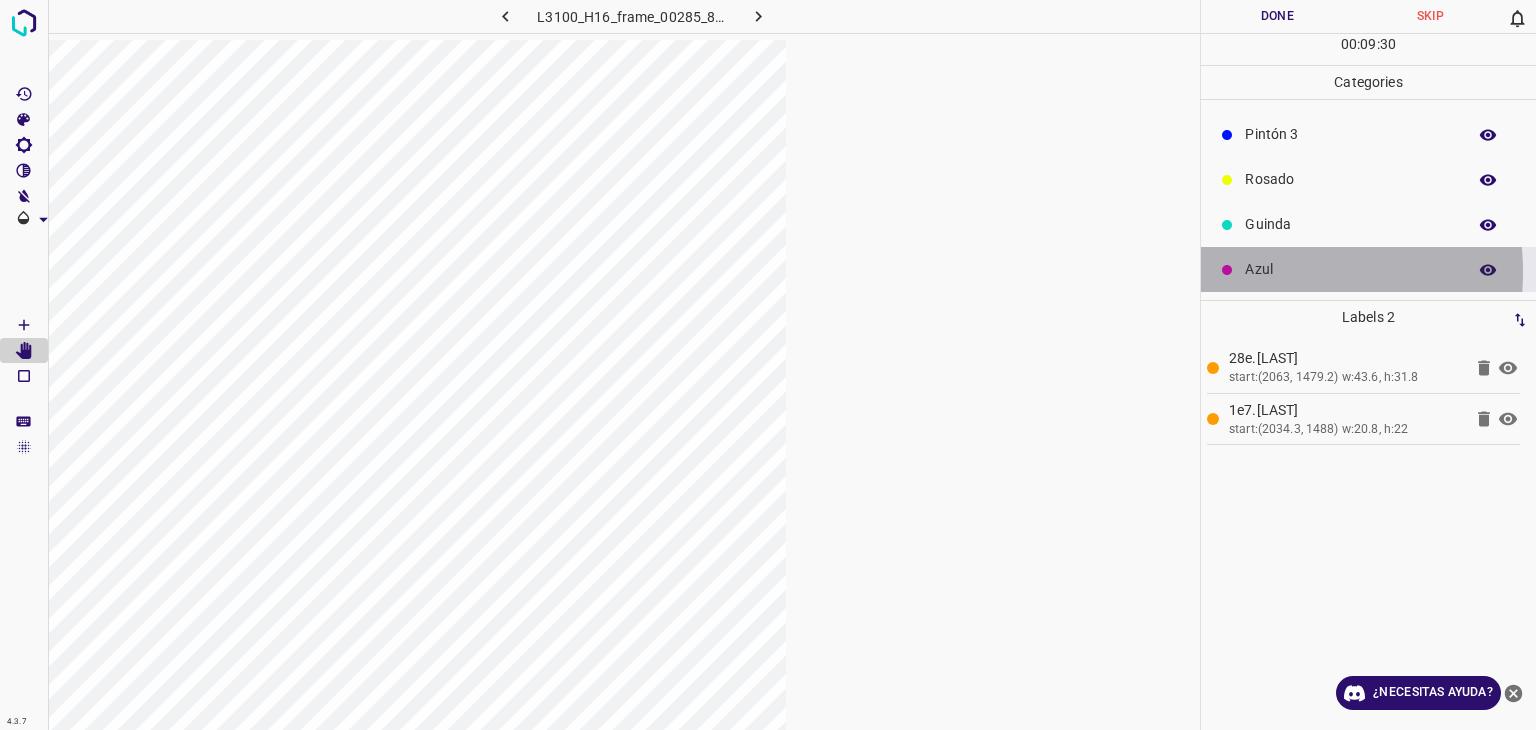 click on "Azul" at bounding box center [1350, 269] 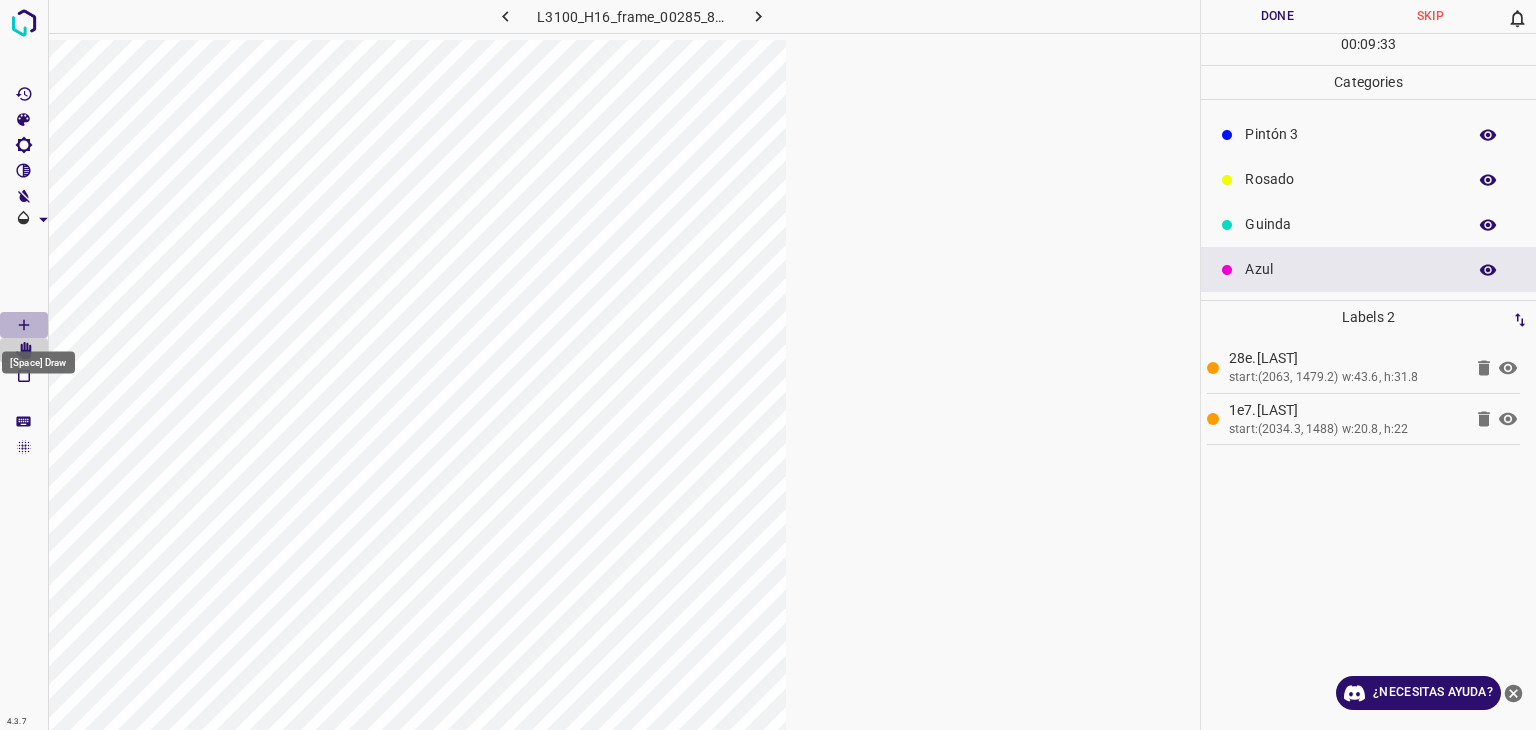 drag, startPoint x: 28, startPoint y: 321, endPoint x: 33, endPoint y: 244, distance: 77.16217 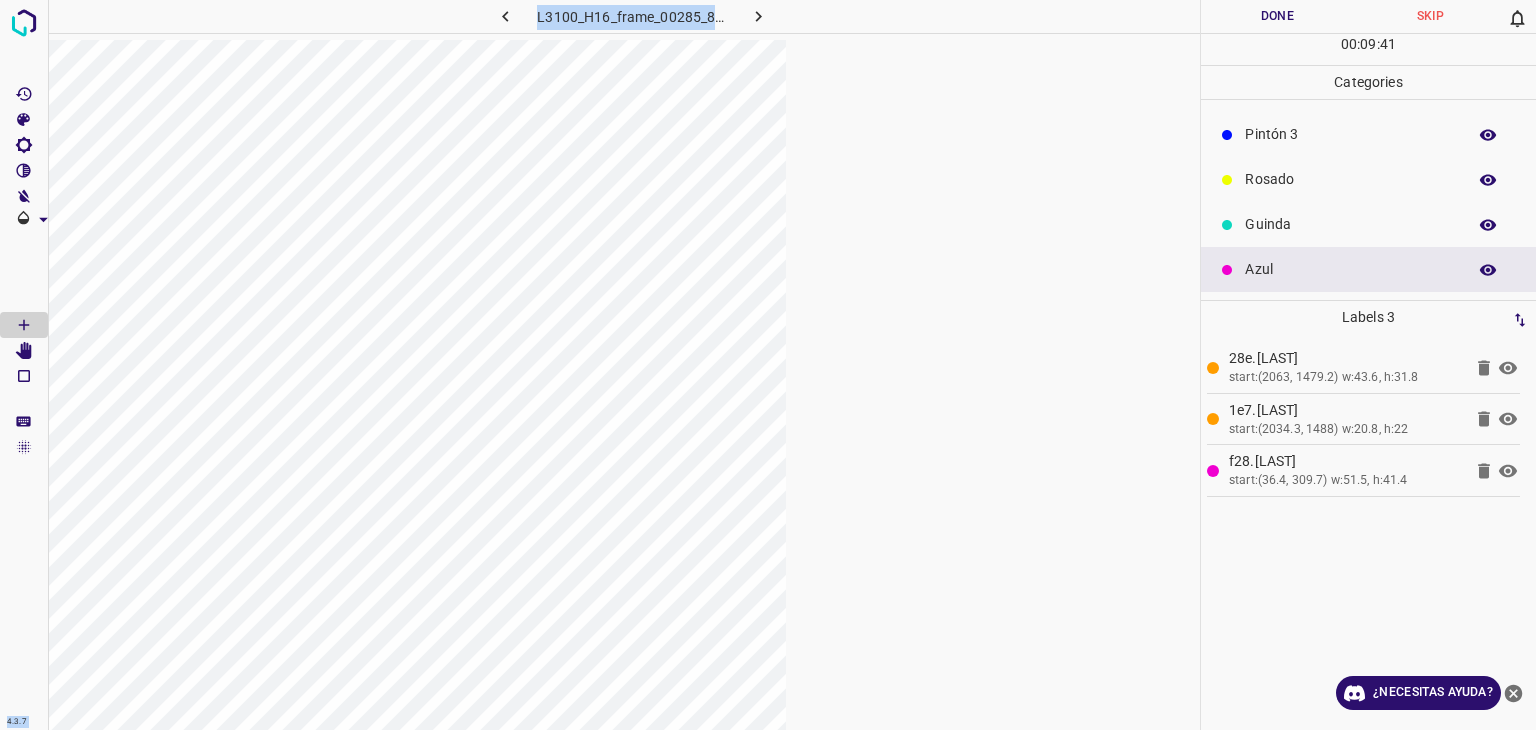 click on "4.3.7 L3100_H16_frame_00285_85552.jpg Done Skip 0 00   : 09   : 41   Categories Flor Verde Pintón 1 Pintón 2 Pintón 3 Rosado Guinda Azul Labels   3 28e.Flor
start:(2063, 1479.2)
w:43.6, h:31.8
1e7.Flor
start:(2034.3, 1488)
w:20.8, h:22
f28.Azul
start:(36.4, 309.7)
w:51.5, h:41.4
Categories 1 Flor 2 Verde 3 Pintón 1 4 Pintón 2 5 Pintón 3 6 Rosado 7 Guinda 8 Azul Tools Space Change between modes (Draw & Edit) I Auto labeling R Restore zoom M Zoom in N Zoom out Delete Delete selecte label Filters Z Restore filters X Saturation filter C Brightness filter V Contrast filter B Gray scale filter General O Download" at bounding box center [768, 365] 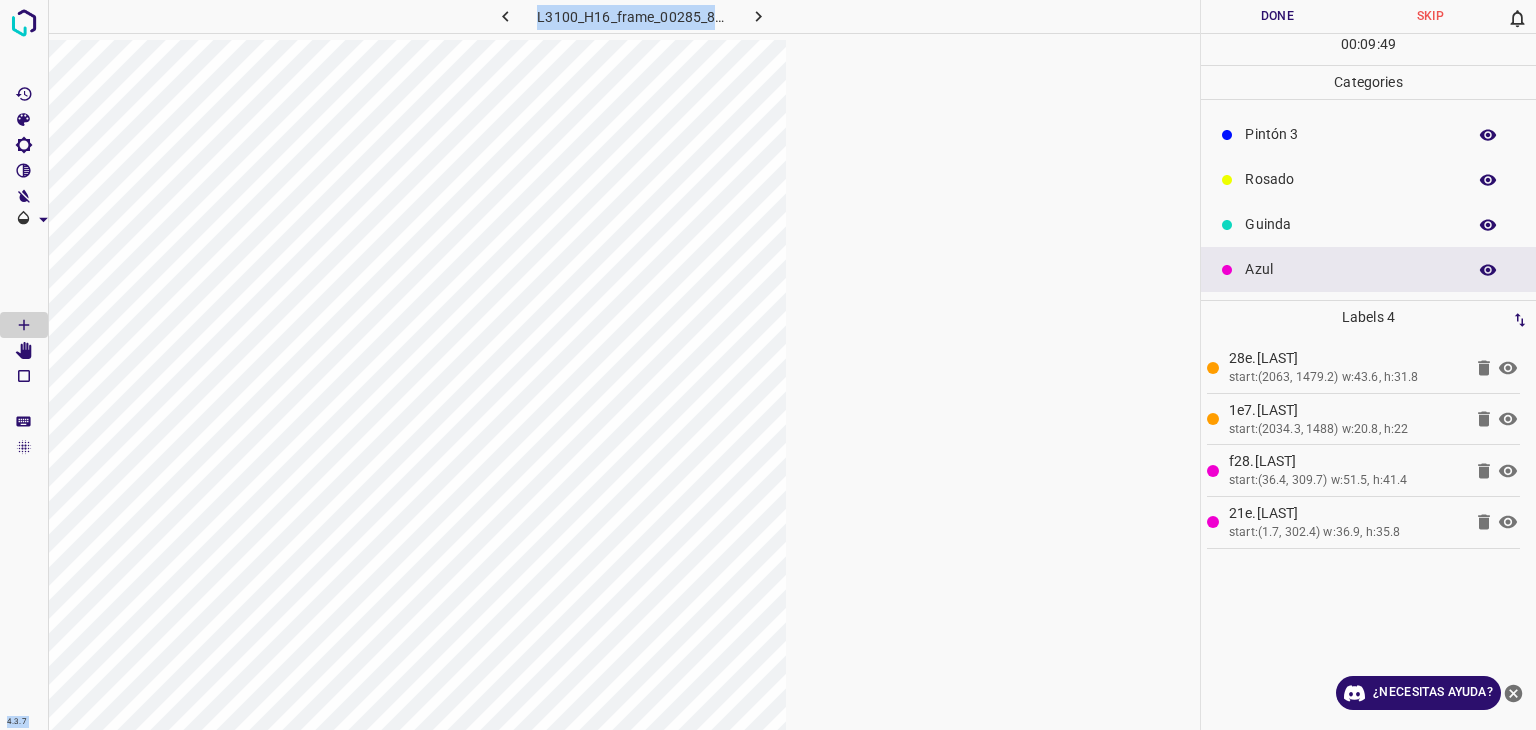 click 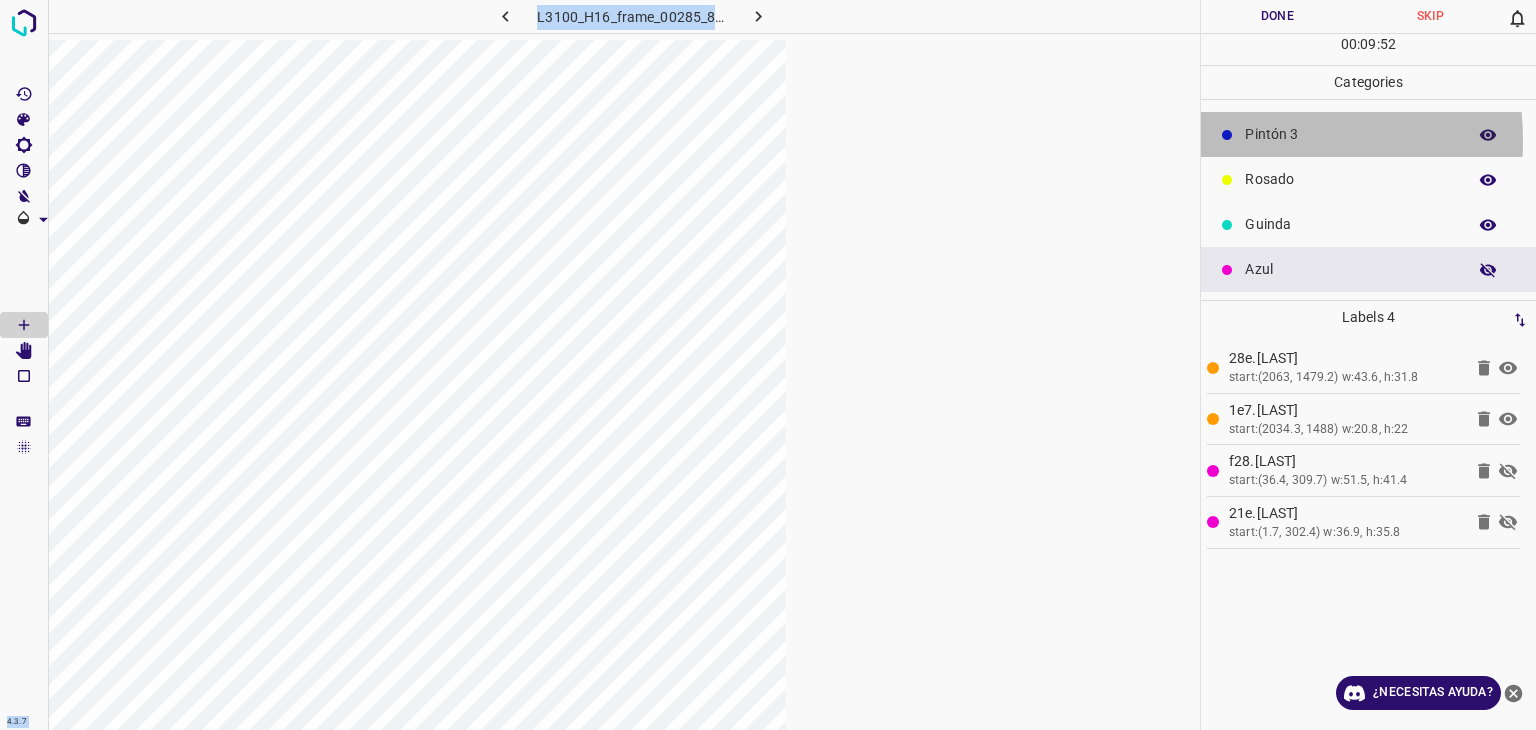 click on "Pintón 3" at bounding box center [1350, 134] 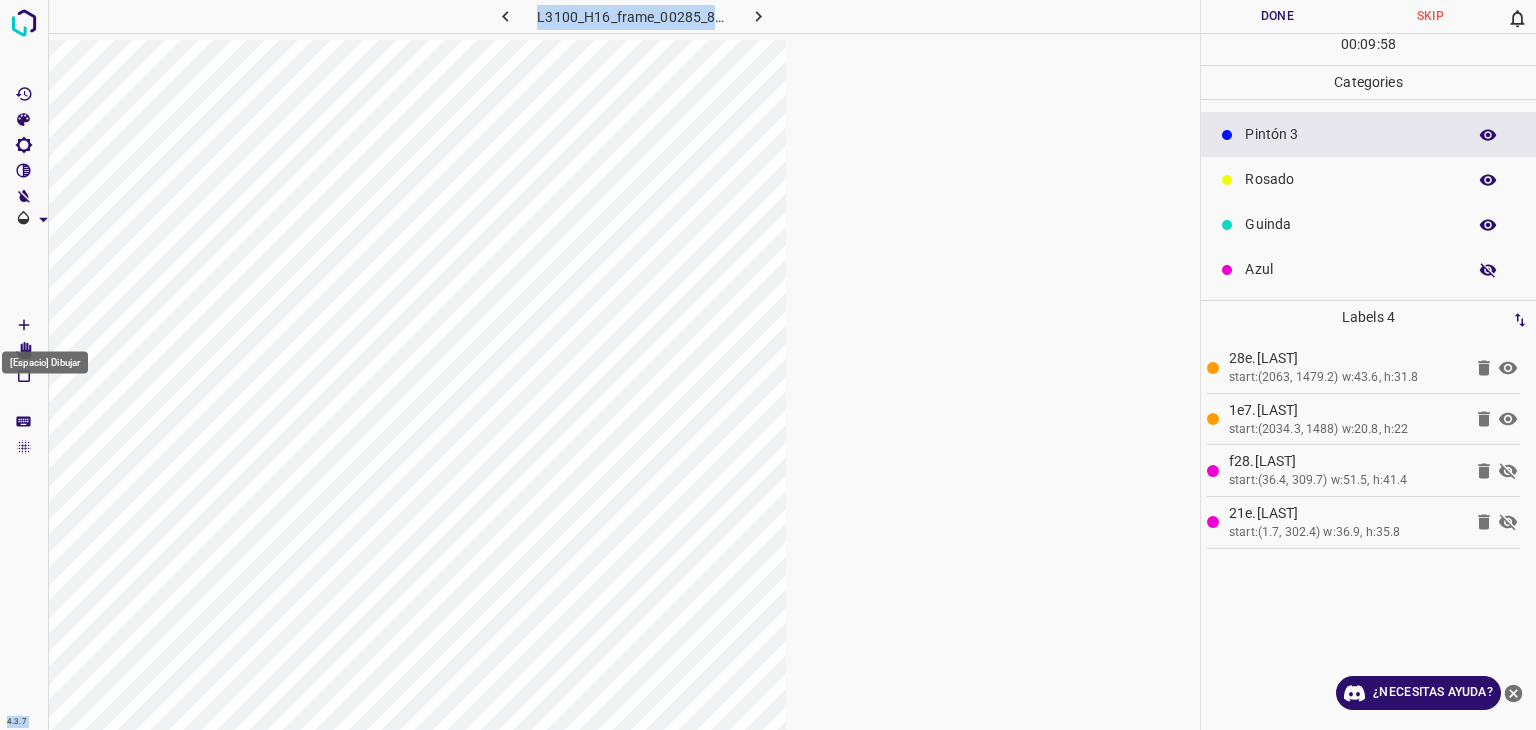 click 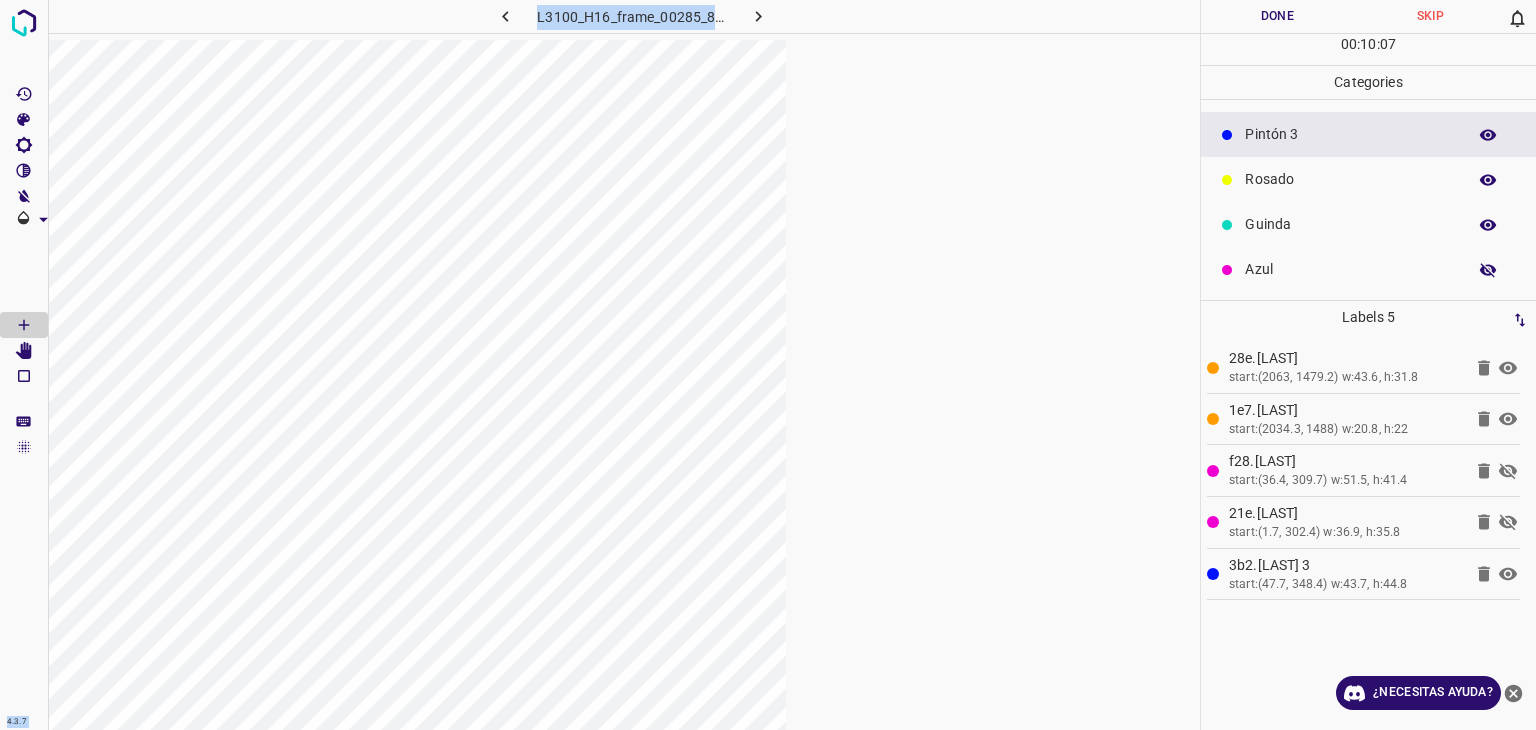 click 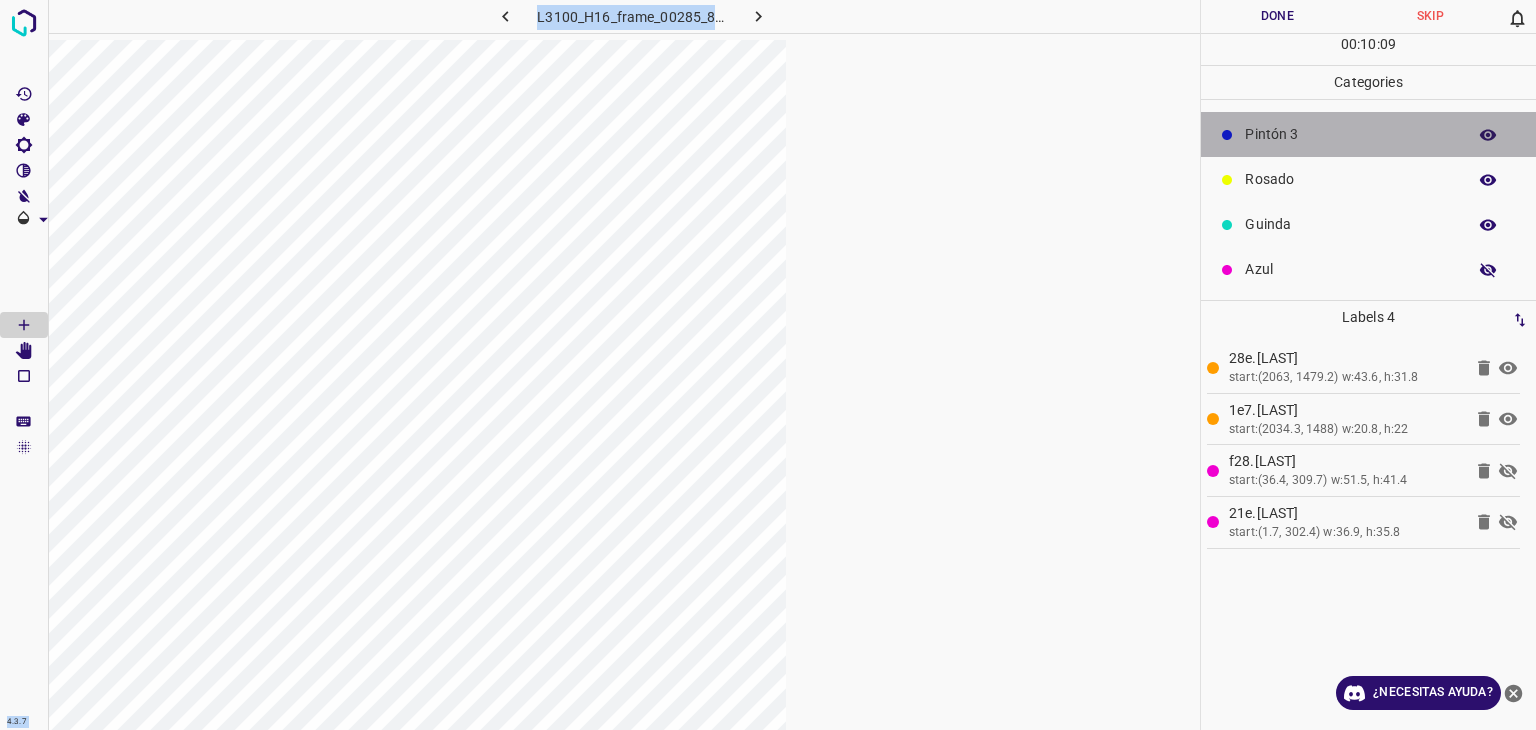 click on "Pintón 3" at bounding box center (1350, 134) 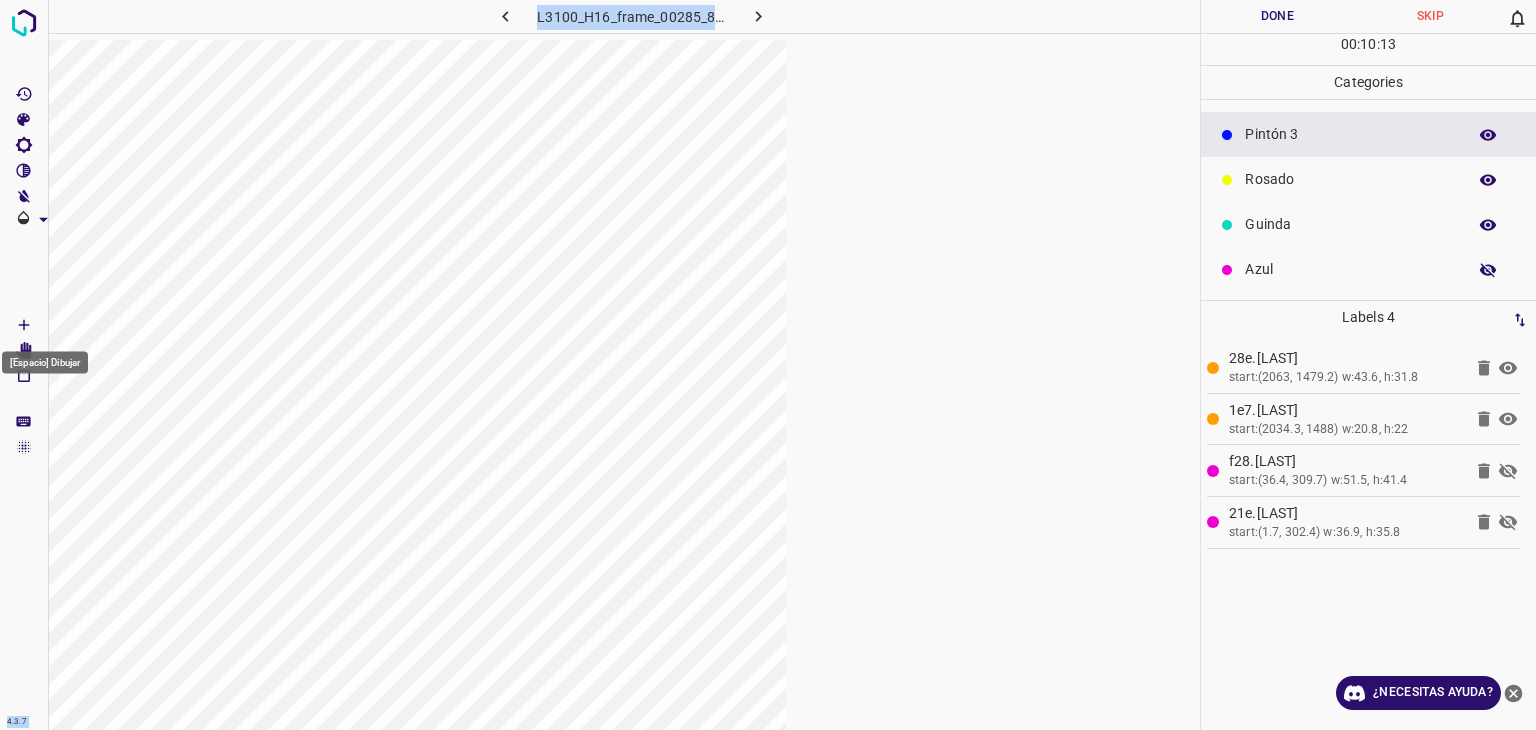 click at bounding box center [24, 325] 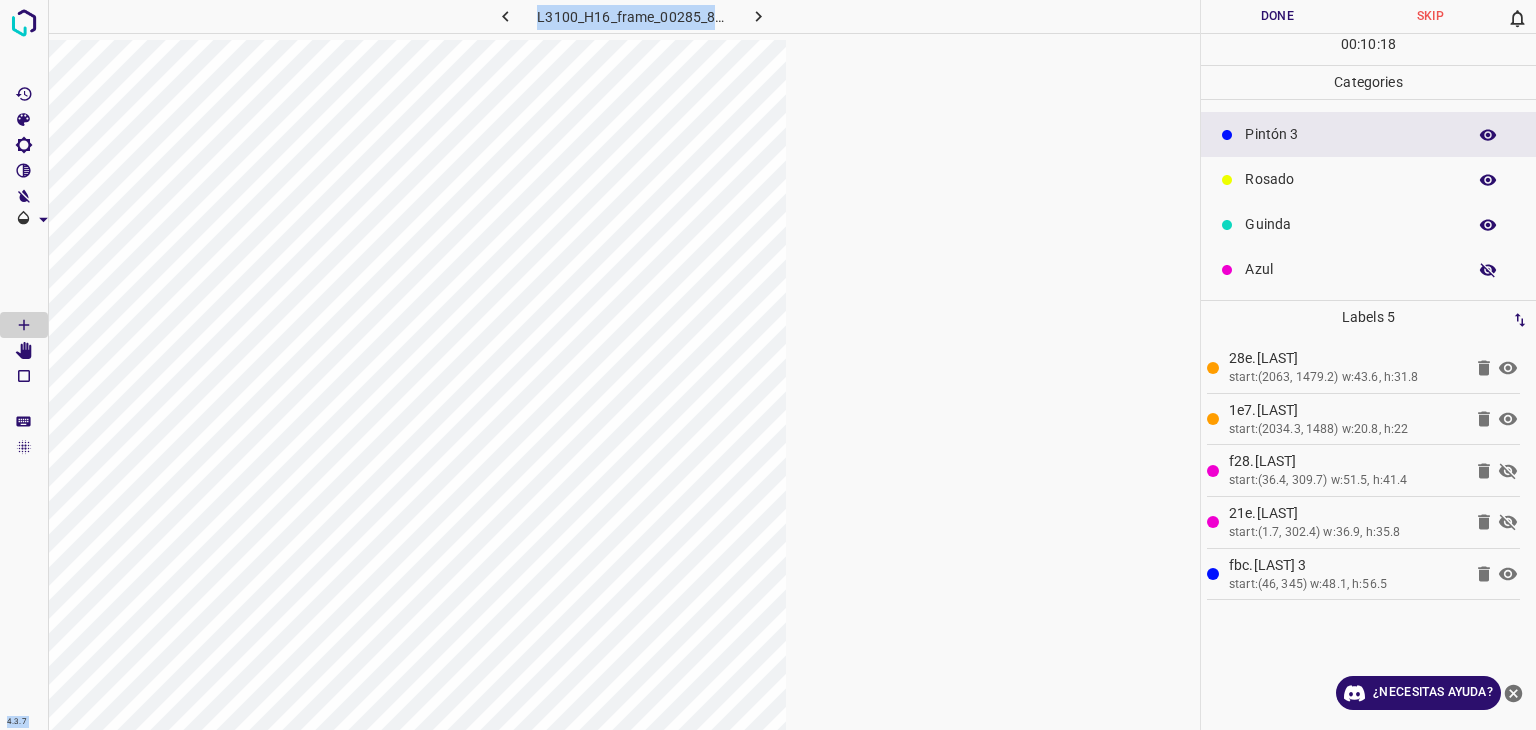 click at bounding box center (624, 405) 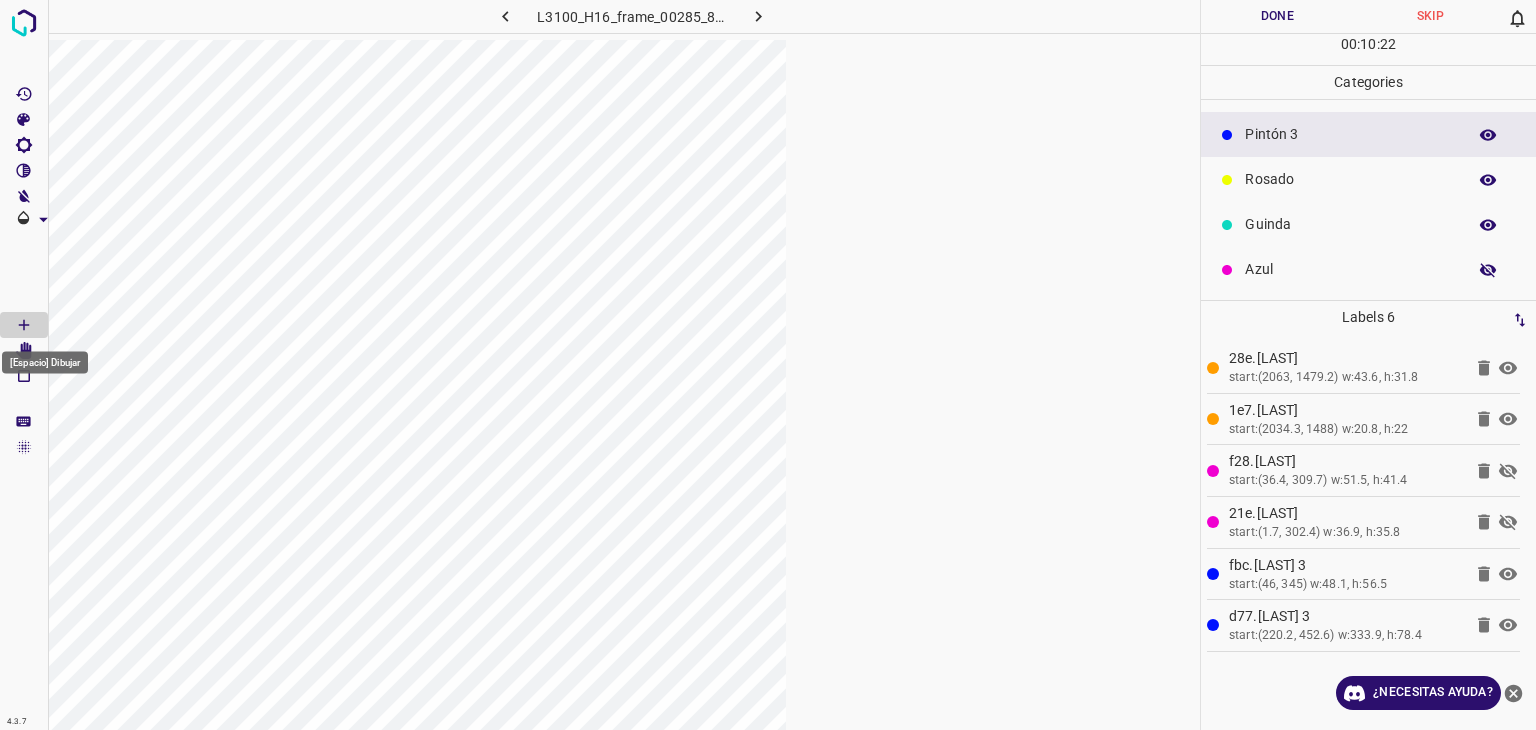 click on "[Espacio] Dibujar" at bounding box center [45, 363] 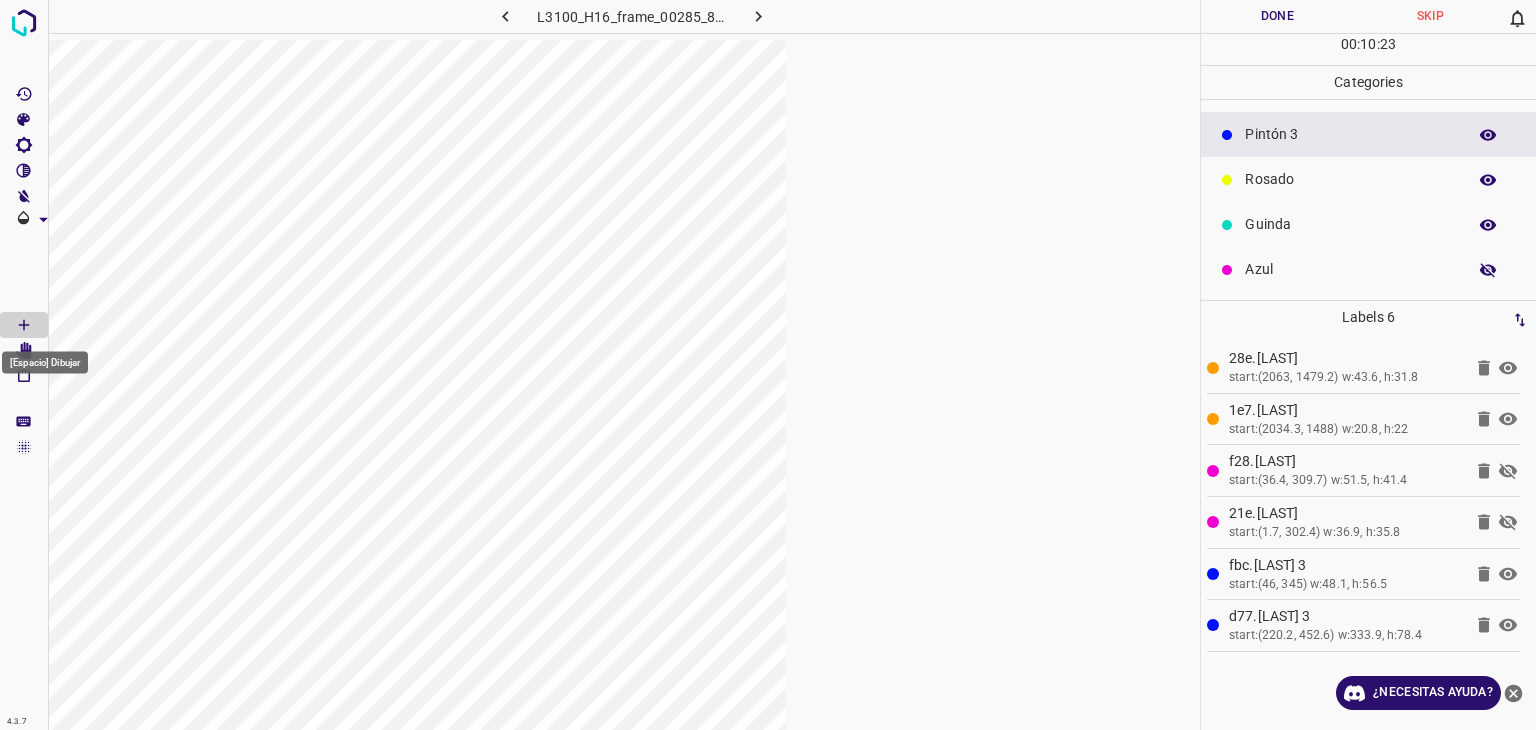 click on "[Espacio] Dibujar" at bounding box center [45, 357] 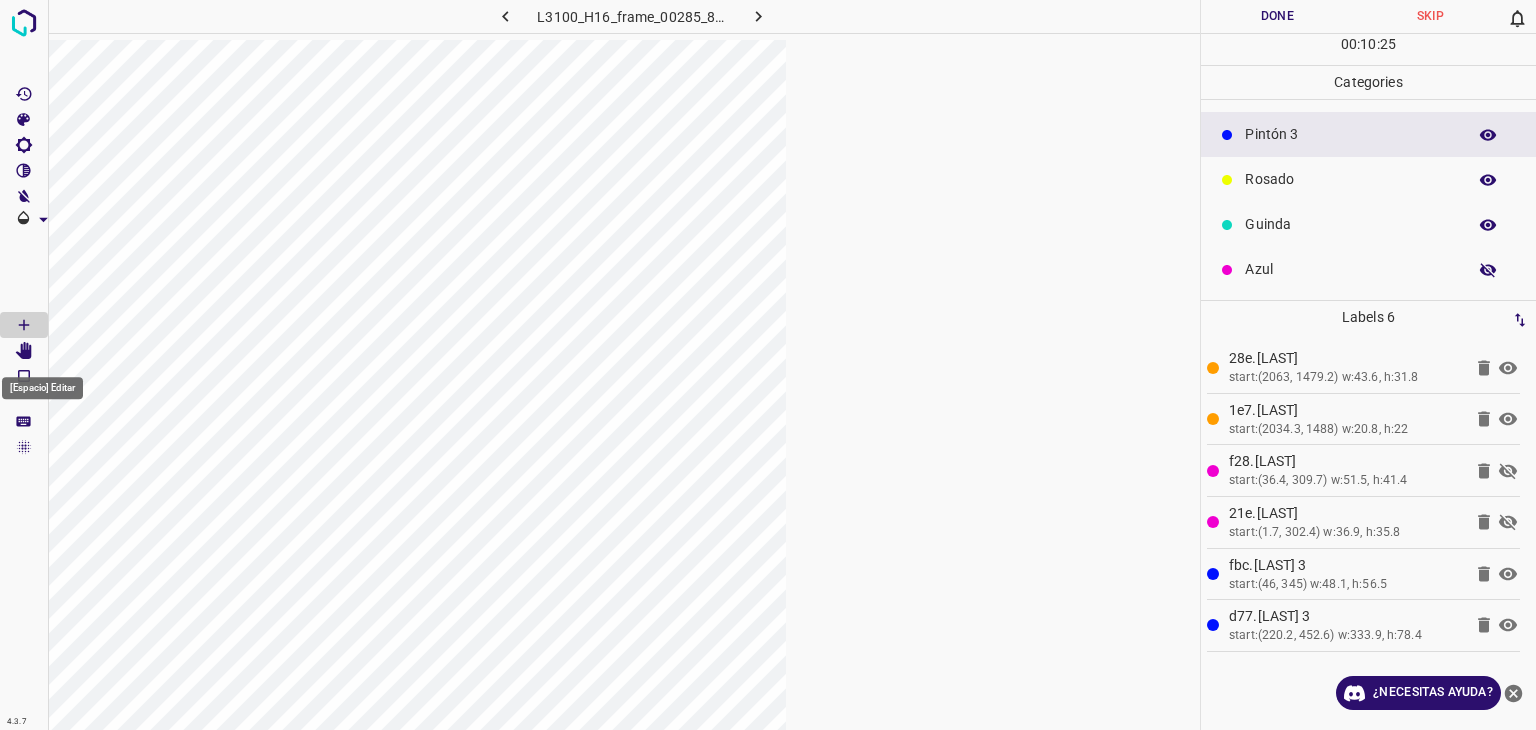 click 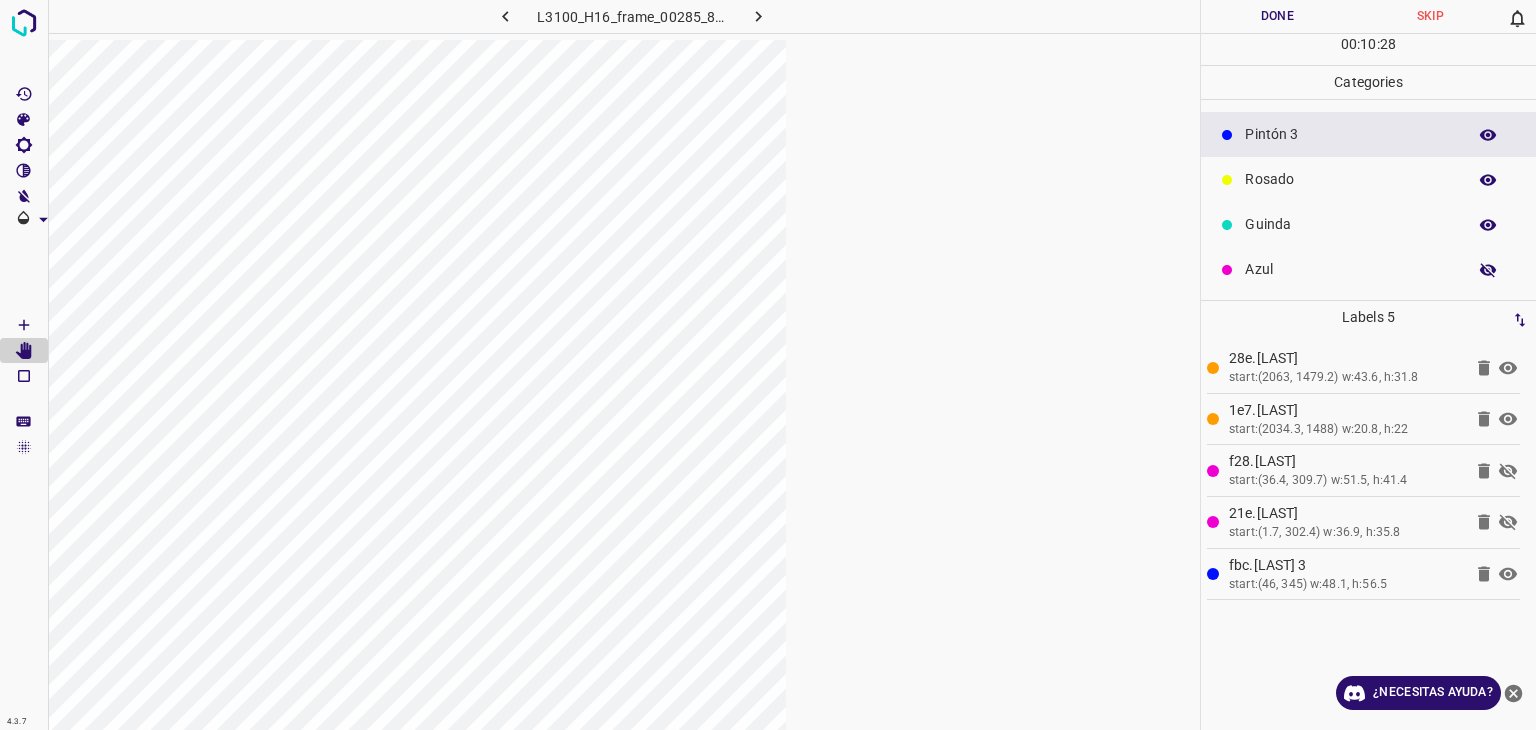 click on "fbc.Pintón 3" at bounding box center (1345, 565) 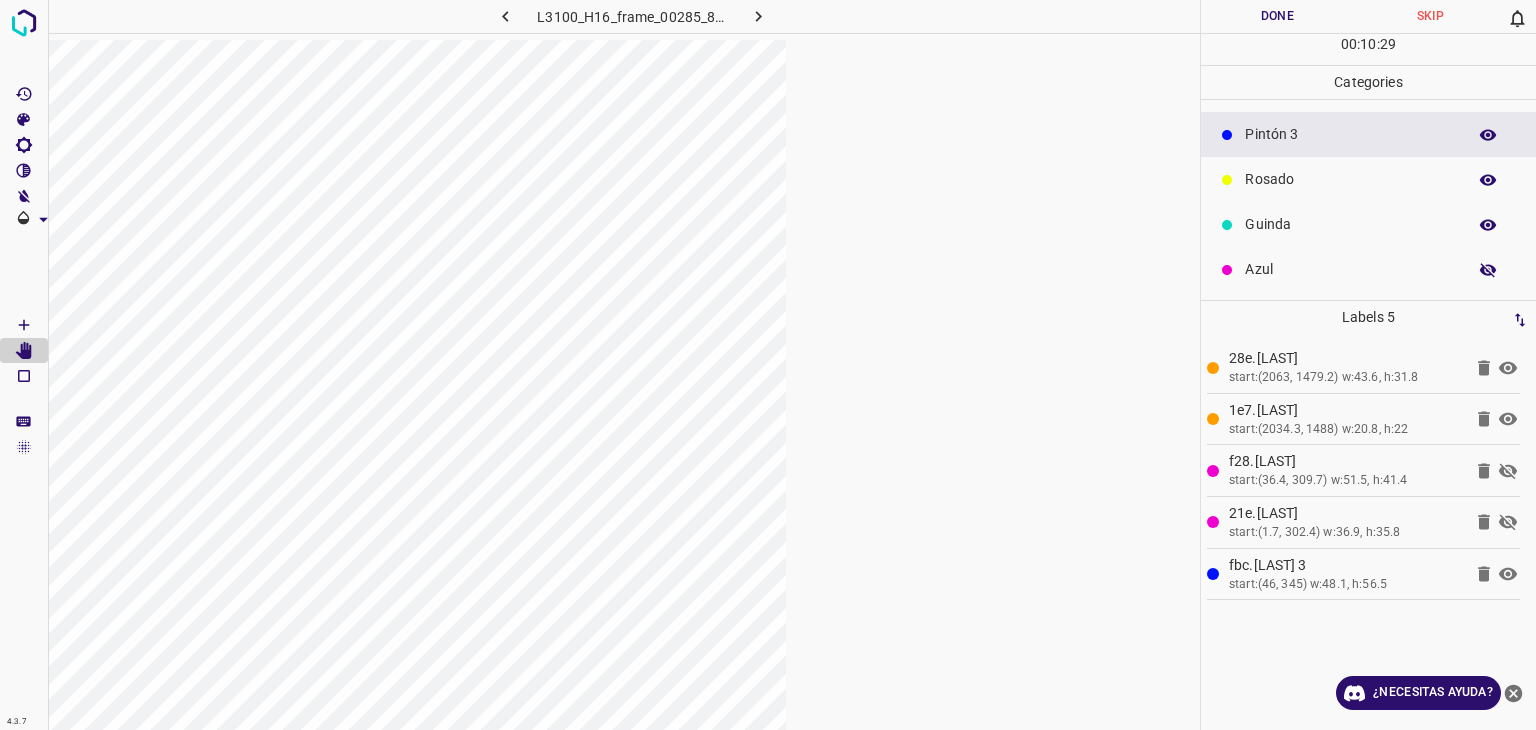 click on "fbc.Pintón 3" at bounding box center [1345, 565] 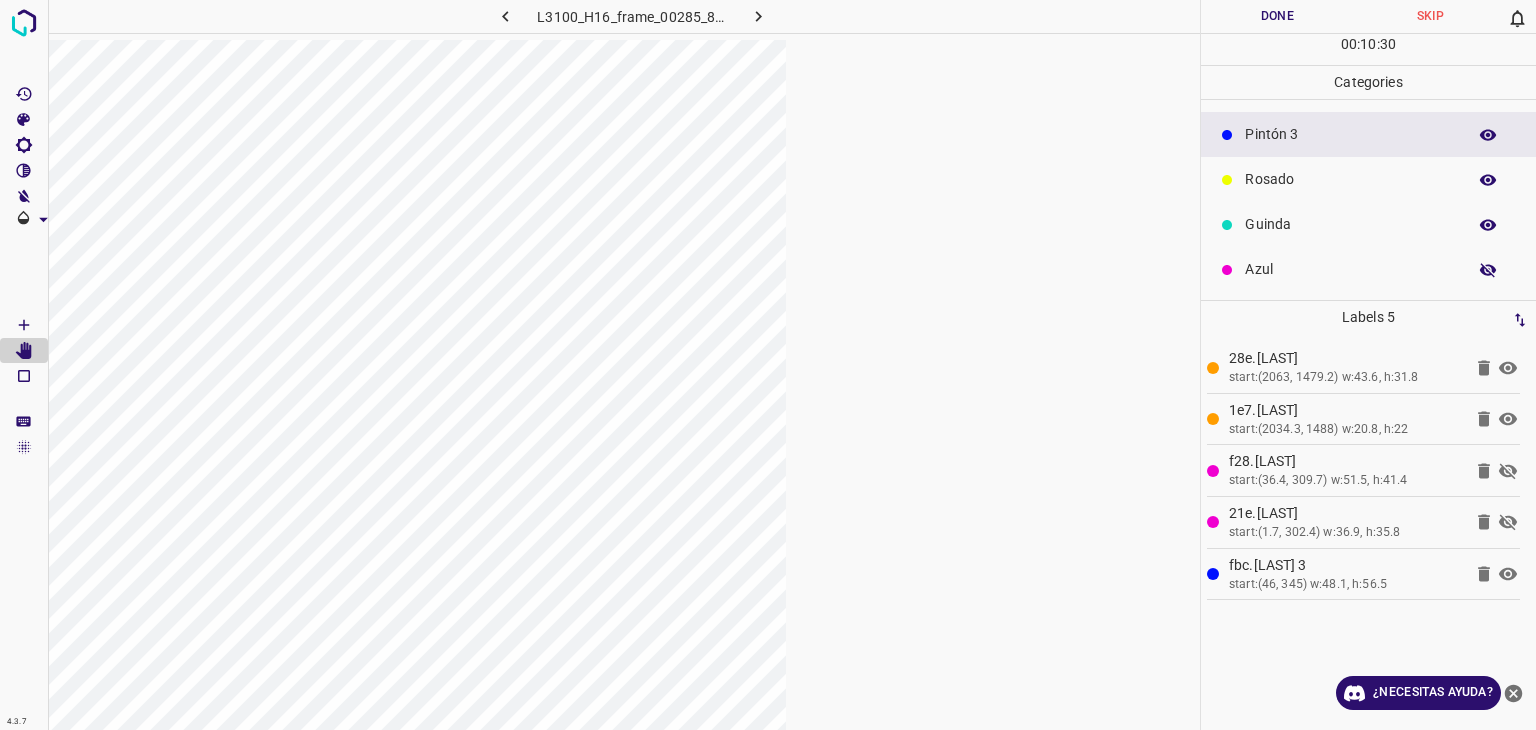 click on "21e.Azul" at bounding box center [1345, 513] 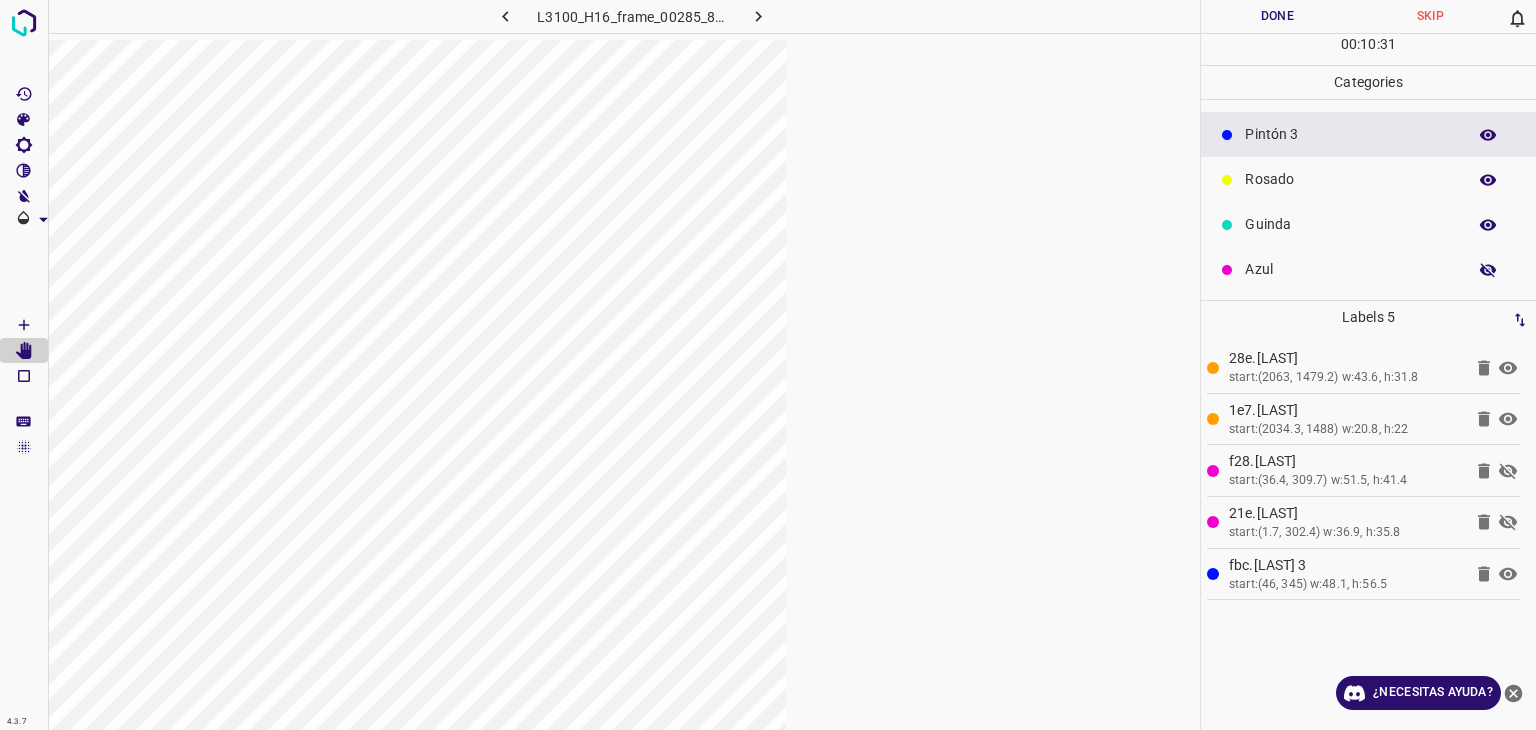 click on "start:(1.7, 302.4)
w:36.9, h:35.8" at bounding box center (1345, 533) 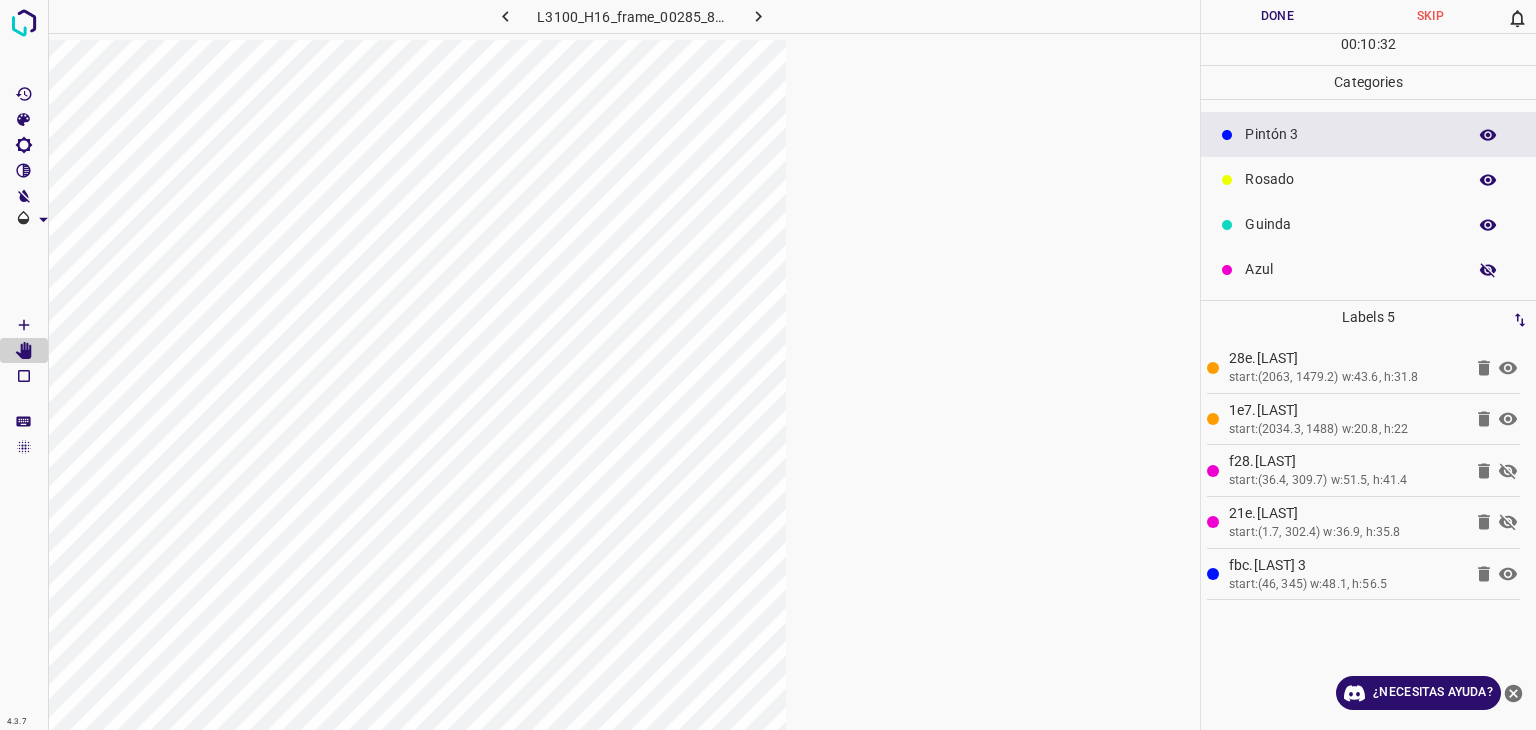 click on "f28.Azul
start:(36.4, 309.7)
w:51.5, h:41.4" at bounding box center (1363, 470) 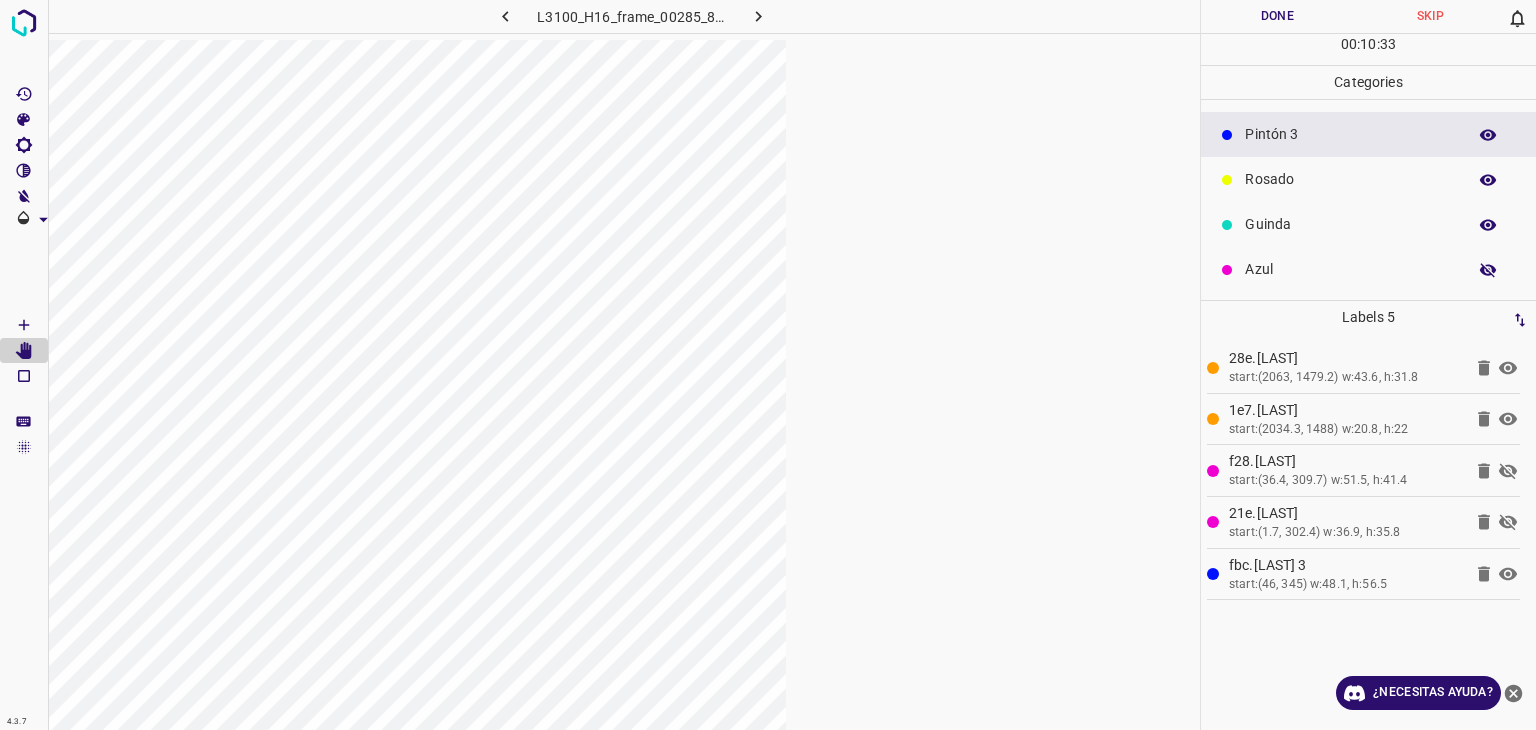 click on "28e.Flor" at bounding box center [1345, 358] 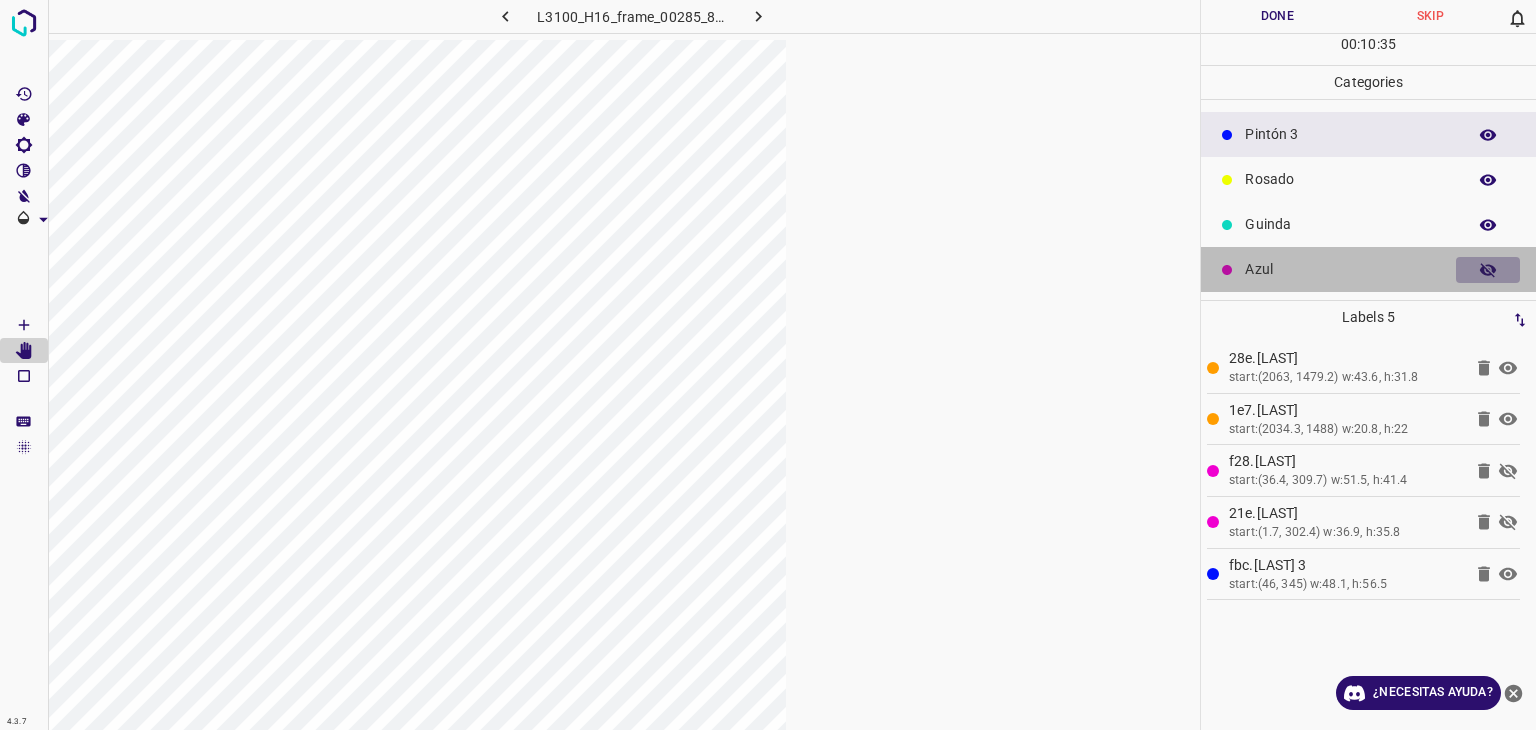 click 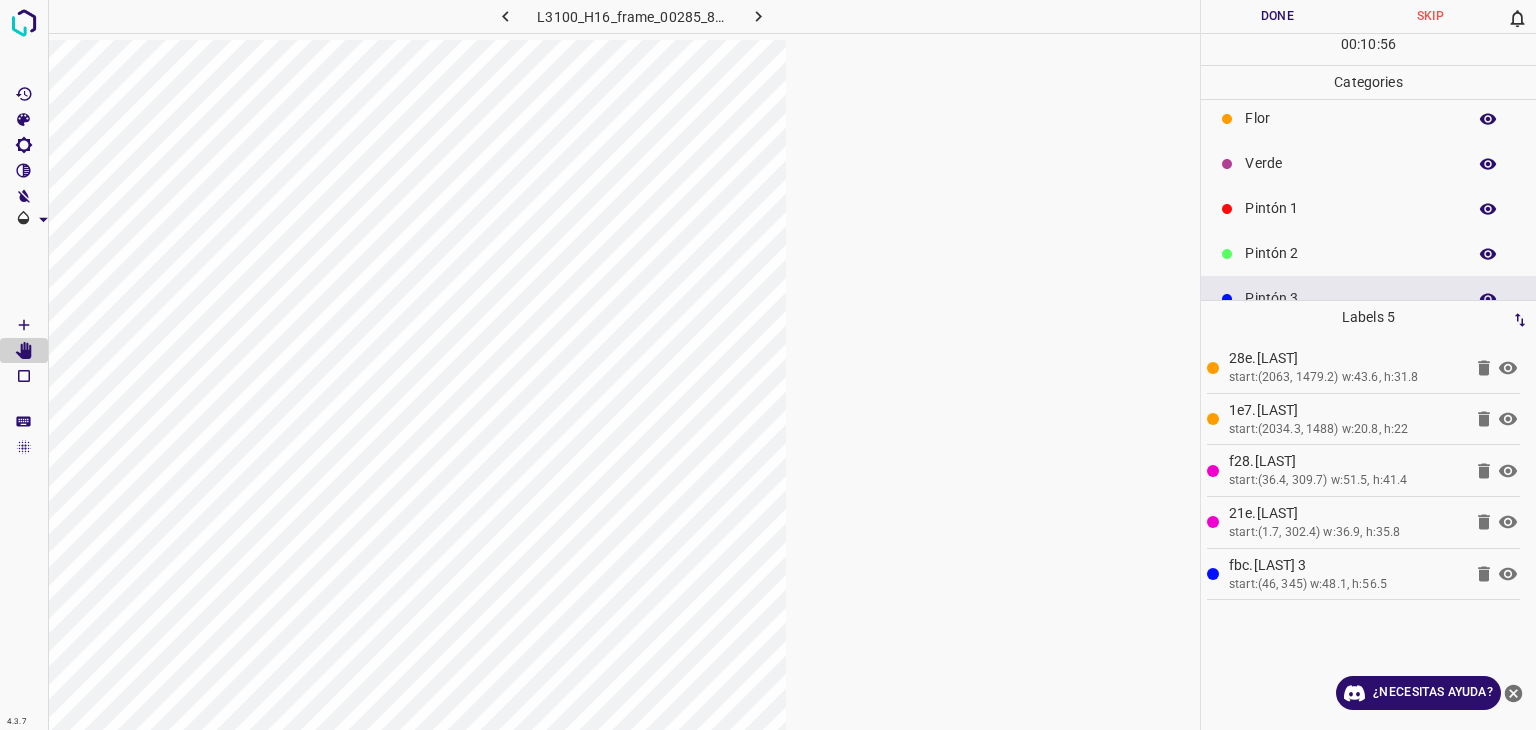 scroll, scrollTop: 0, scrollLeft: 0, axis: both 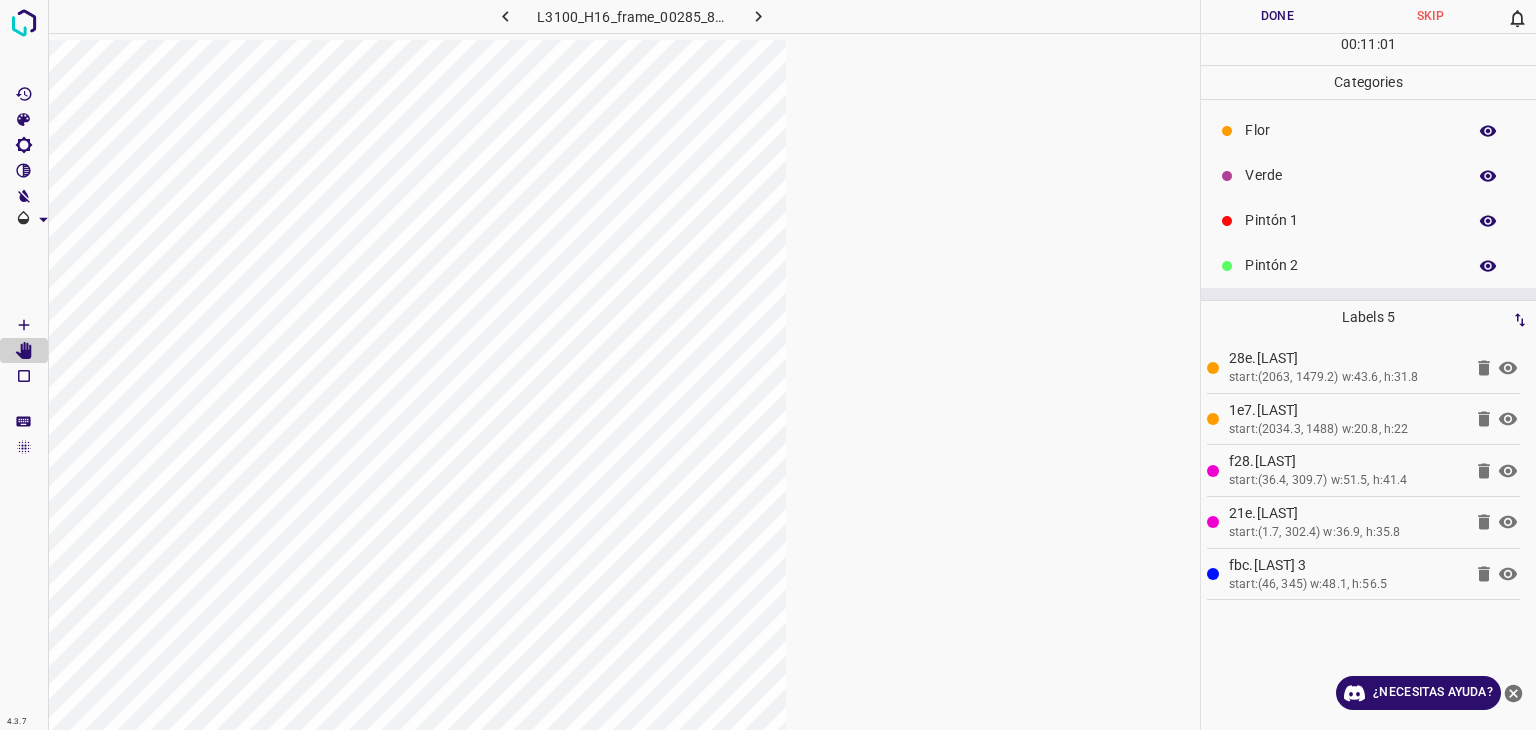click on "L3100_H16_frame_00285_85552.jpg" at bounding box center (624, 365) 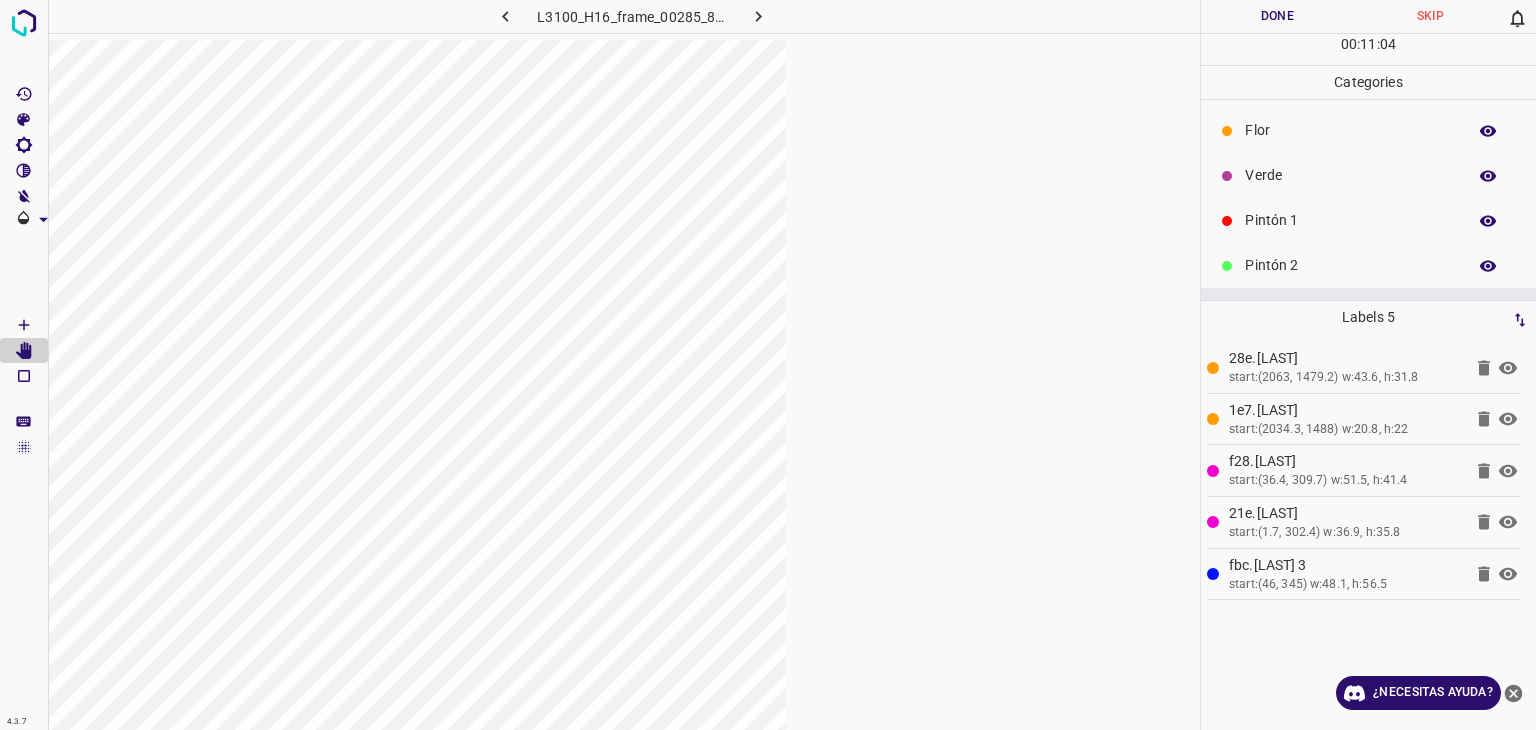 click on "L3100_H16_frame_00285_85552.jpg" at bounding box center (624, 365) 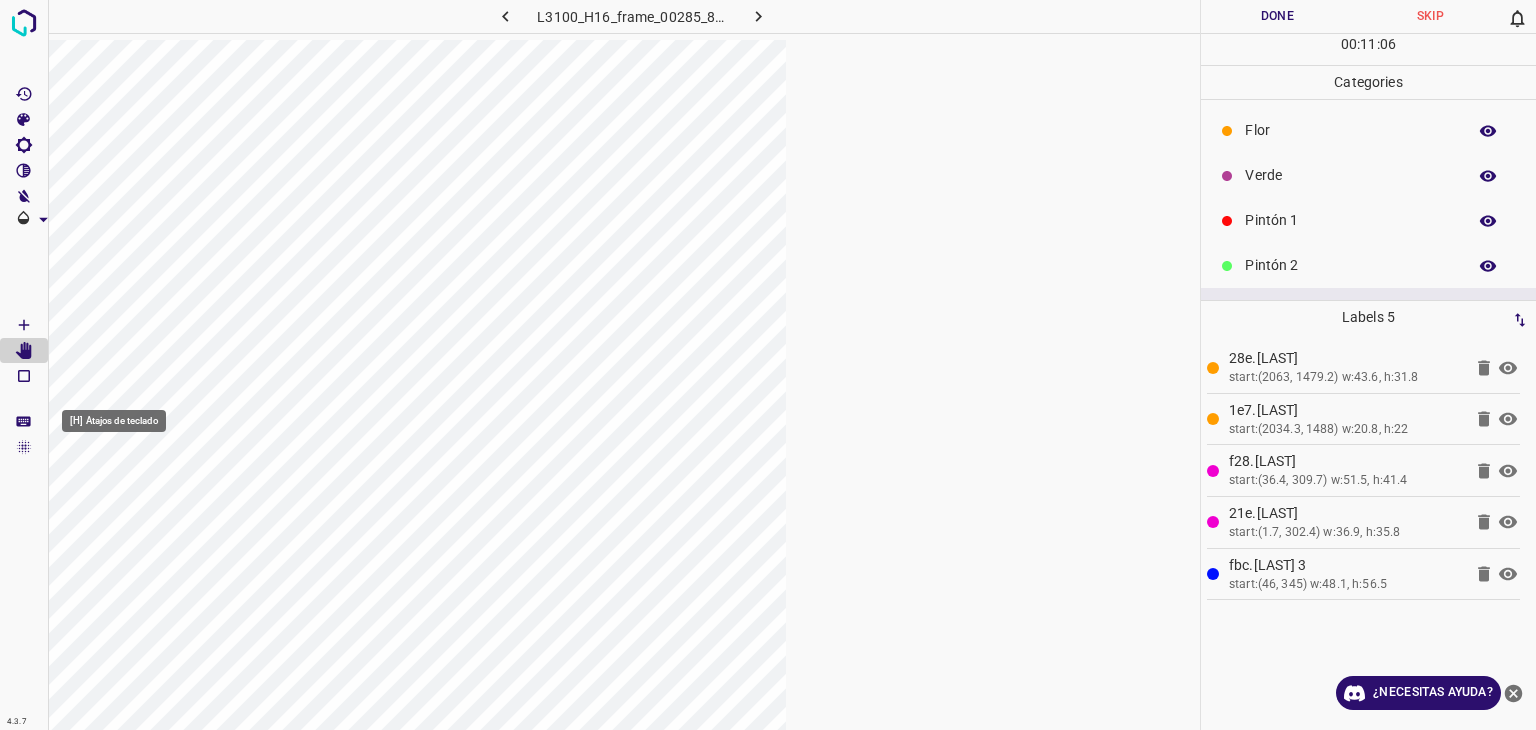 click 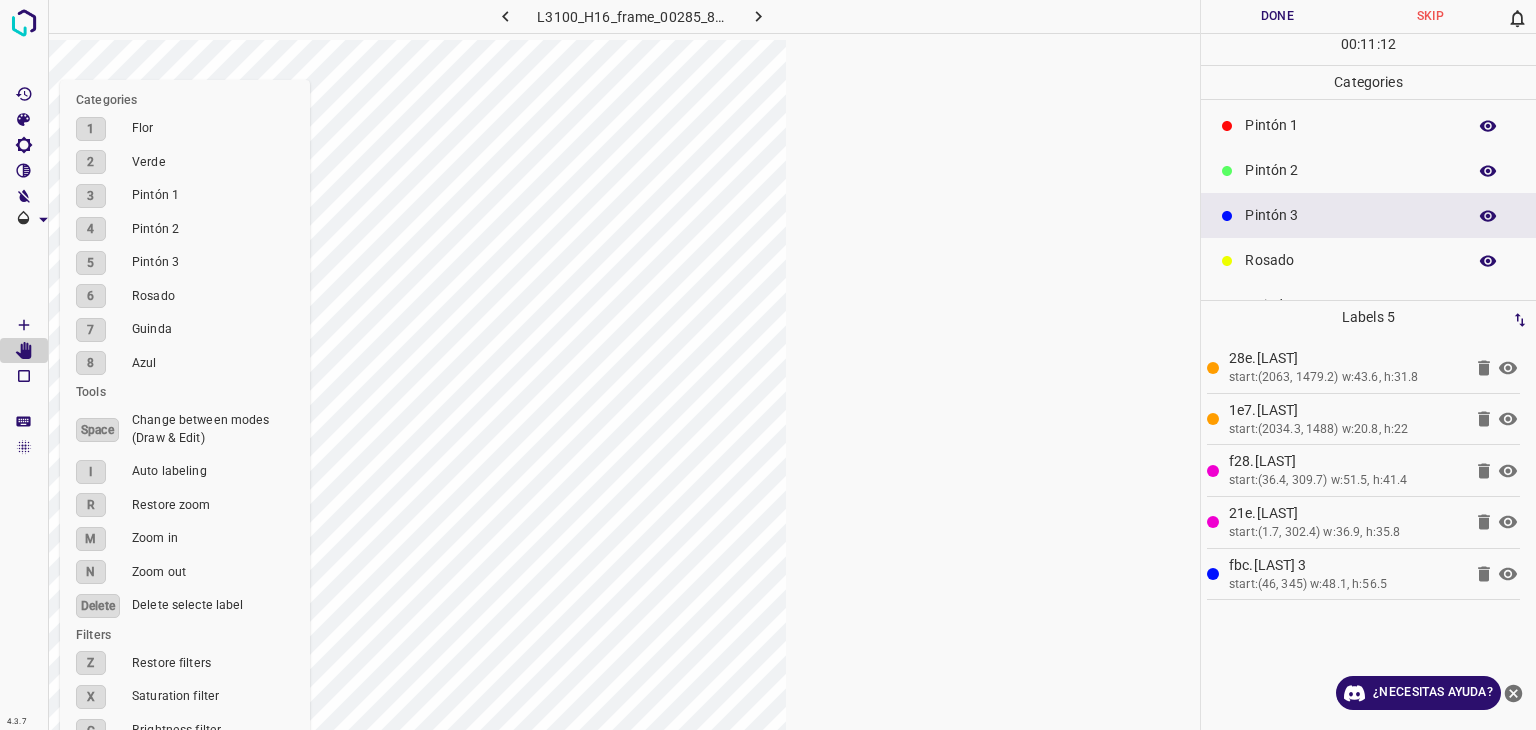scroll, scrollTop: 76, scrollLeft: 0, axis: vertical 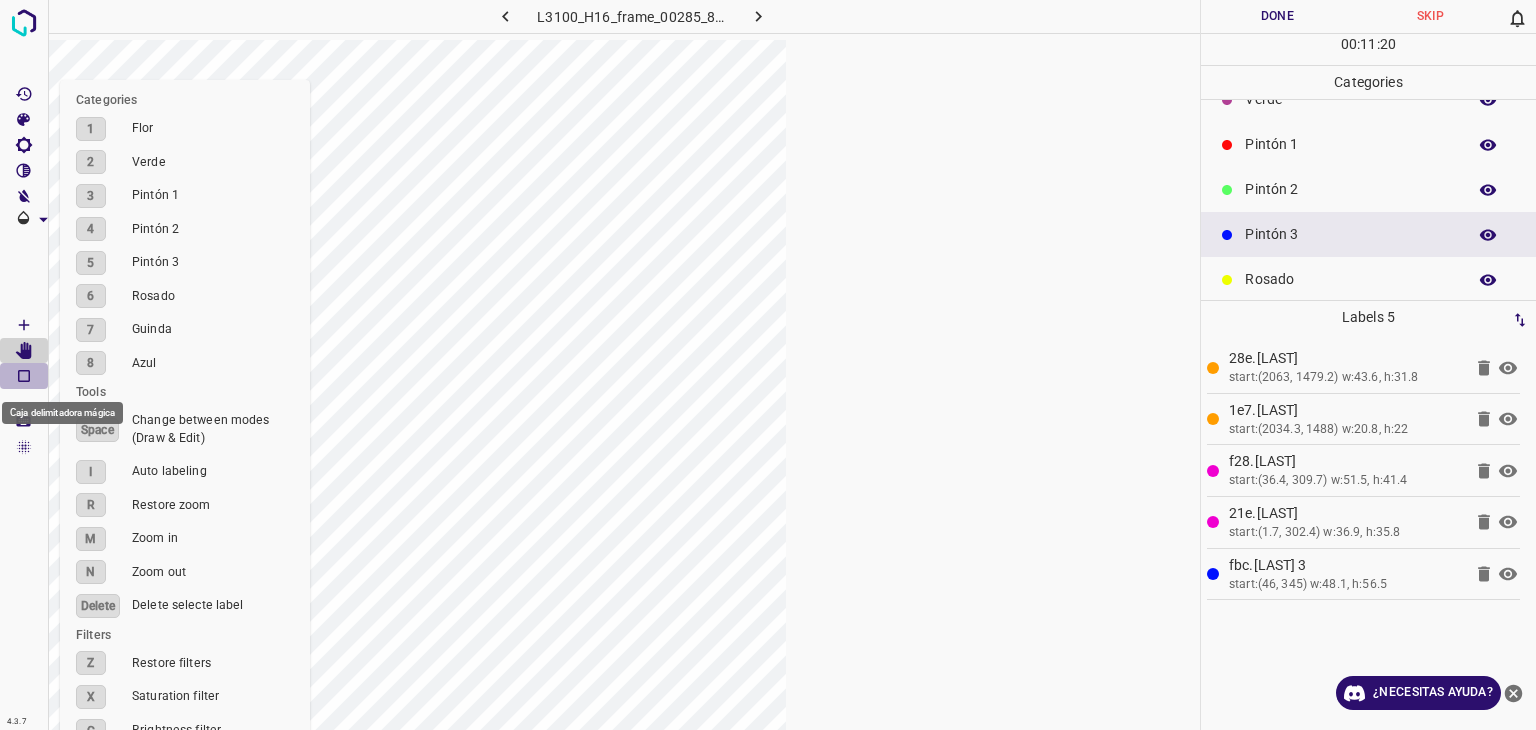 click 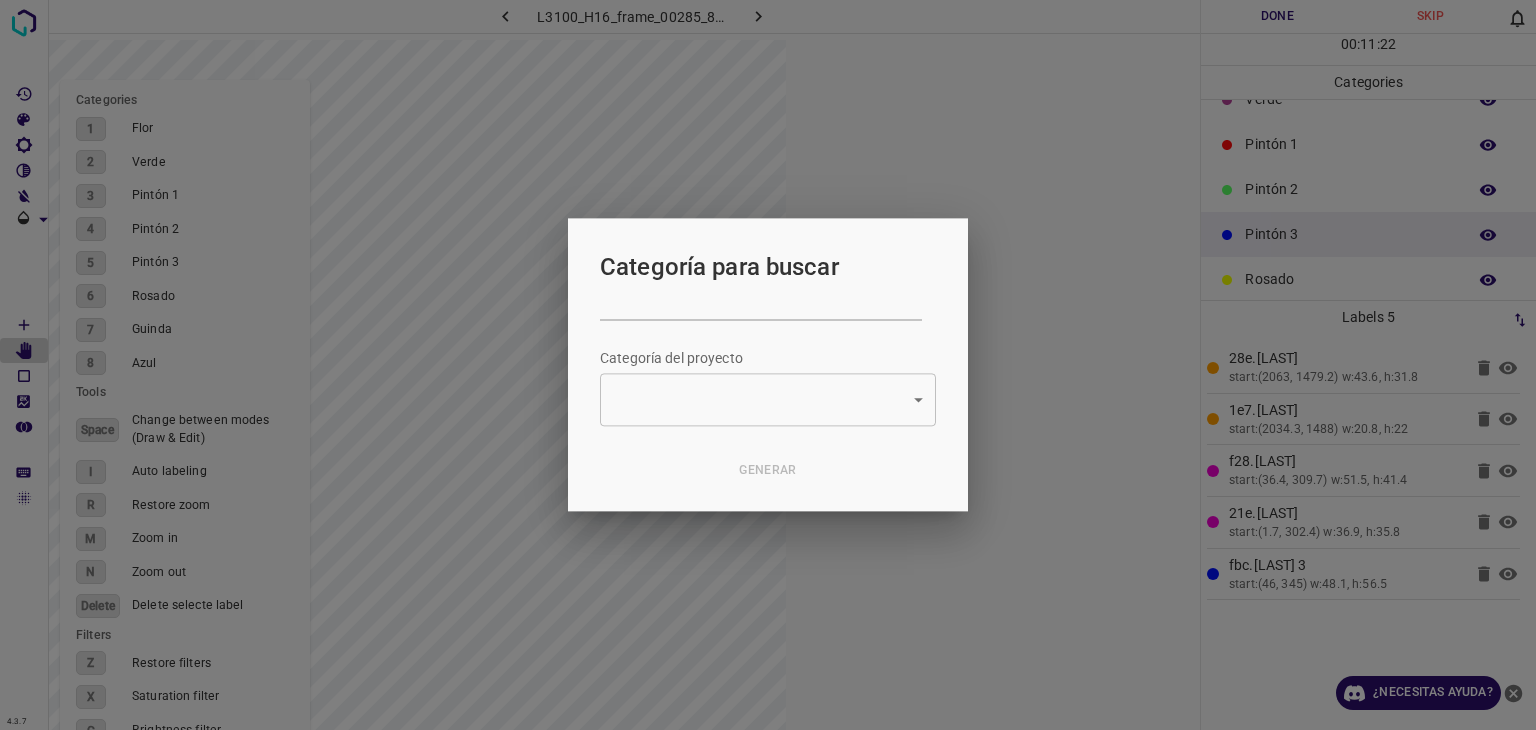click on "Categoría para buscar Categoría del proyecto ​ Categoría del proyecto Generar" at bounding box center (768, 364) 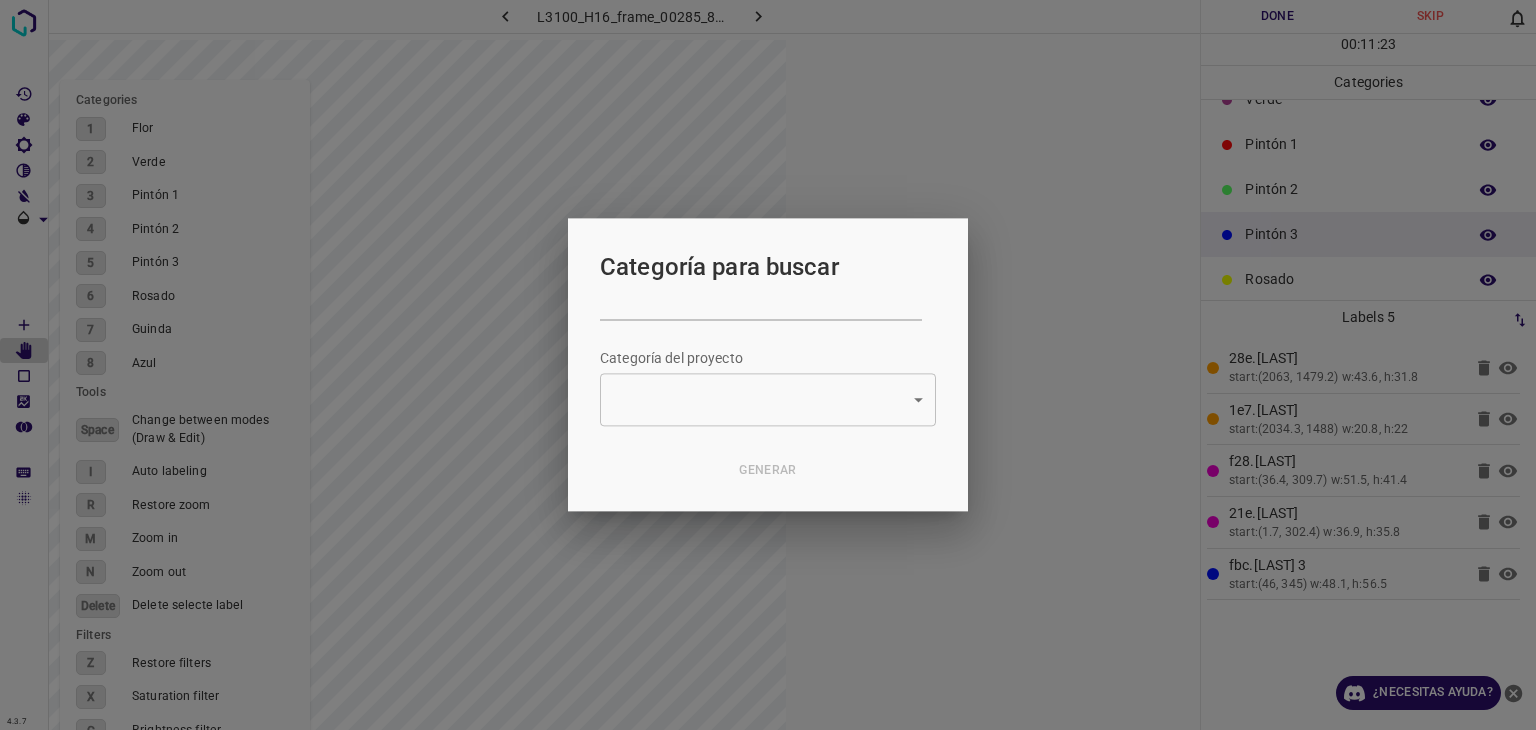 click at bounding box center [768, 365] 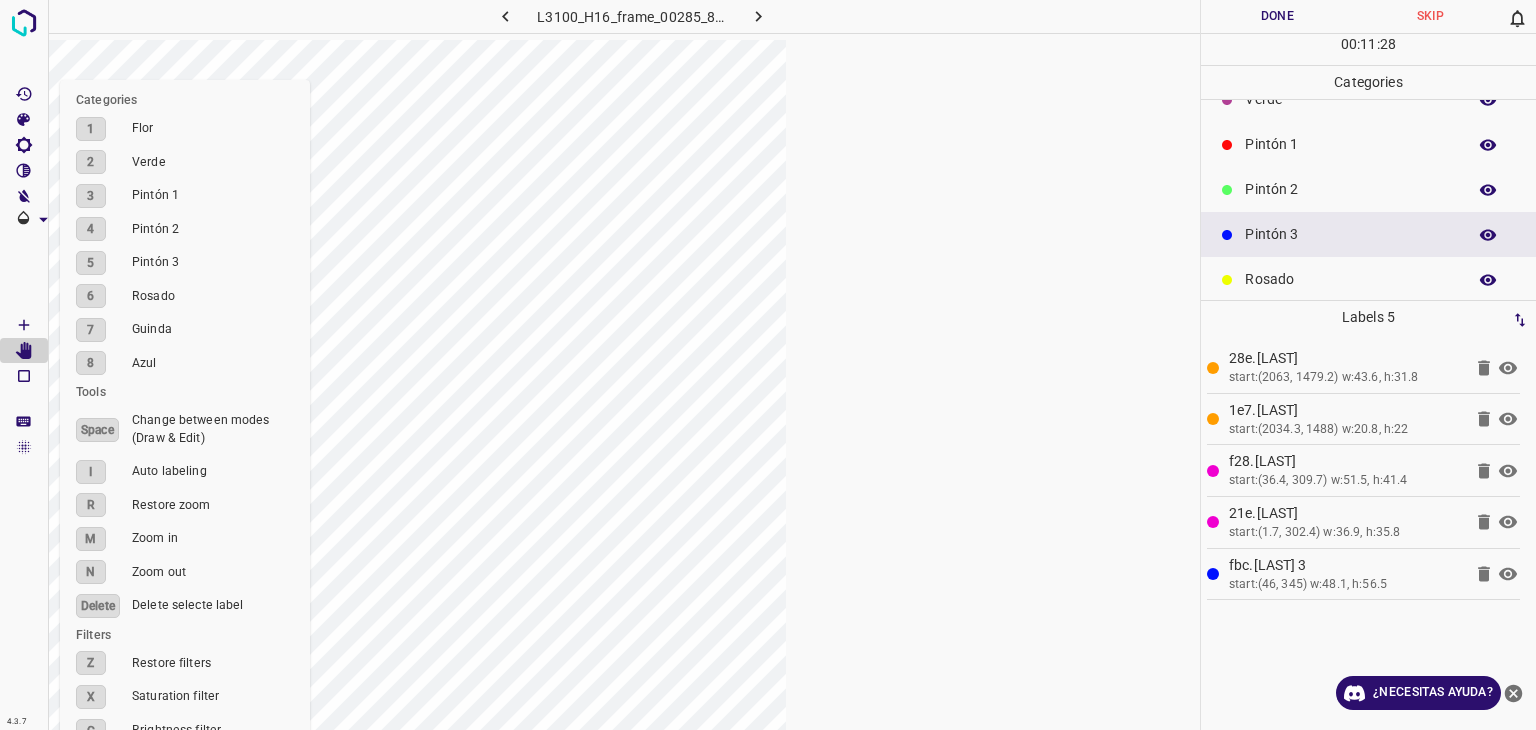 click at bounding box center [624, 405] 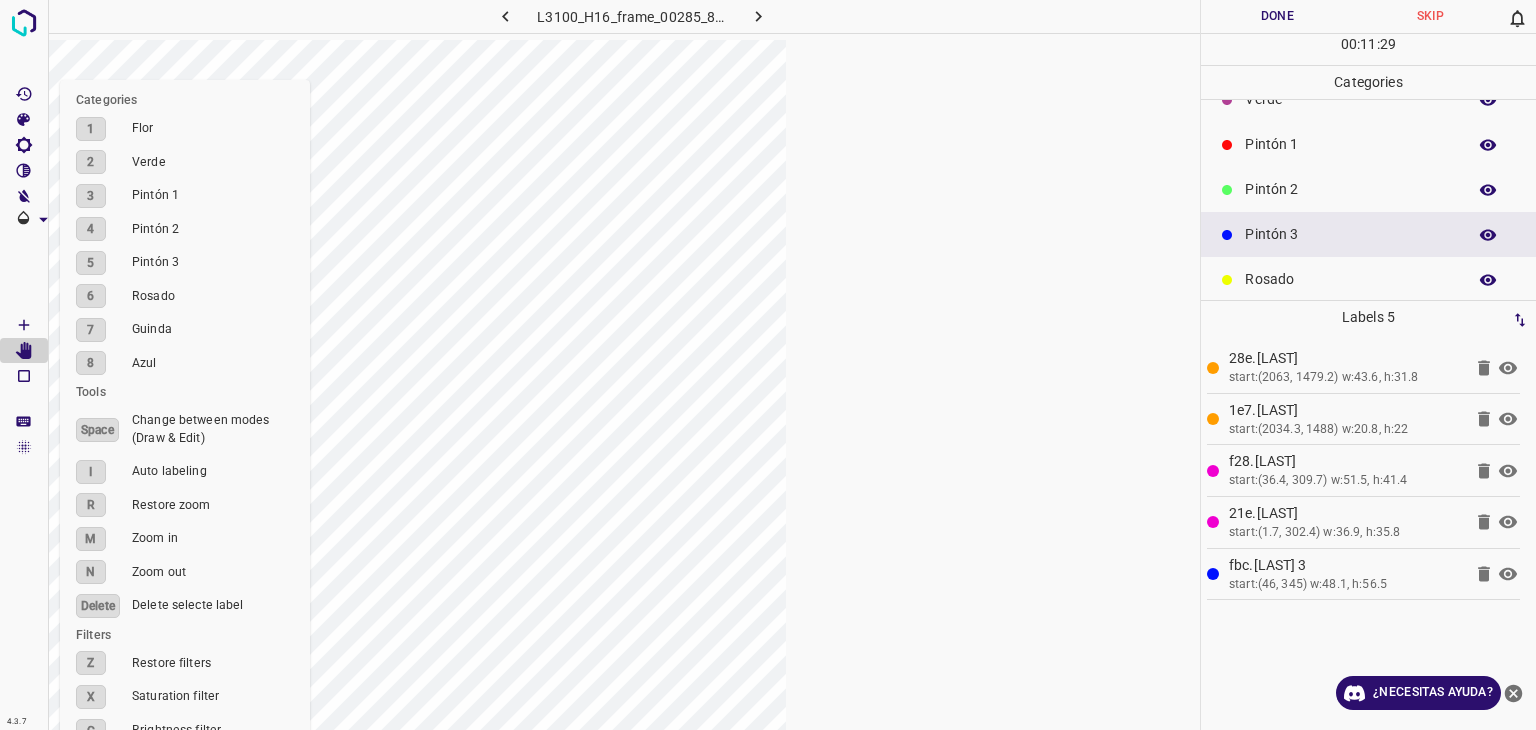 click at bounding box center [624, 405] 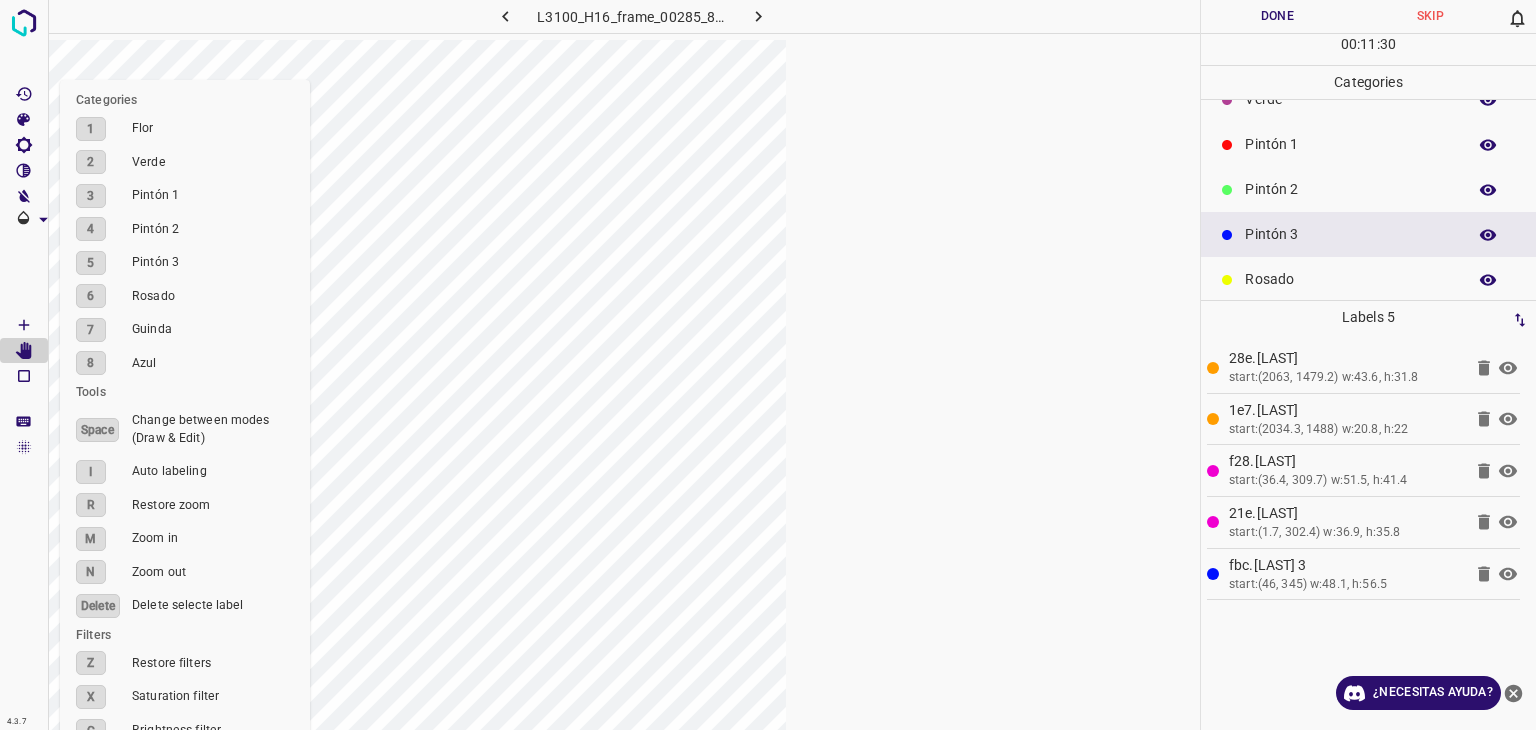 click at bounding box center [624, 405] 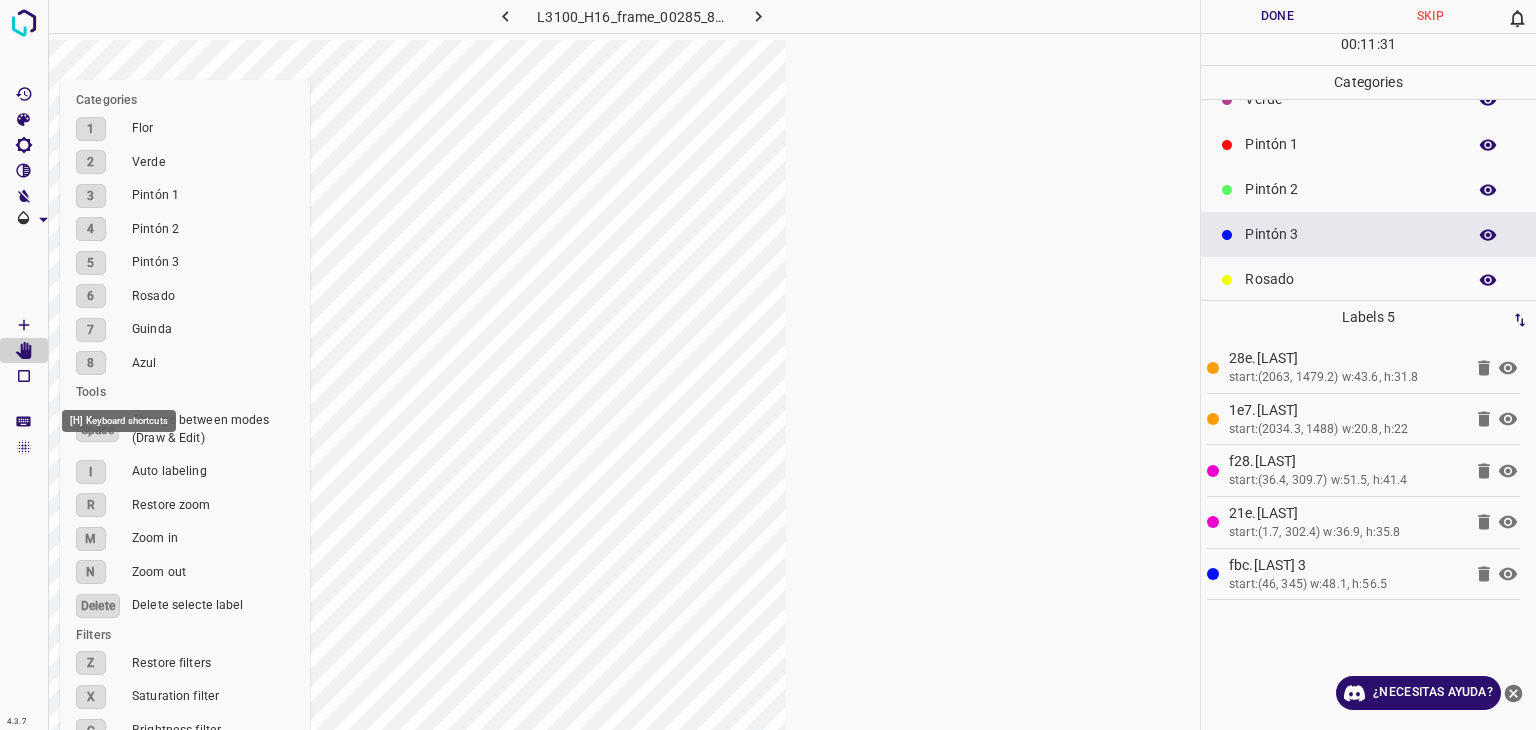 click 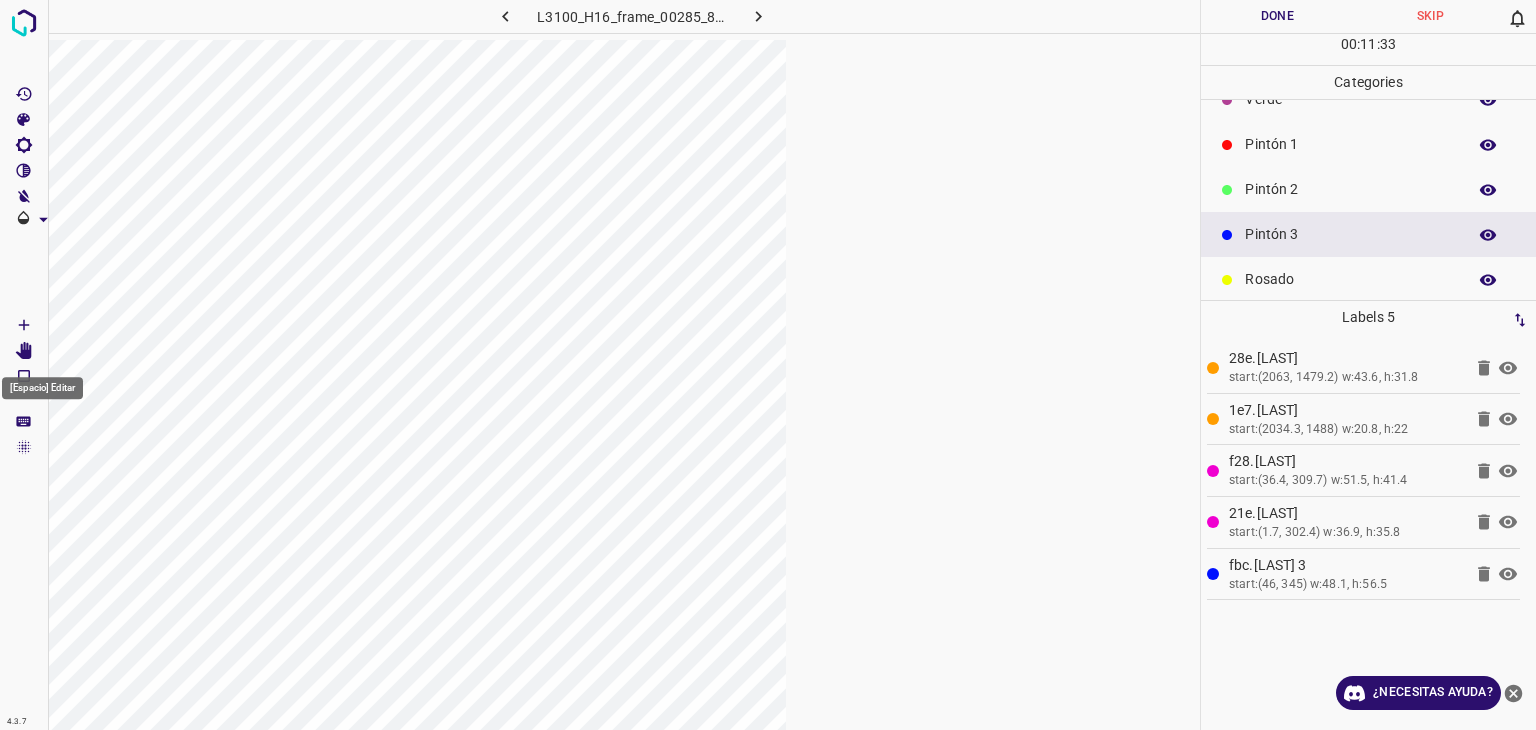 click at bounding box center (24, 351) 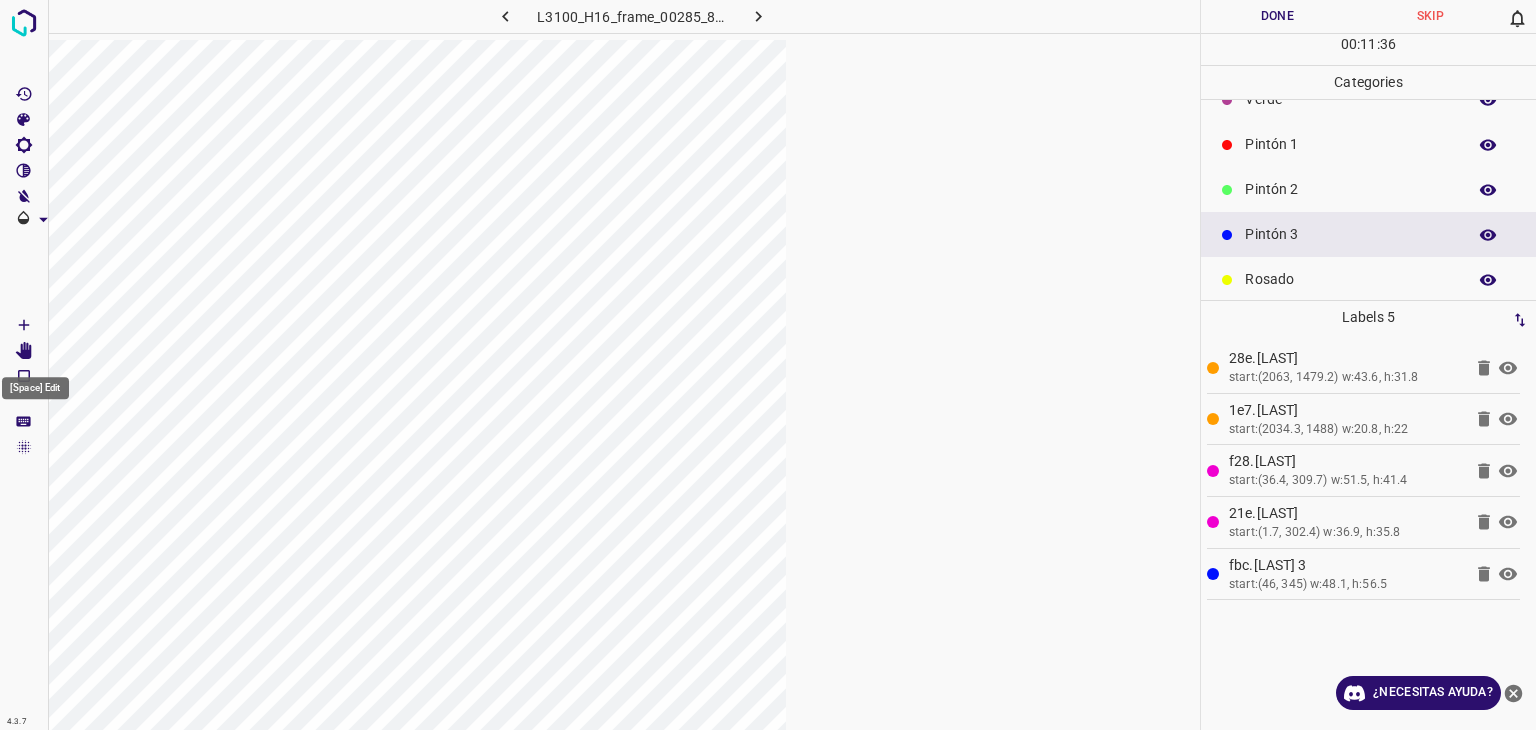 click 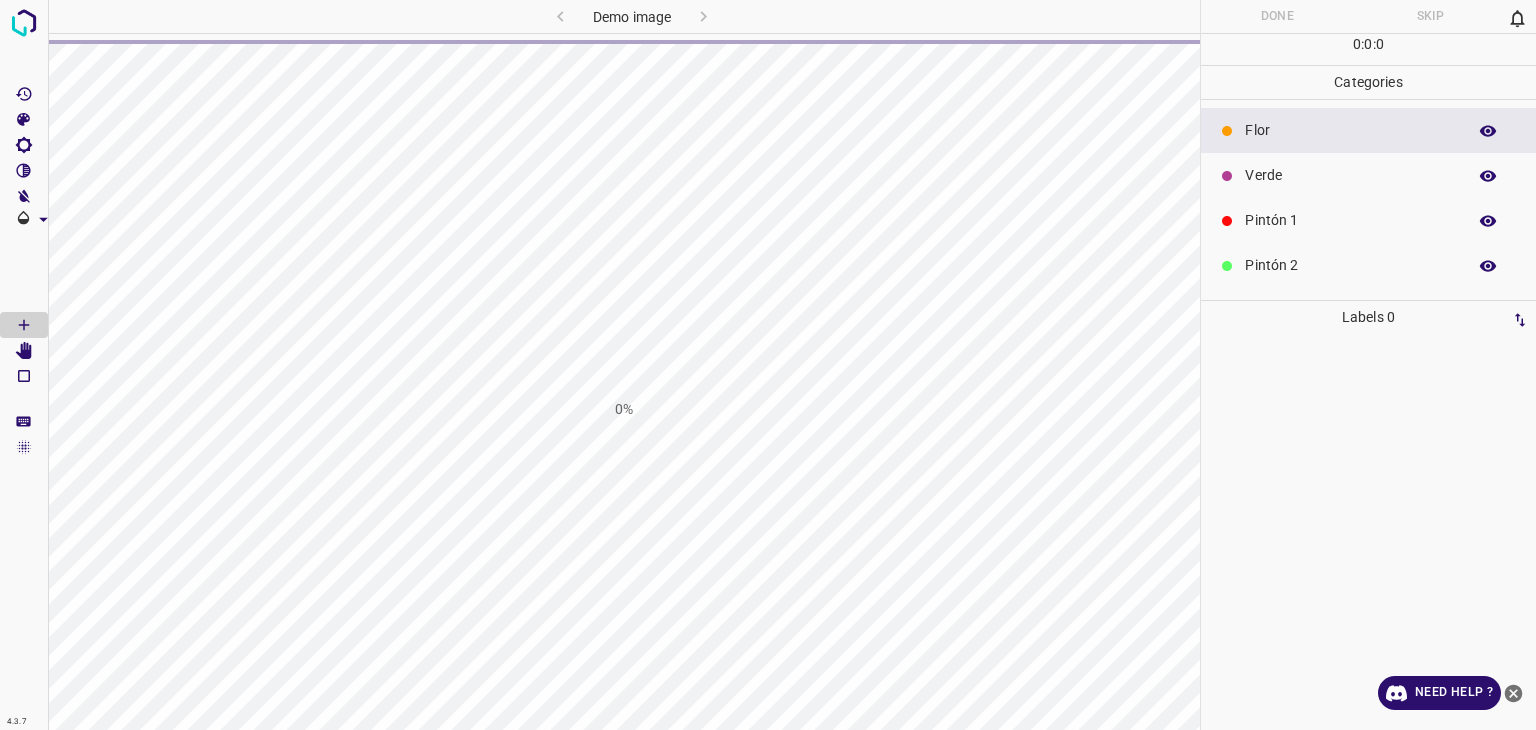 scroll, scrollTop: 0, scrollLeft: 0, axis: both 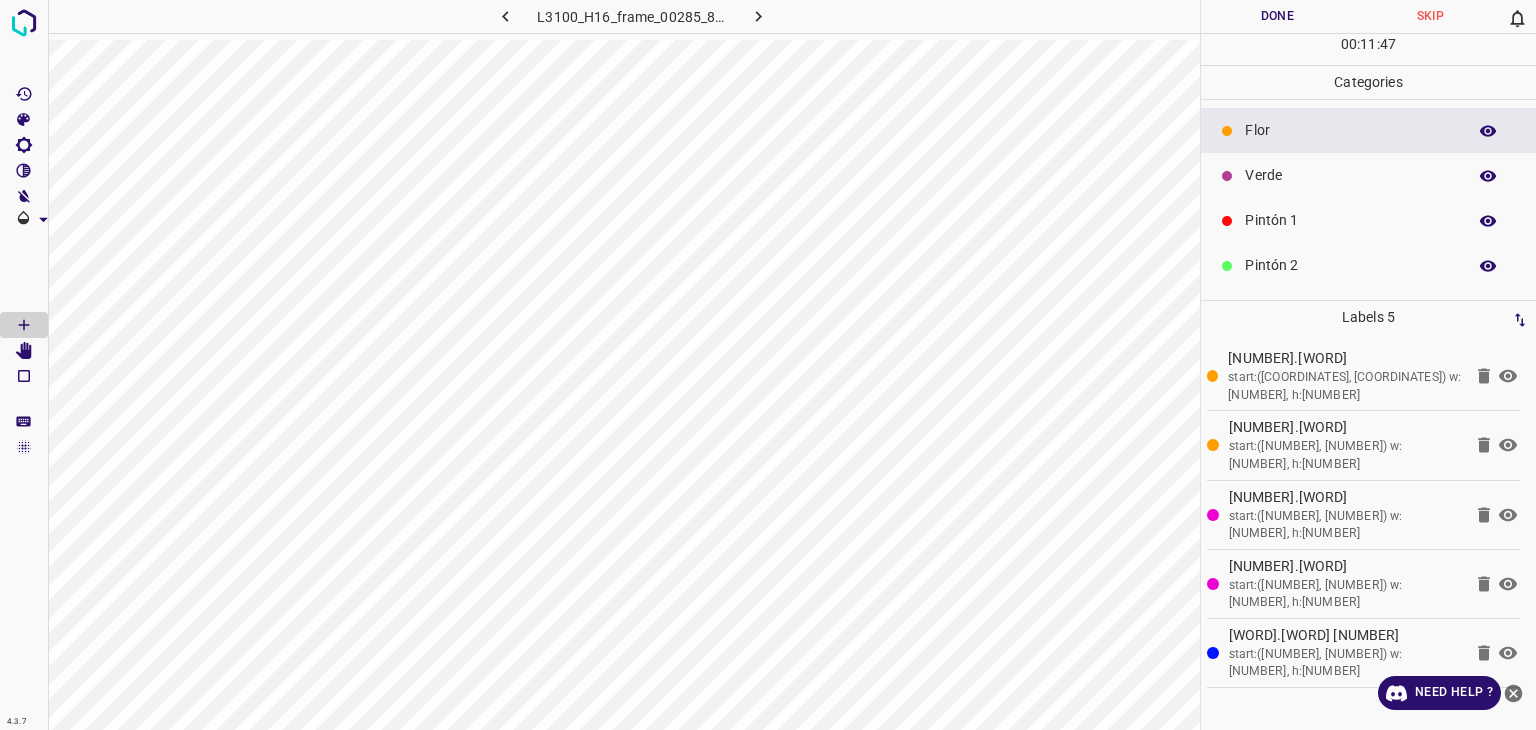 click 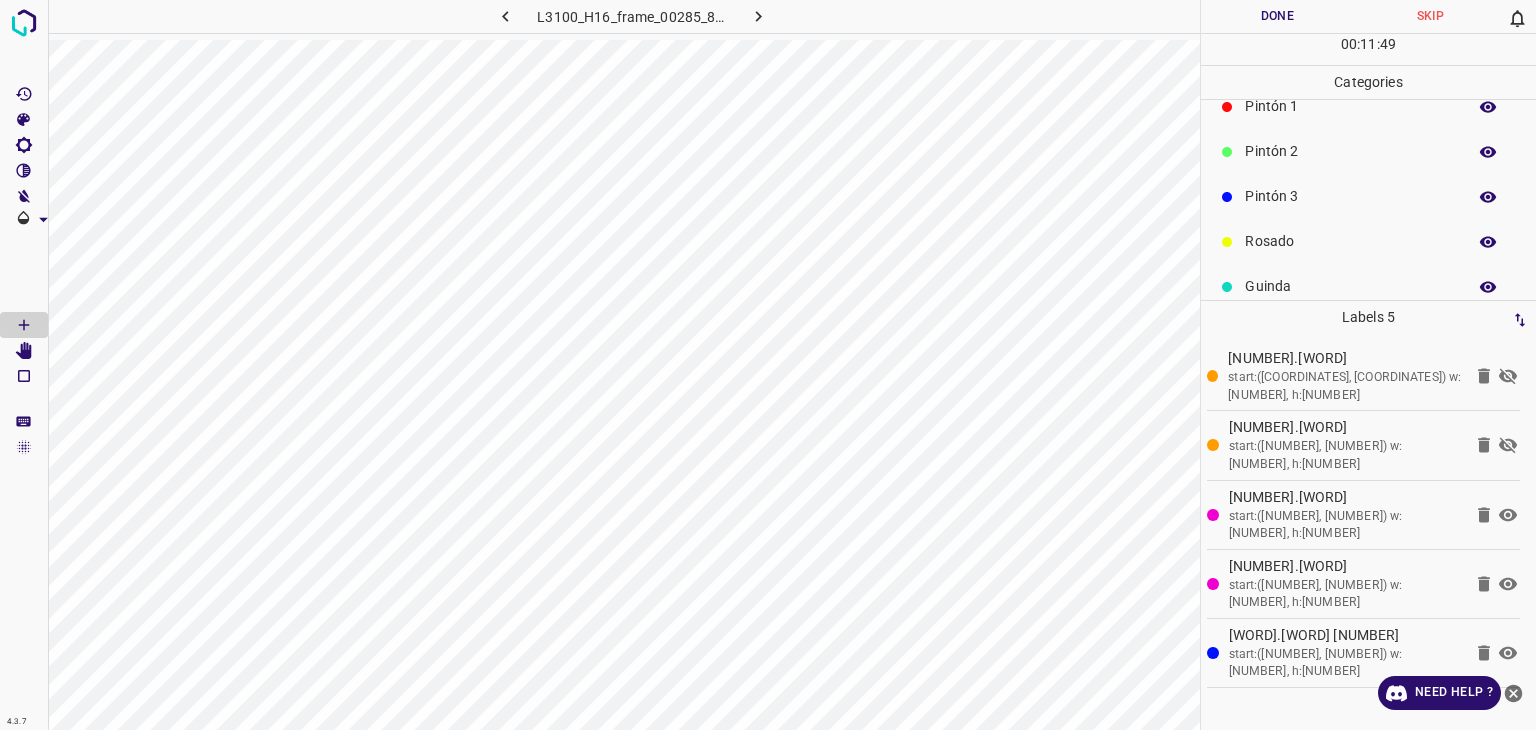 scroll, scrollTop: 176, scrollLeft: 0, axis: vertical 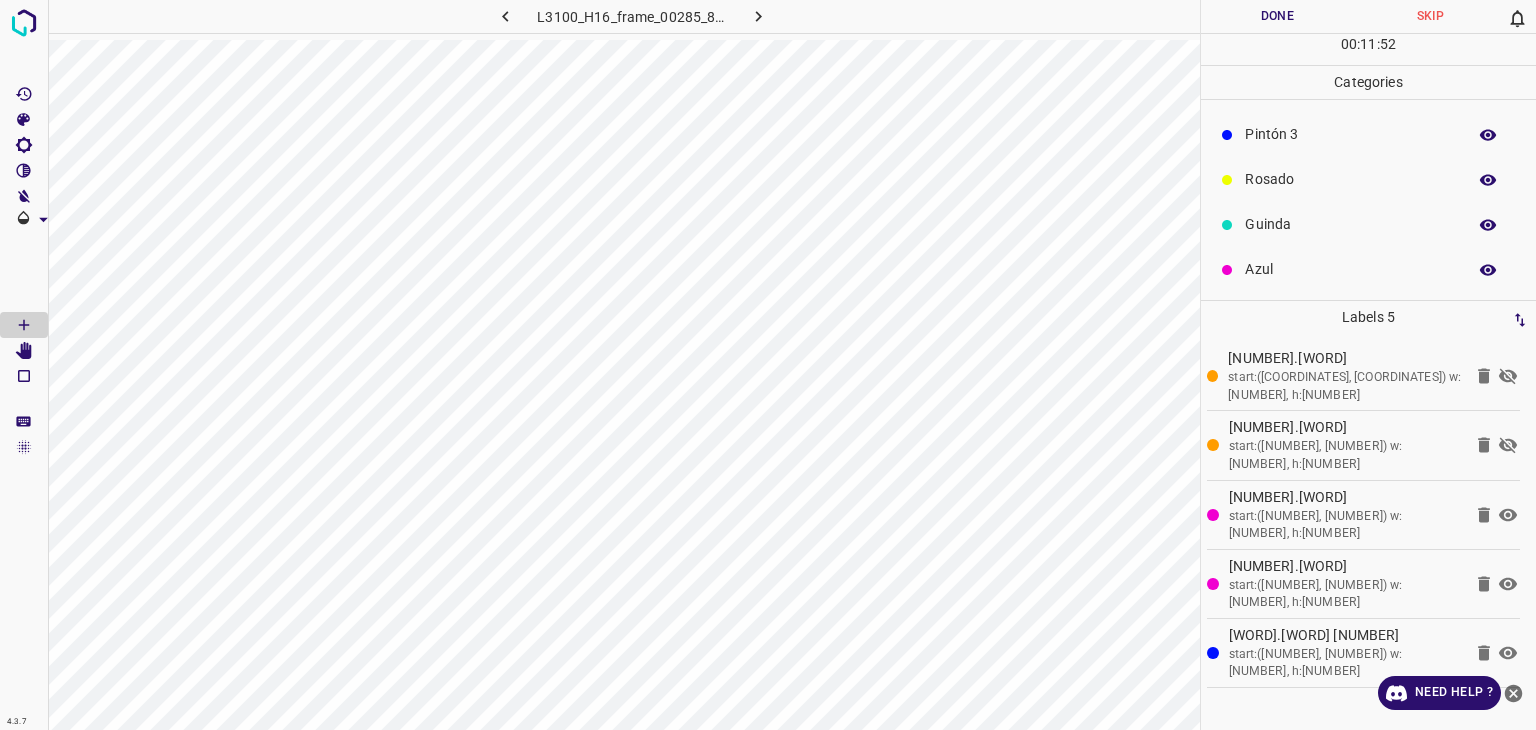 click 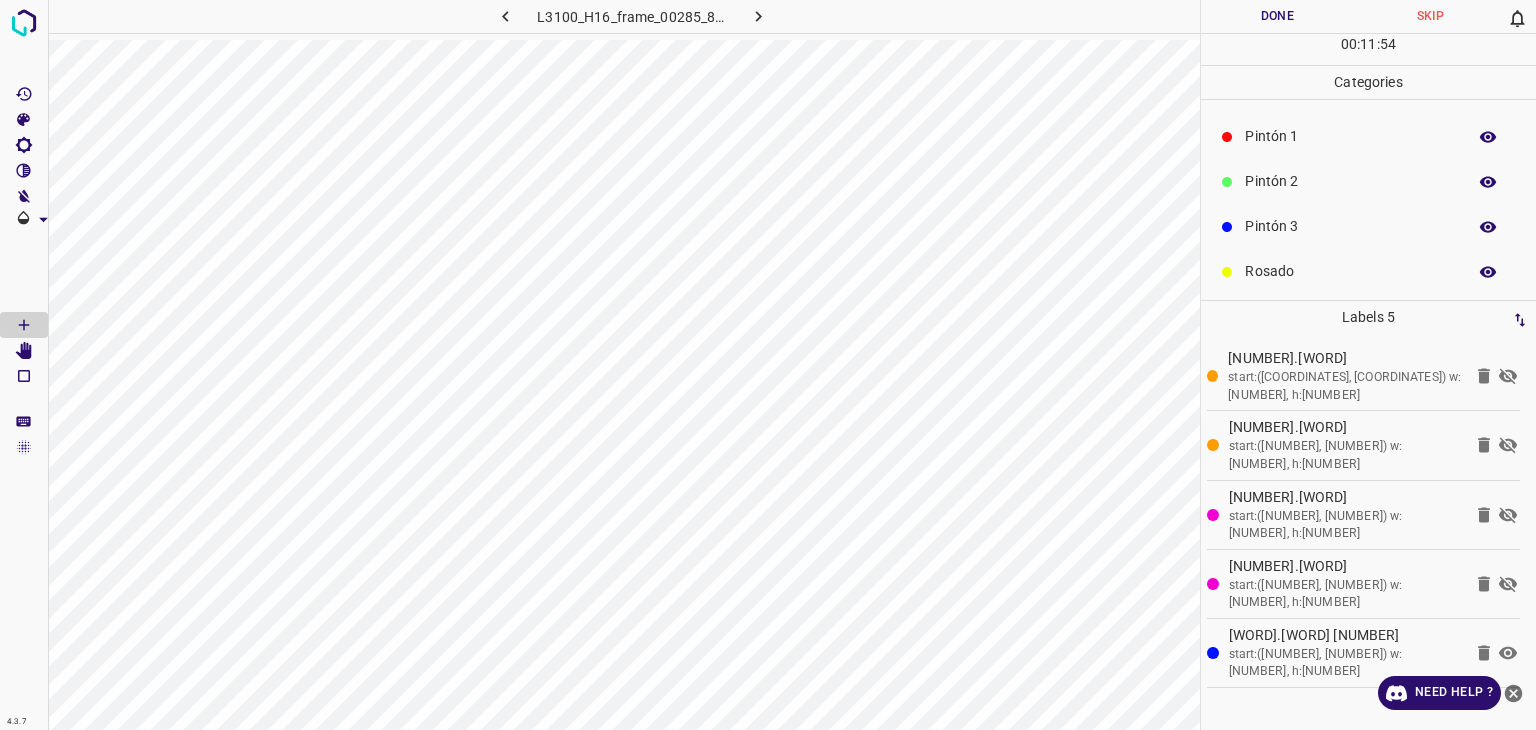 scroll, scrollTop: 176, scrollLeft: 0, axis: vertical 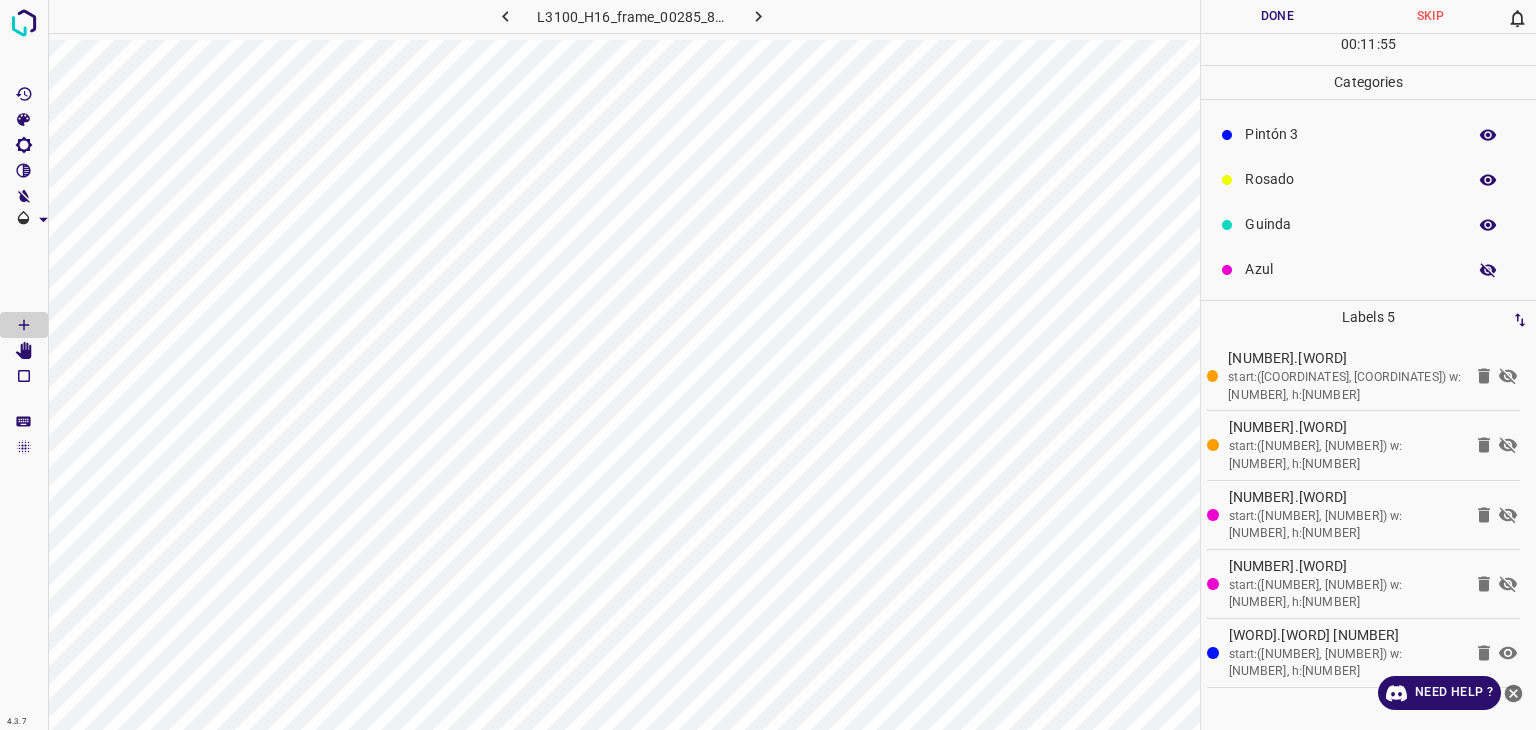 click 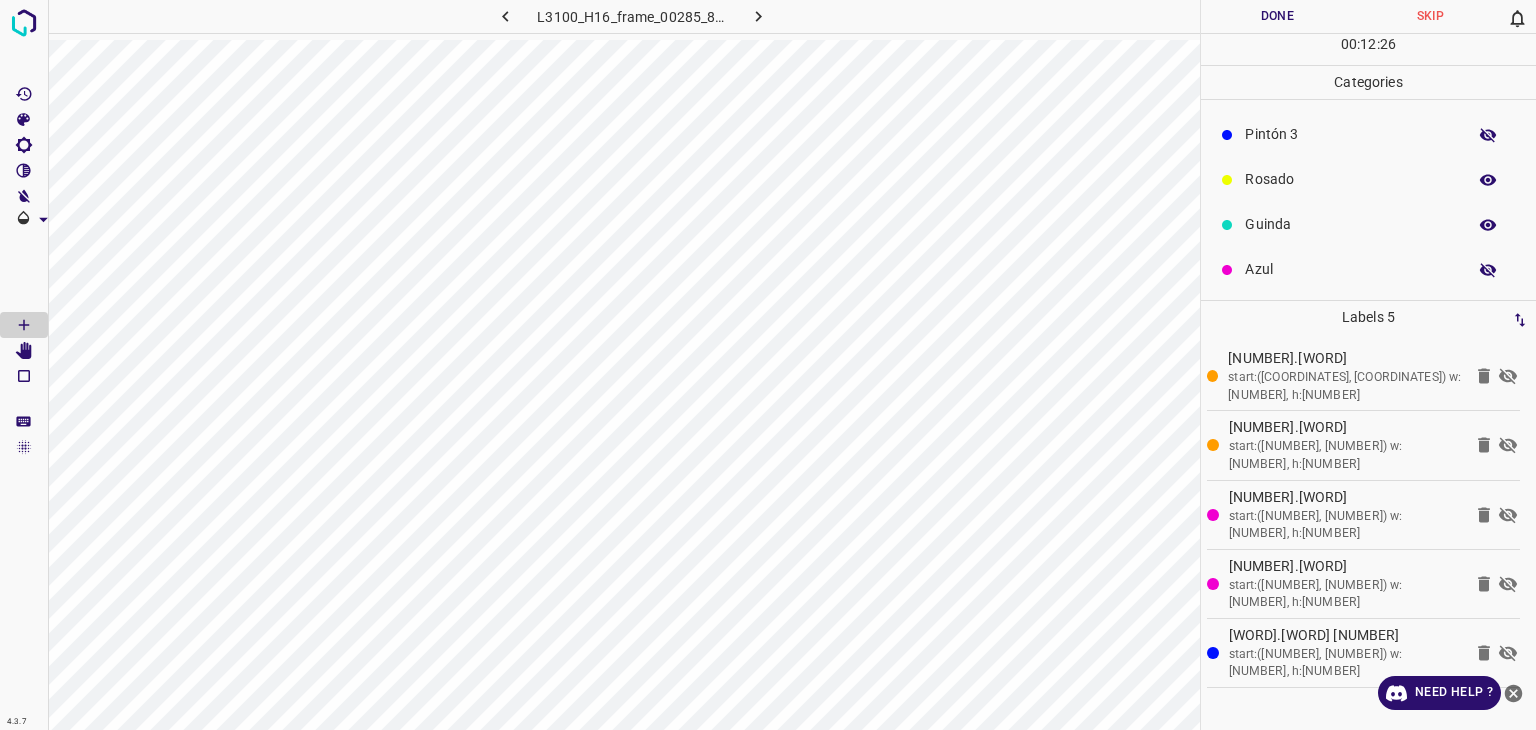 click 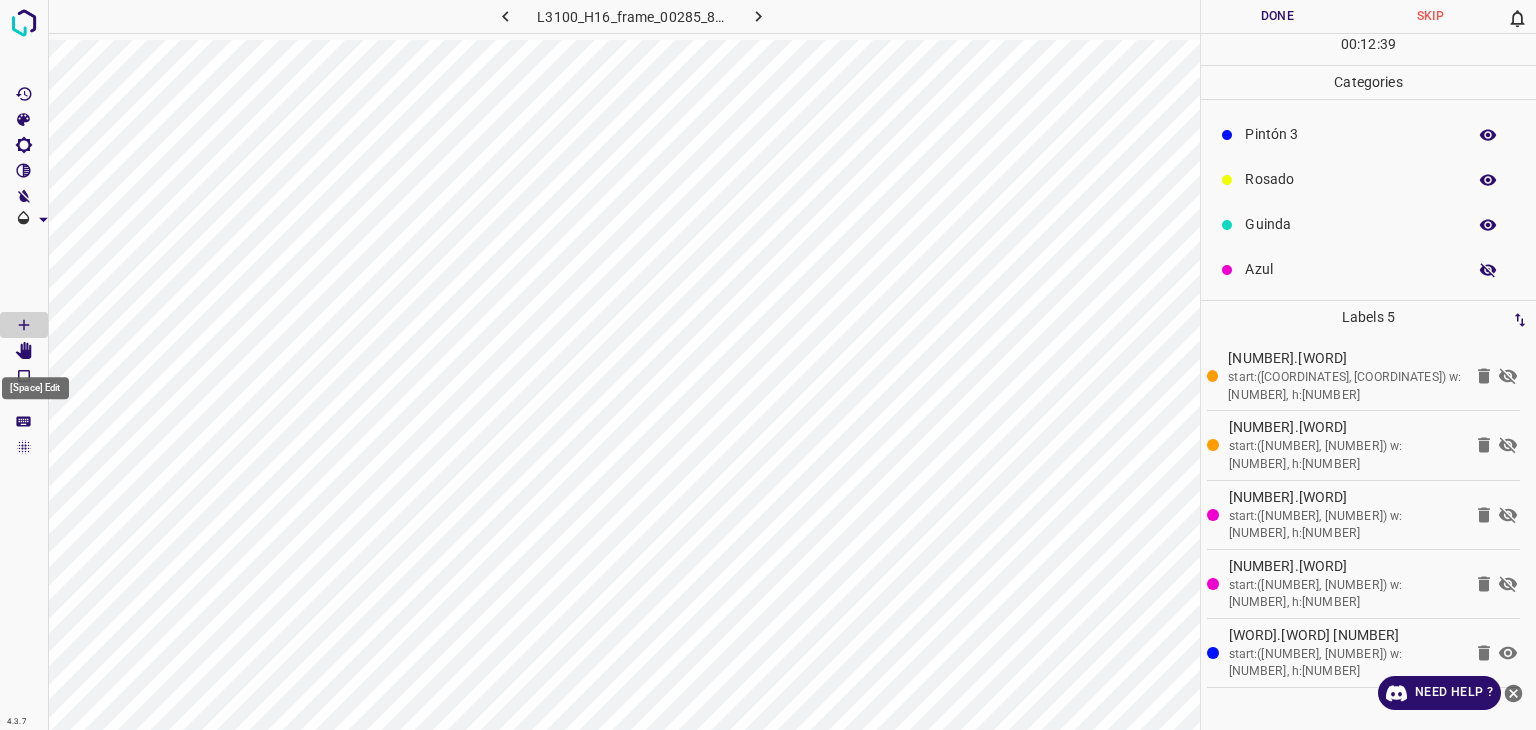 click 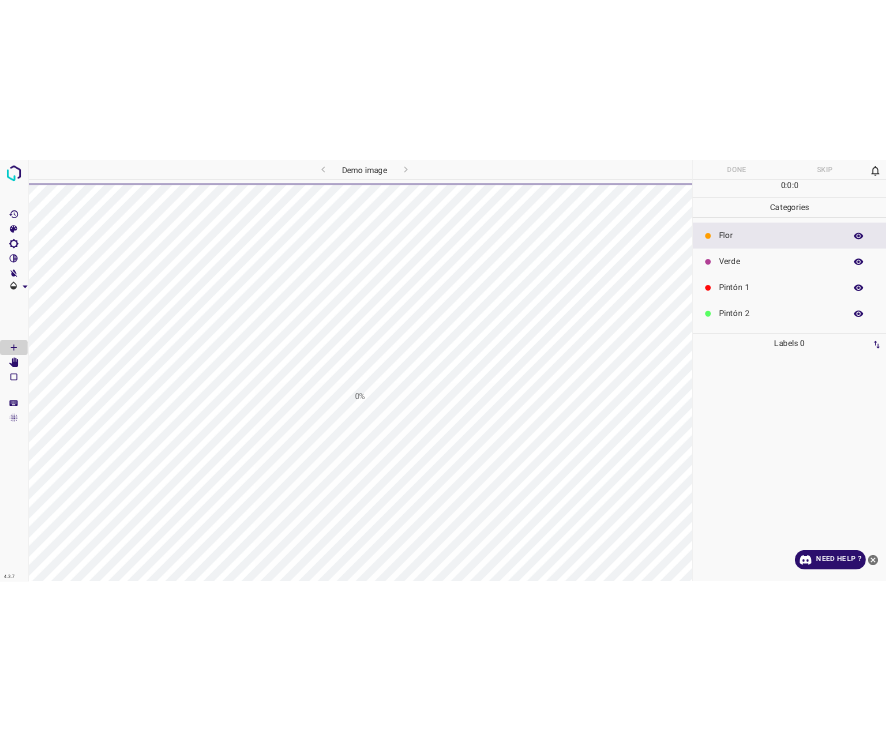 scroll, scrollTop: 0, scrollLeft: 0, axis: both 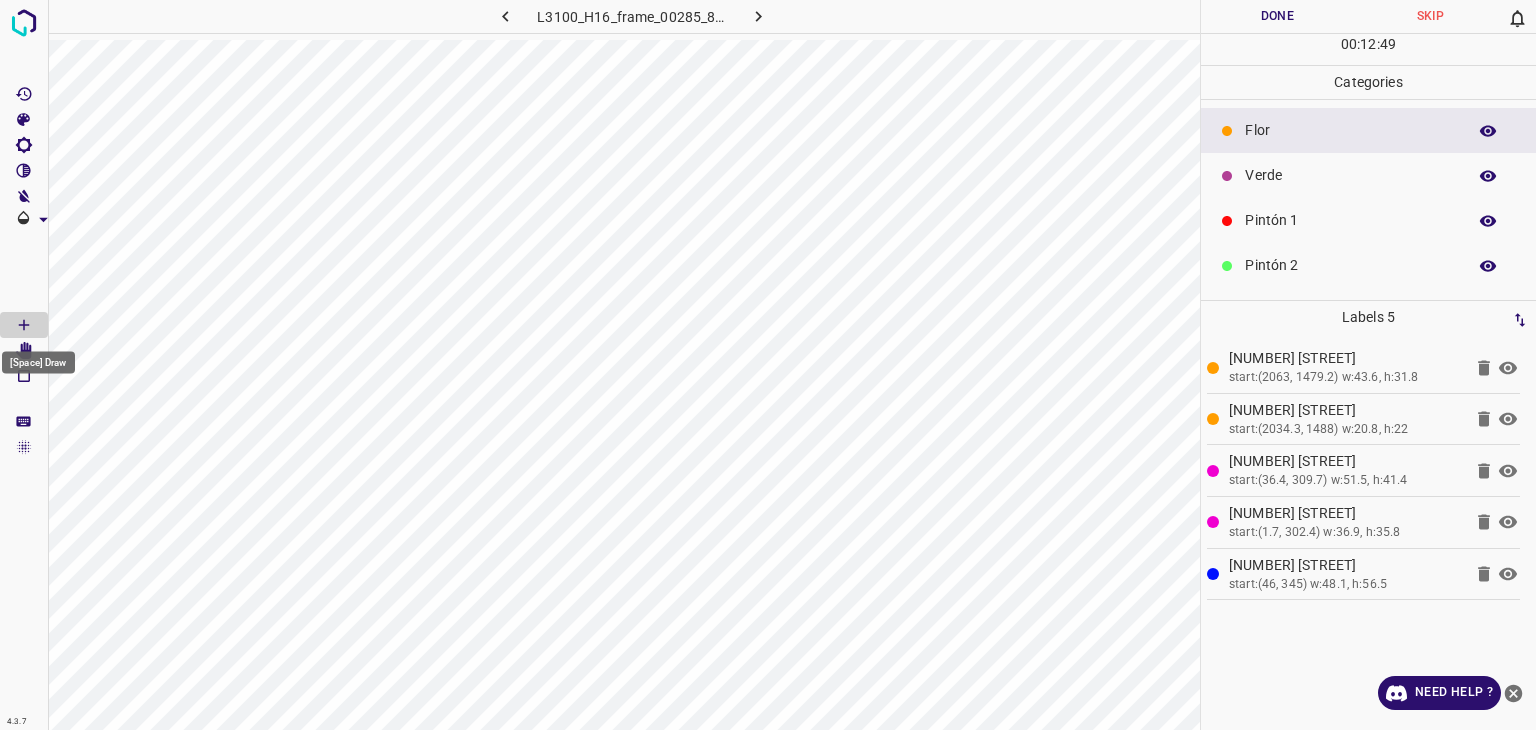 click on "[Space] Draw" at bounding box center [38, 357] 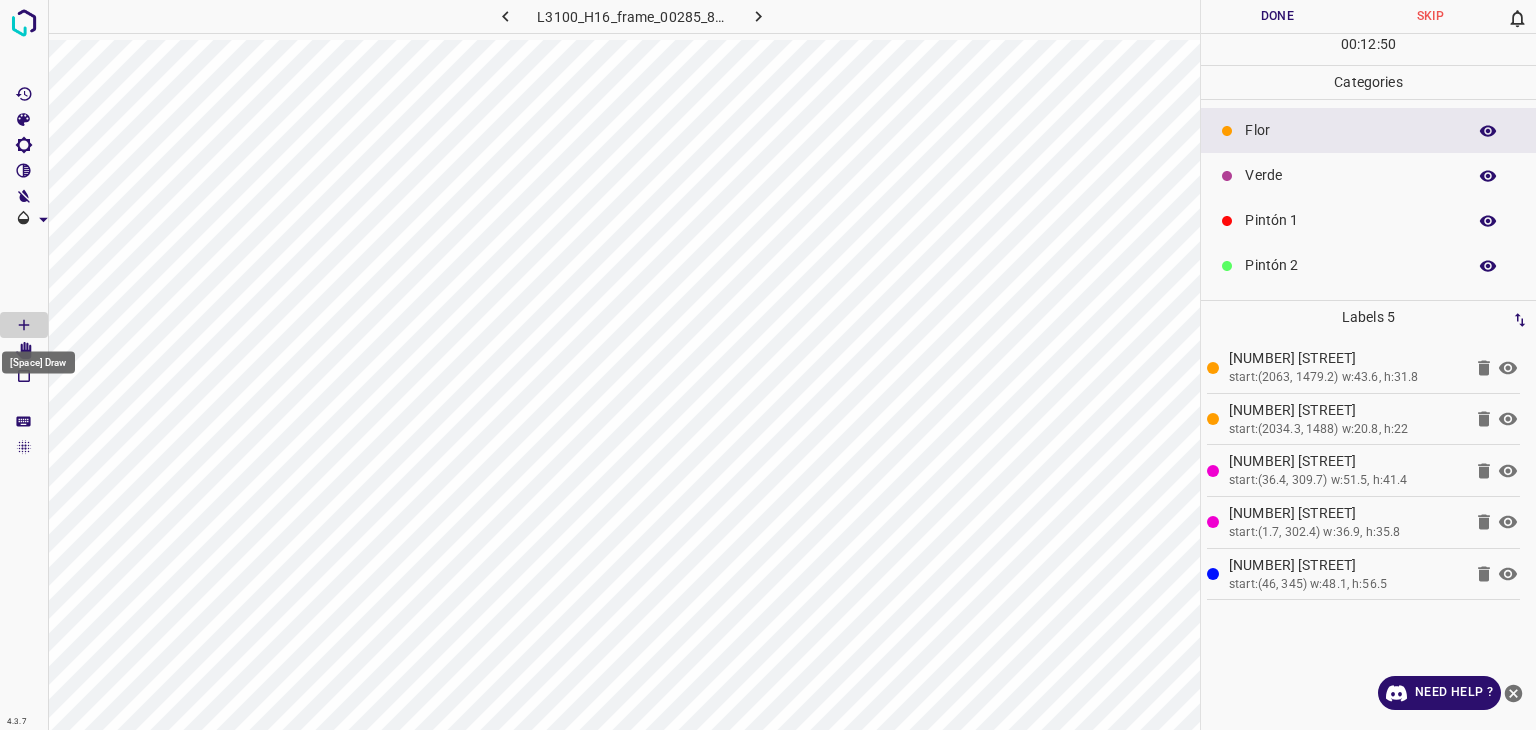 click on "[Space] Draw" at bounding box center [38, 357] 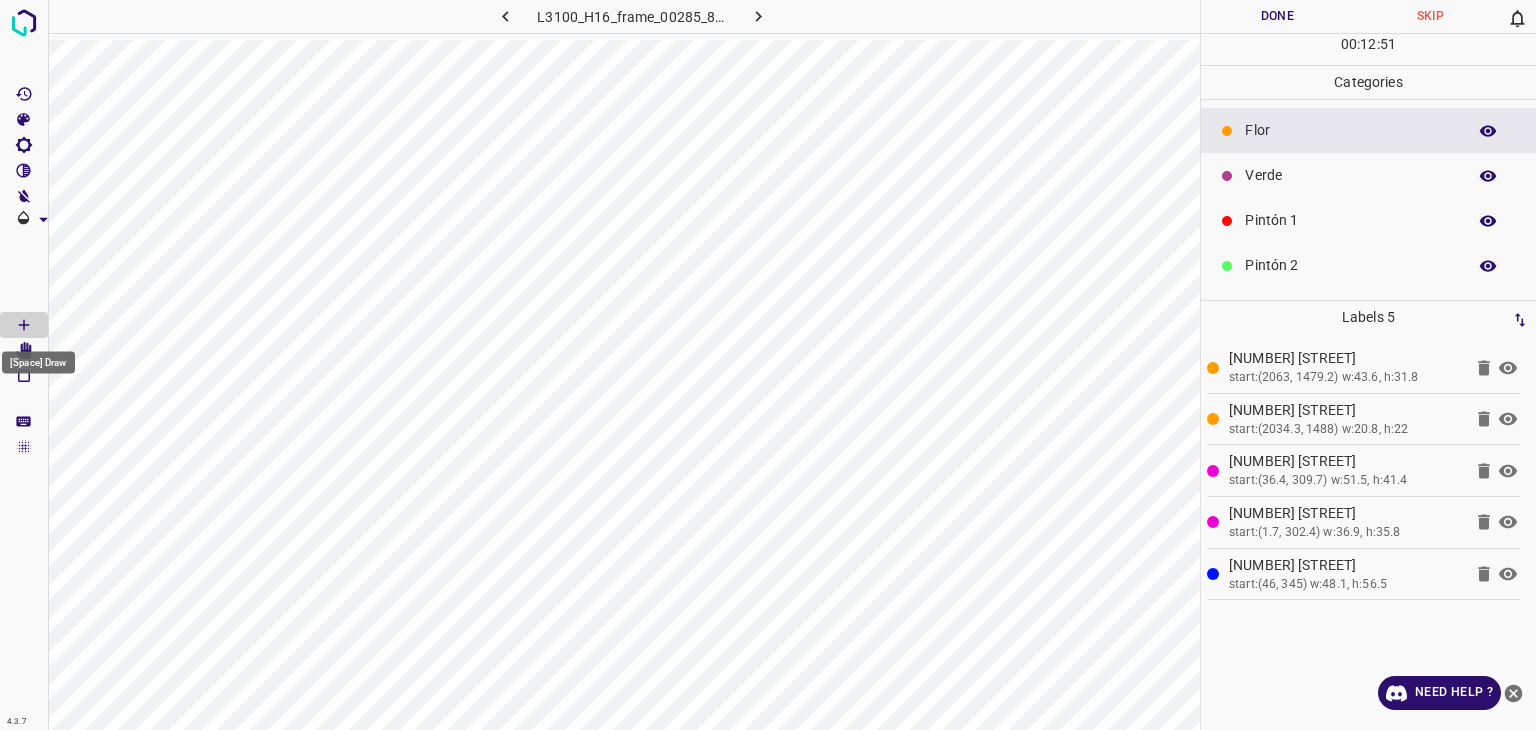 click on "[Space] Draw" at bounding box center (38, 357) 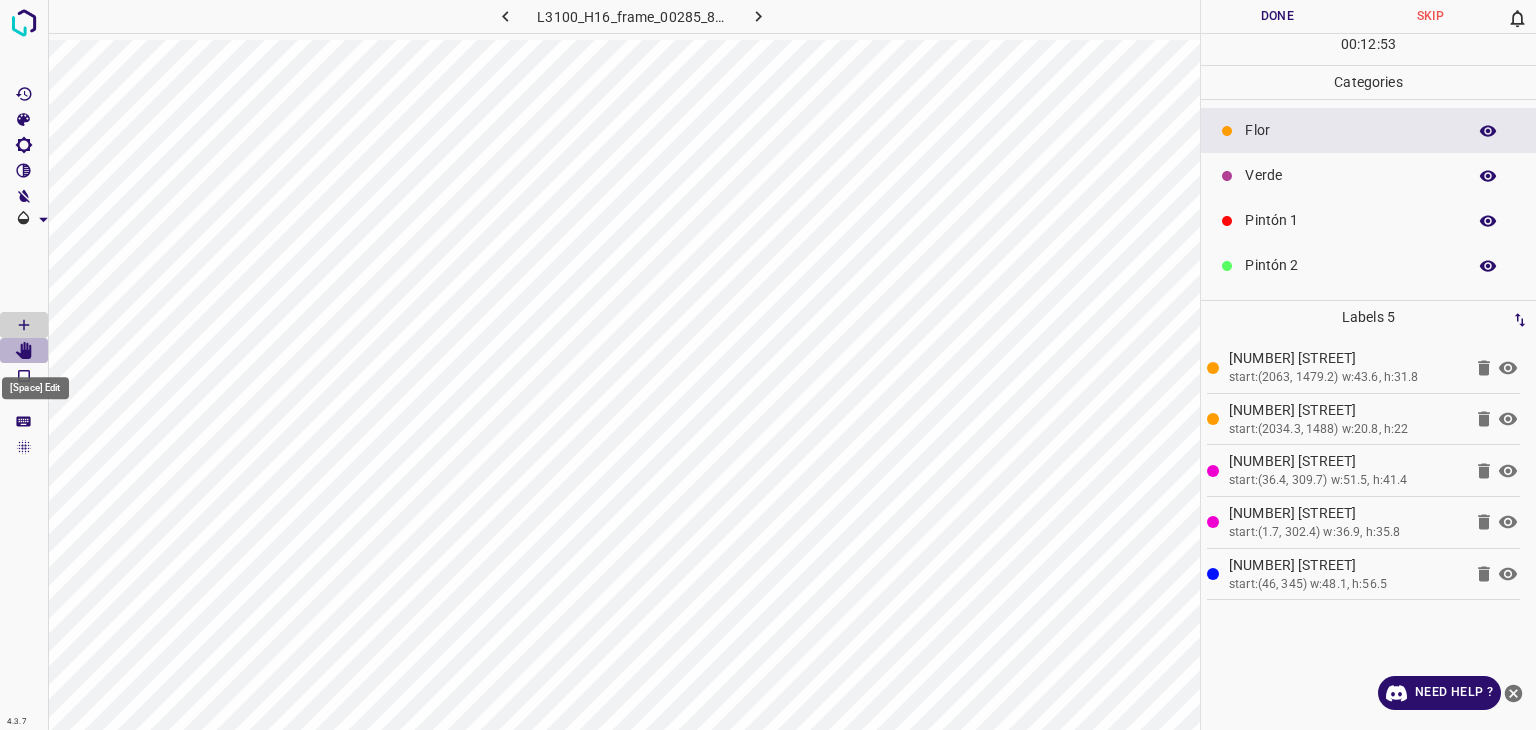 click 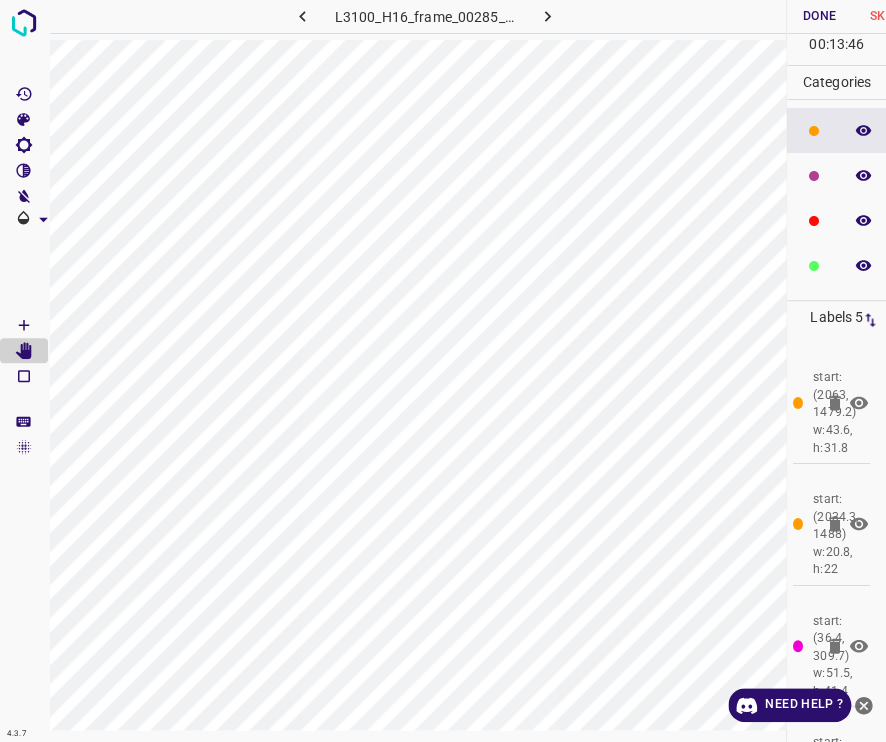 scroll, scrollTop: 0, scrollLeft: 24, axis: horizontal 